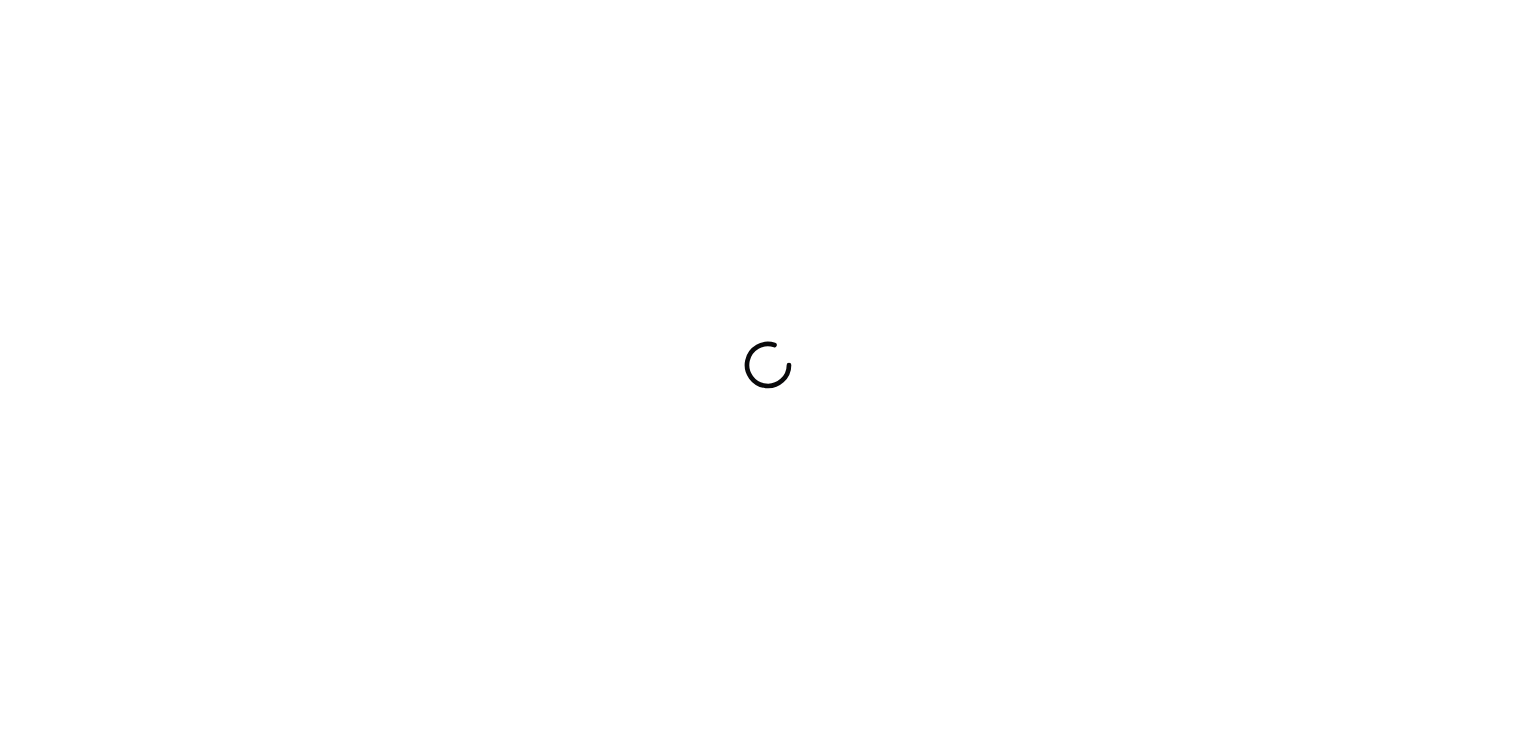 scroll, scrollTop: 0, scrollLeft: 0, axis: both 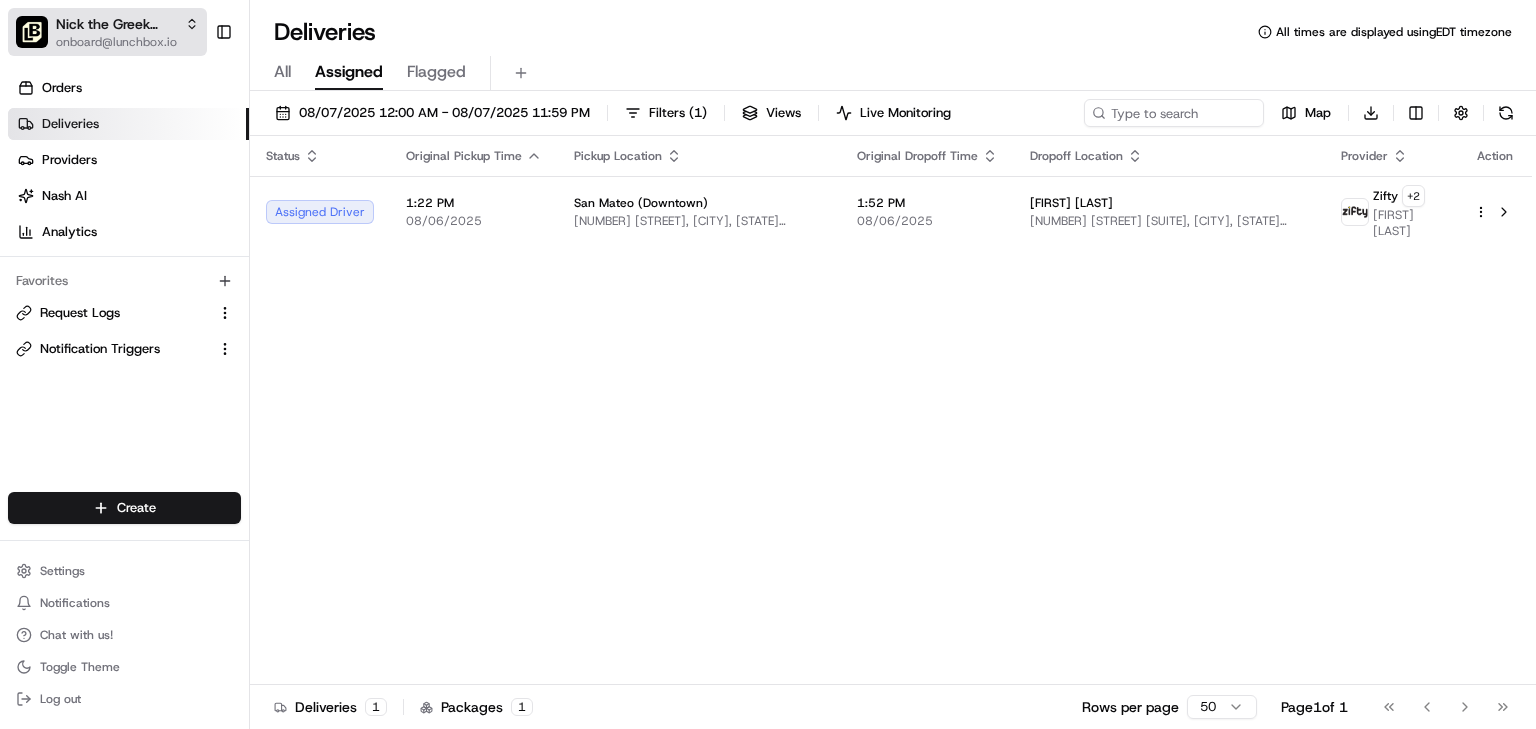 click on "onboard@lunchbox.io" at bounding box center (127, 42) 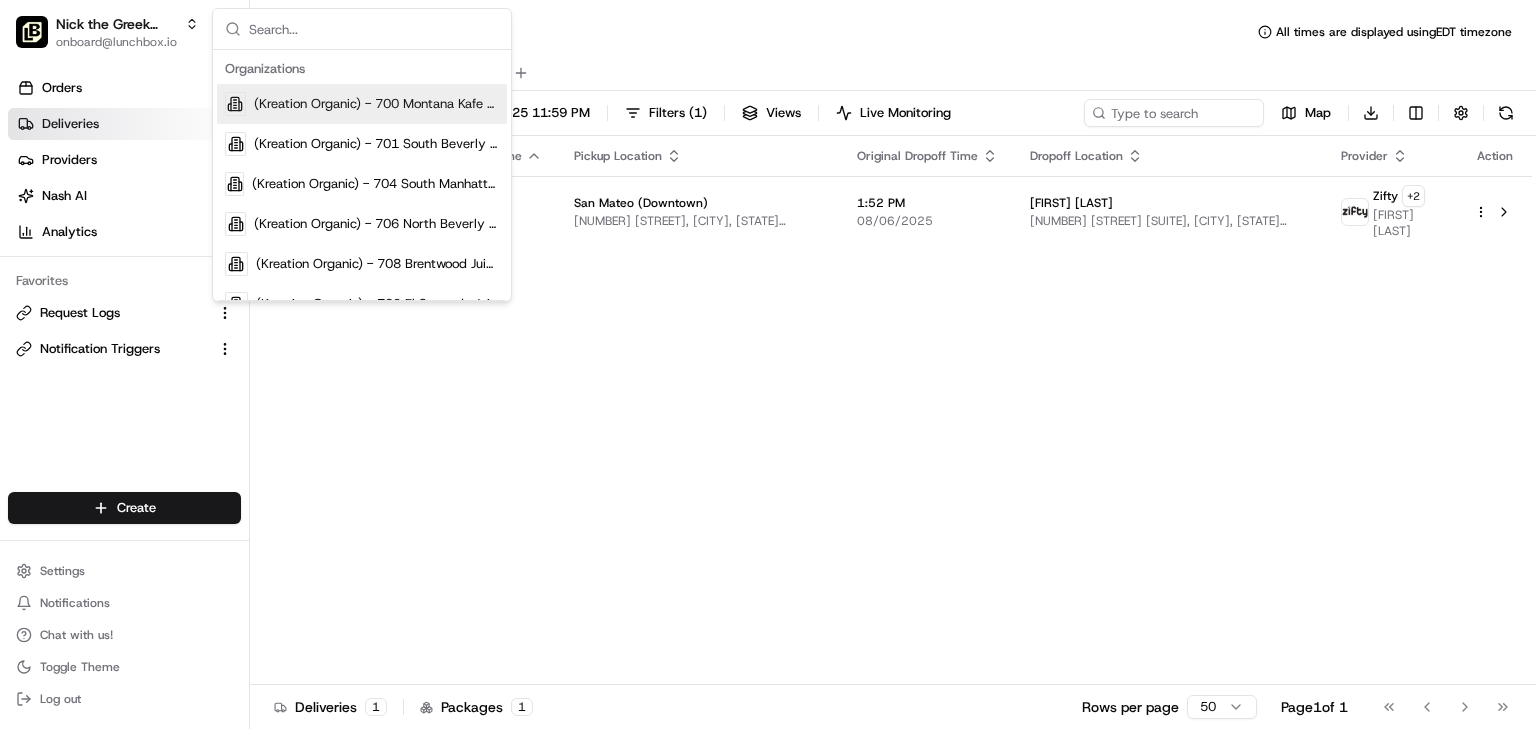click at bounding box center (374, 29) 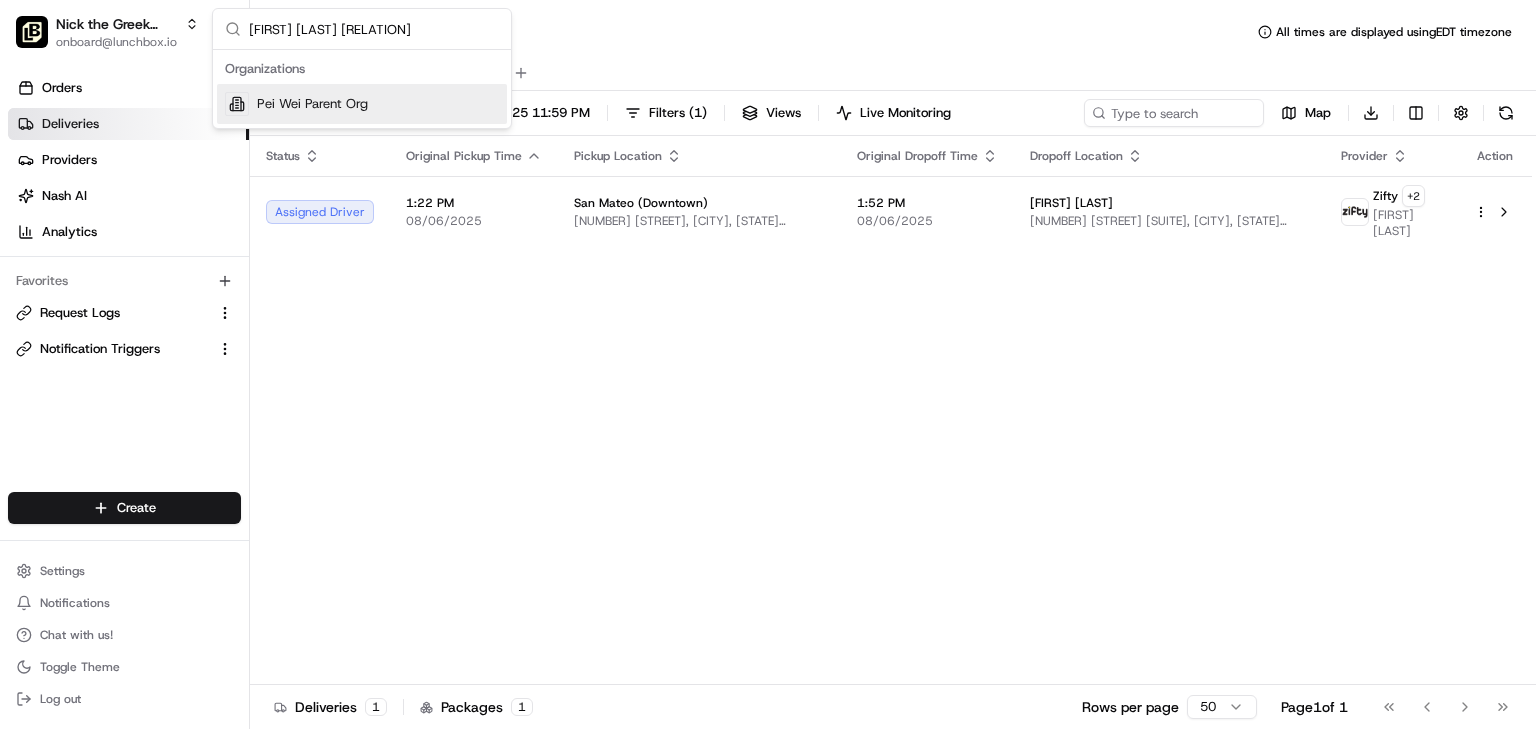 type on "pei wei parent" 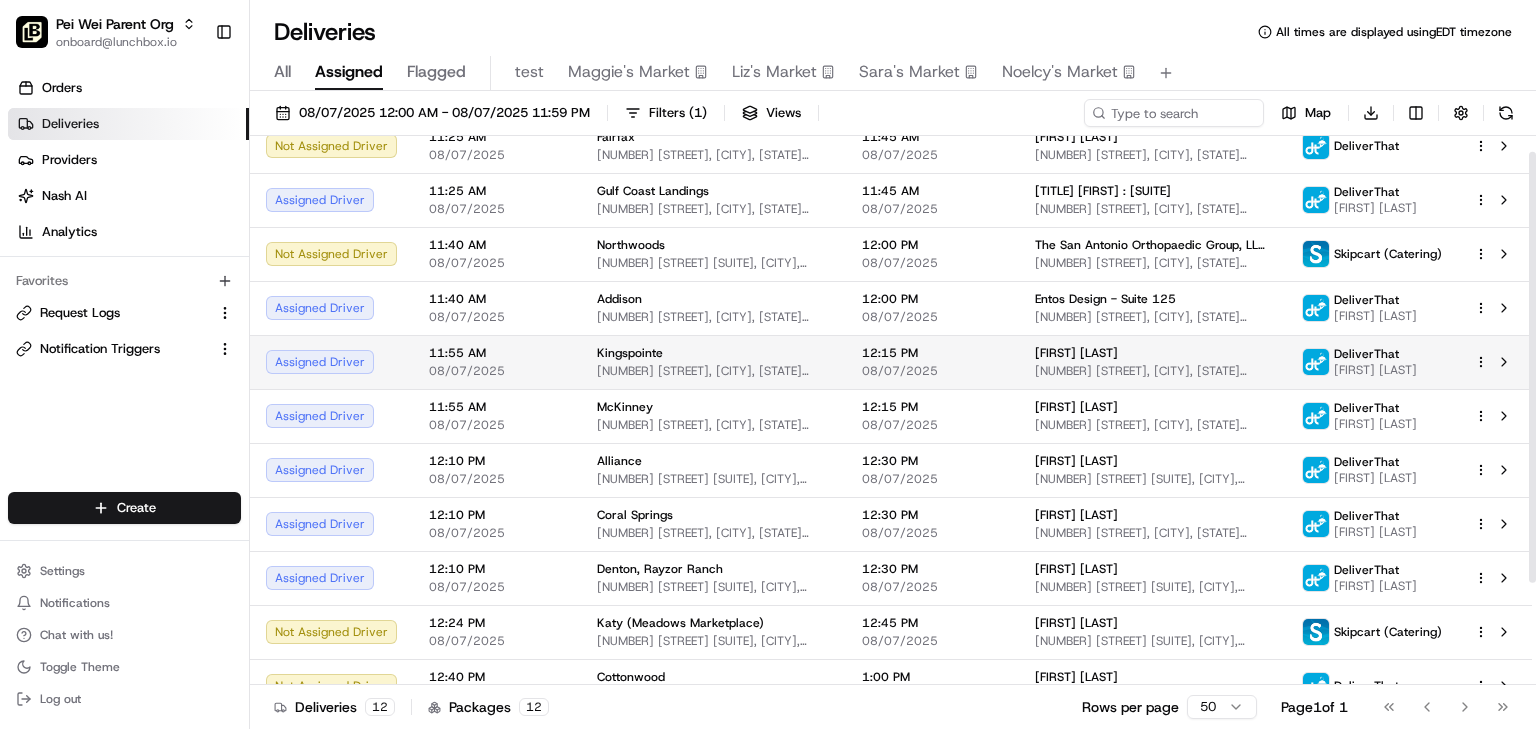 scroll, scrollTop: 0, scrollLeft: 0, axis: both 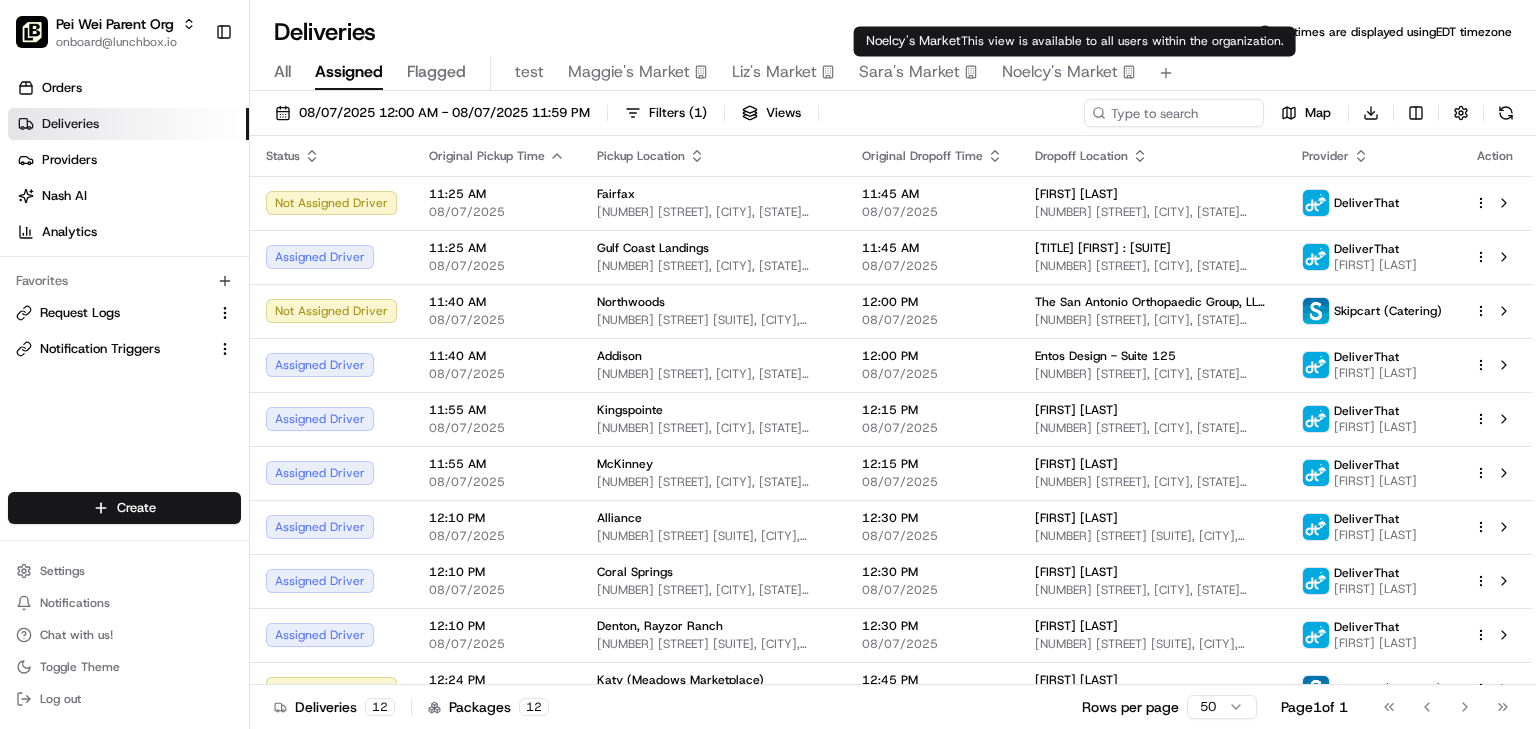 click on "Deliveries All times are displayed using  EDT   timezone" at bounding box center (893, 32) 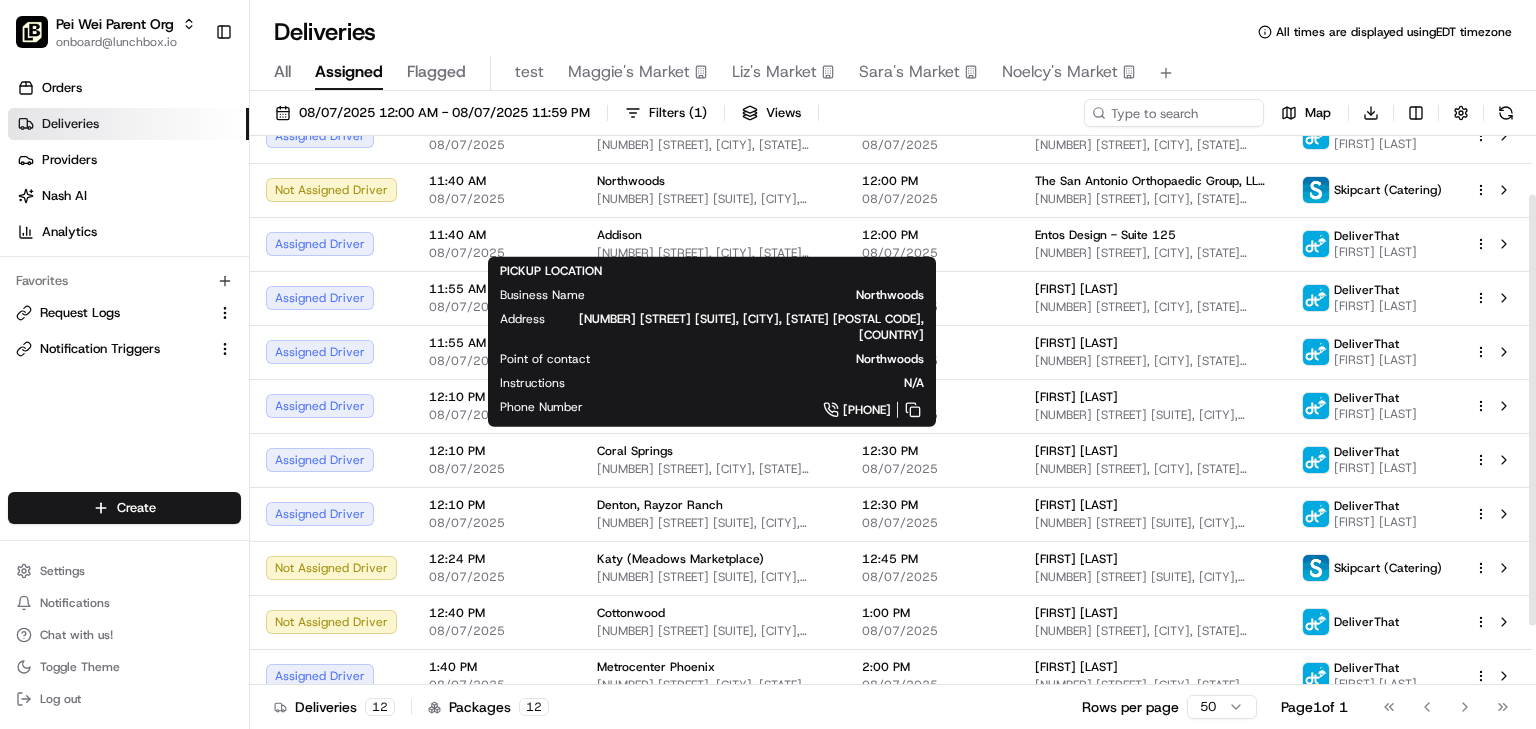 scroll, scrollTop: 149, scrollLeft: 0, axis: vertical 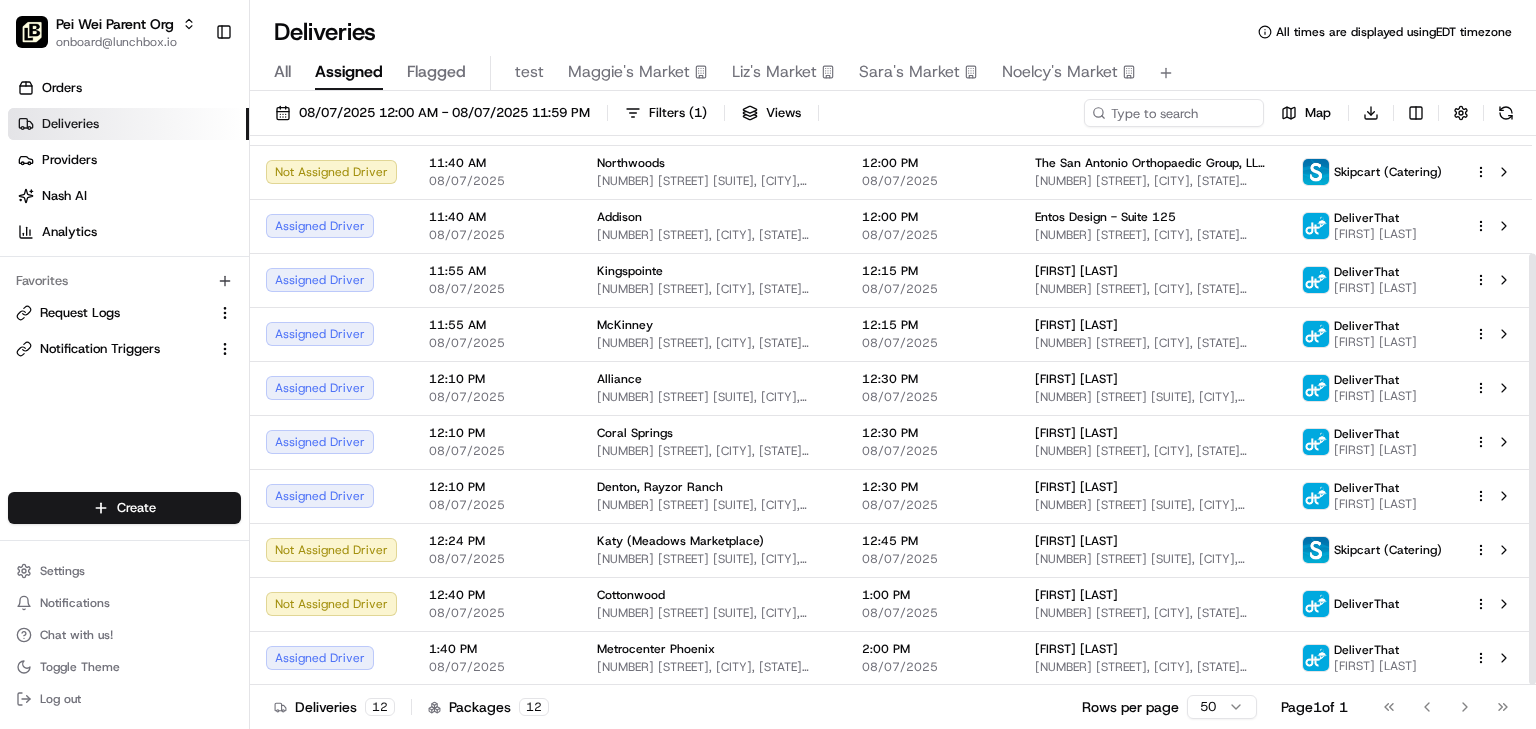 click on "Deliveries All times are displayed using  EDT   timezone" at bounding box center [893, 32] 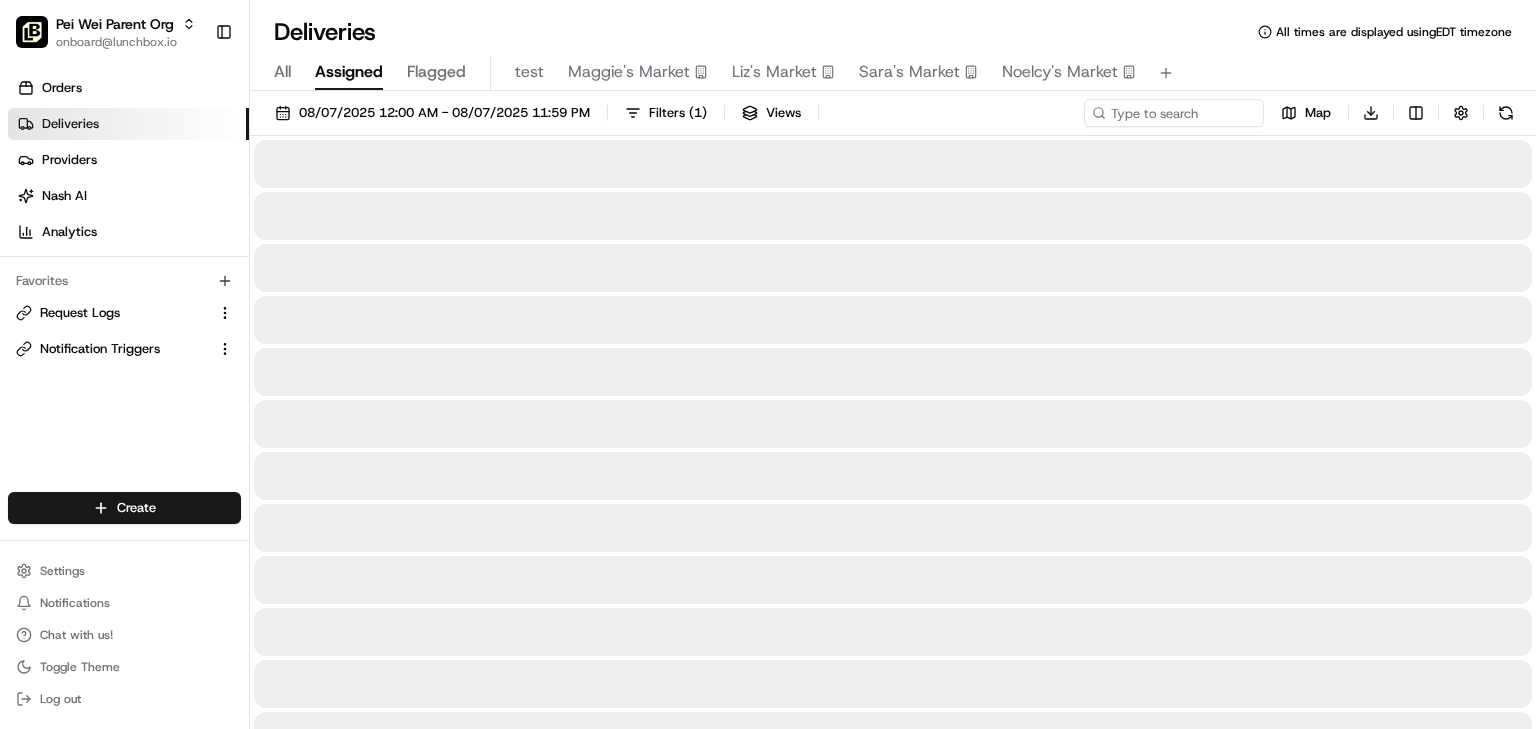 scroll, scrollTop: 0, scrollLeft: 0, axis: both 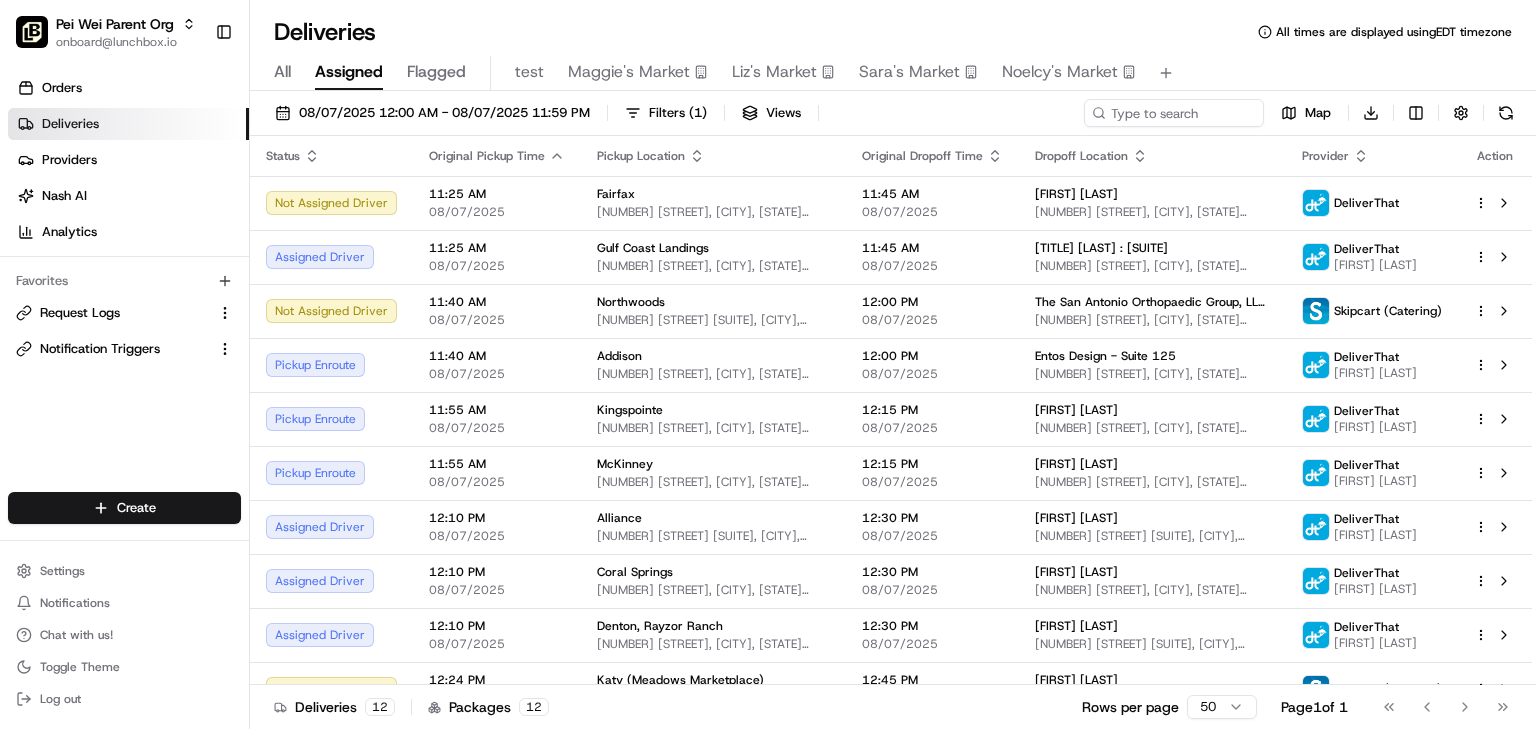 click on "Deliveries All times are displayed using  EDT   timezone" at bounding box center (893, 32) 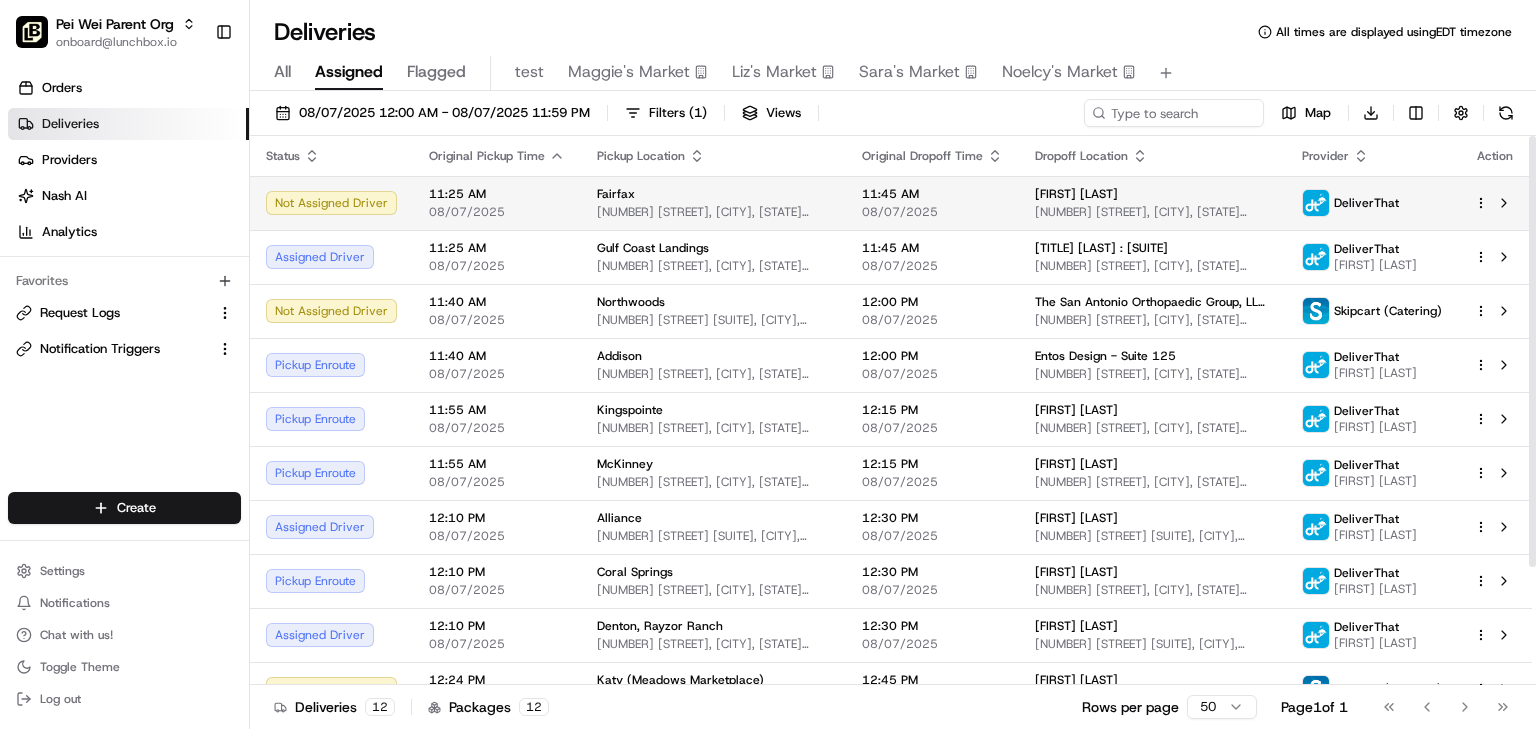 click on "Fairfax" at bounding box center [713, 194] 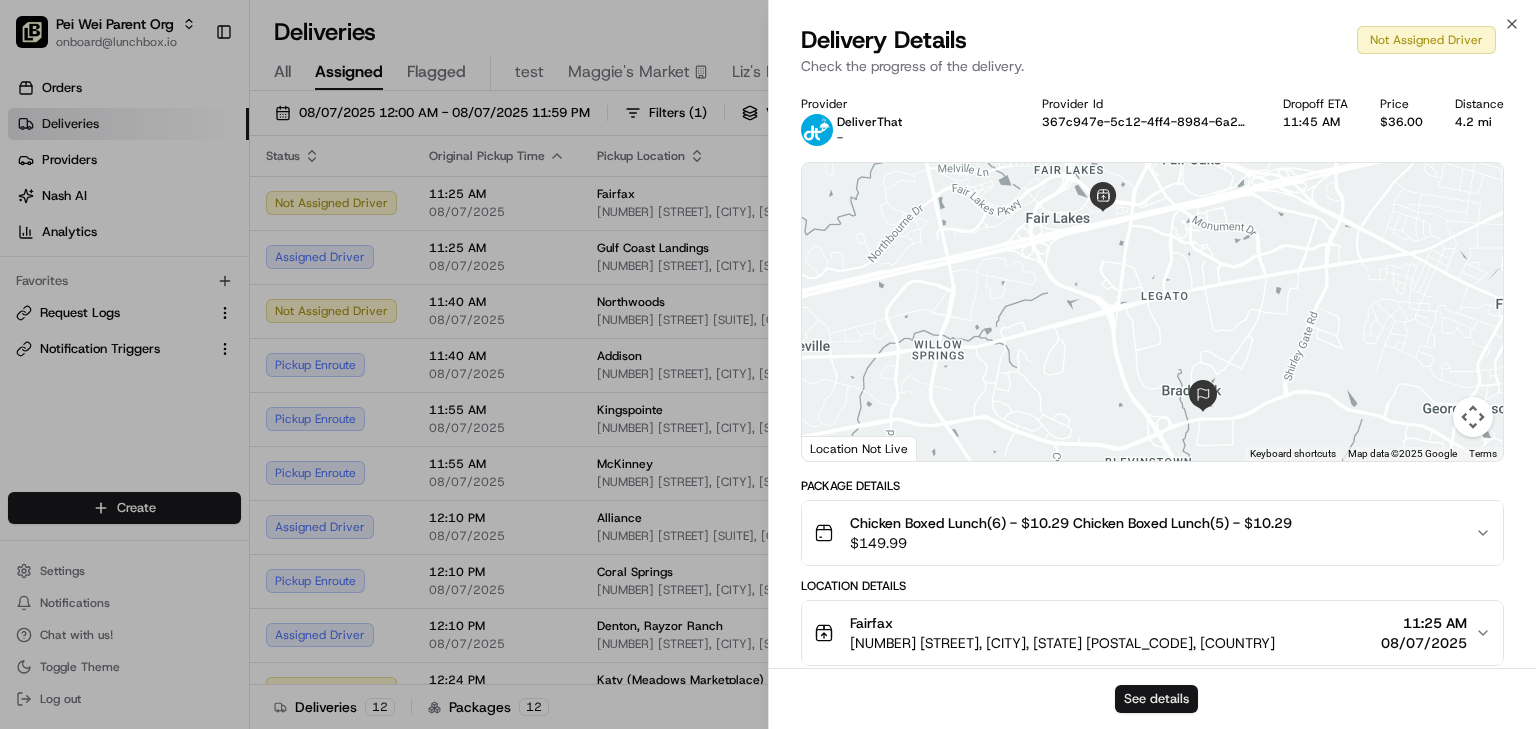click on "See details" at bounding box center [1156, 699] 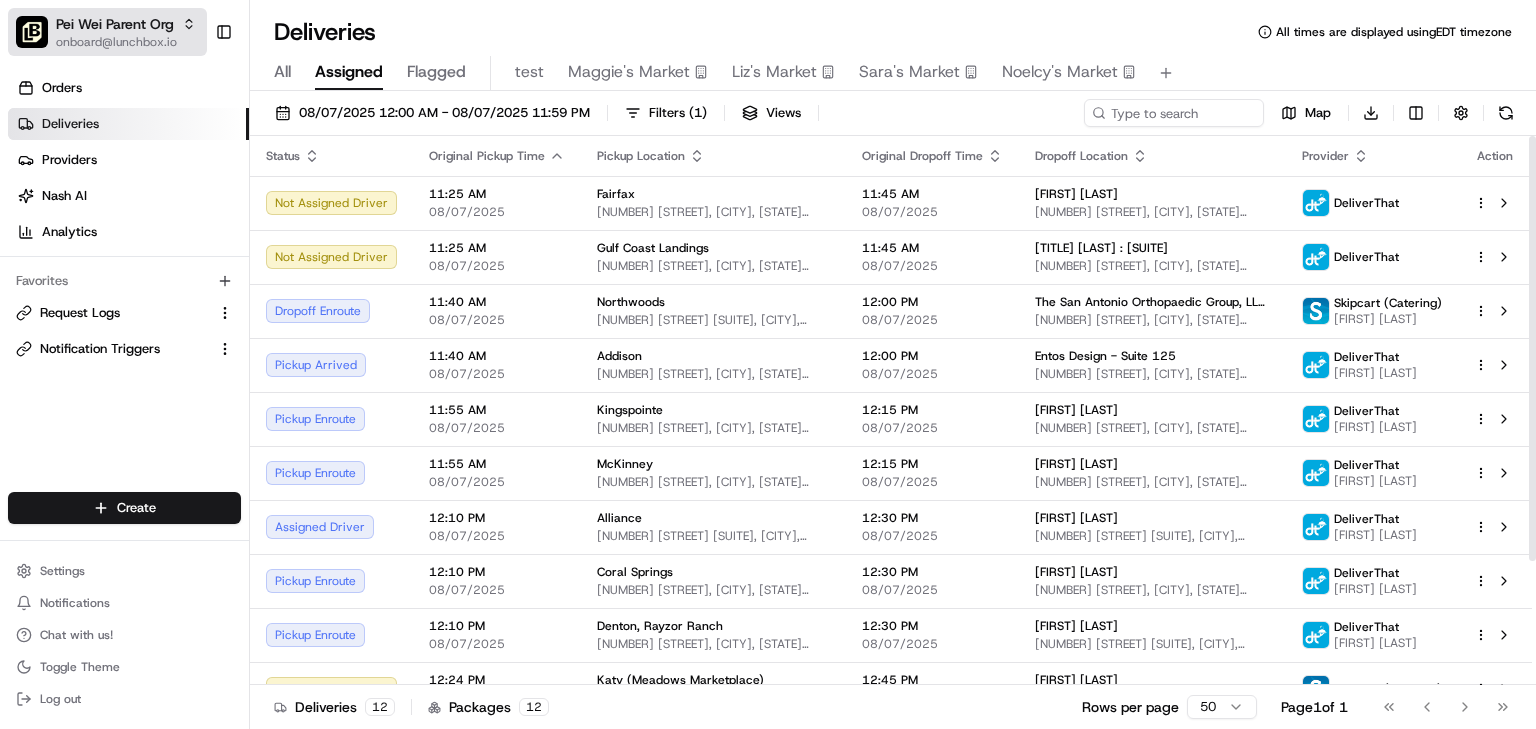 click on "onboard@lunchbox.io" at bounding box center (126, 42) 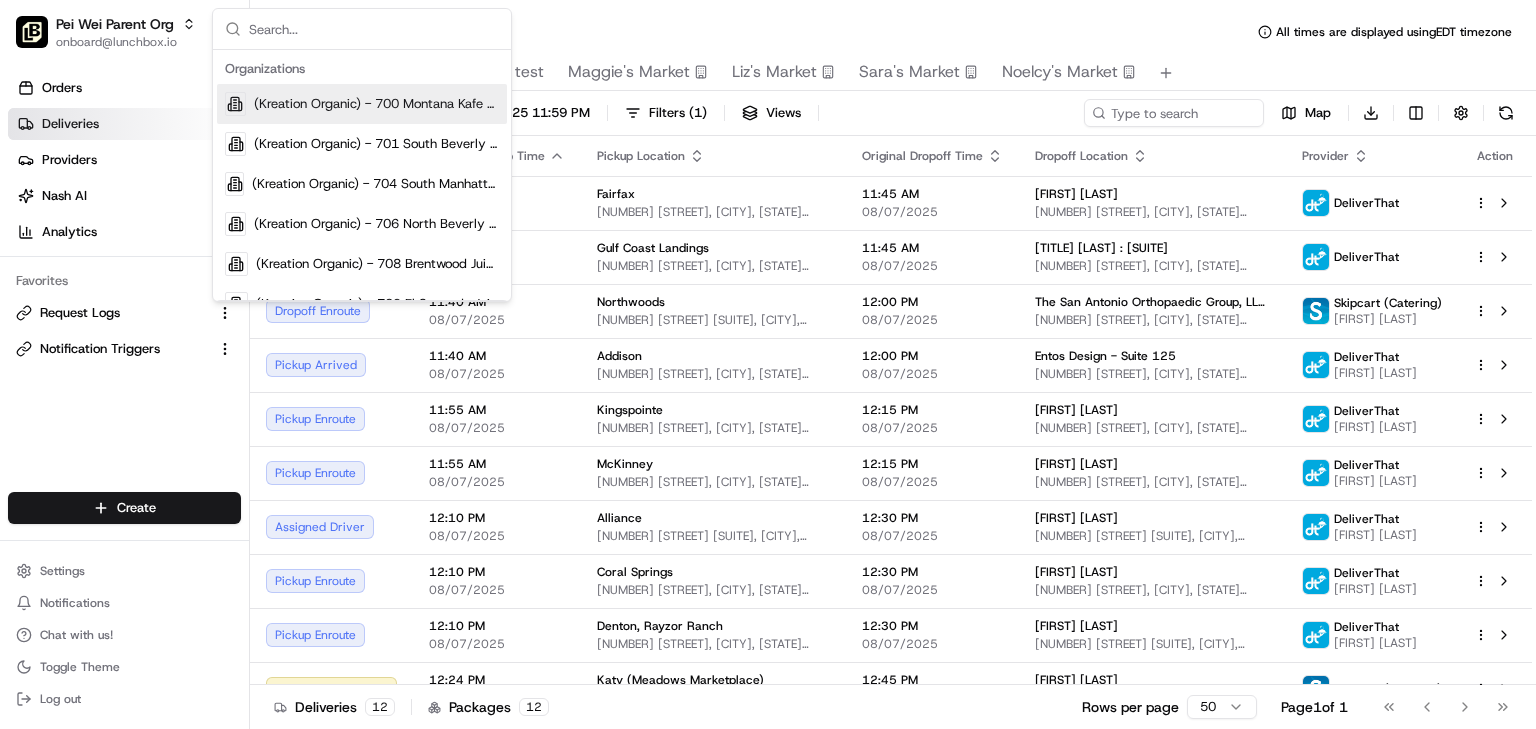 click at bounding box center [374, 29] 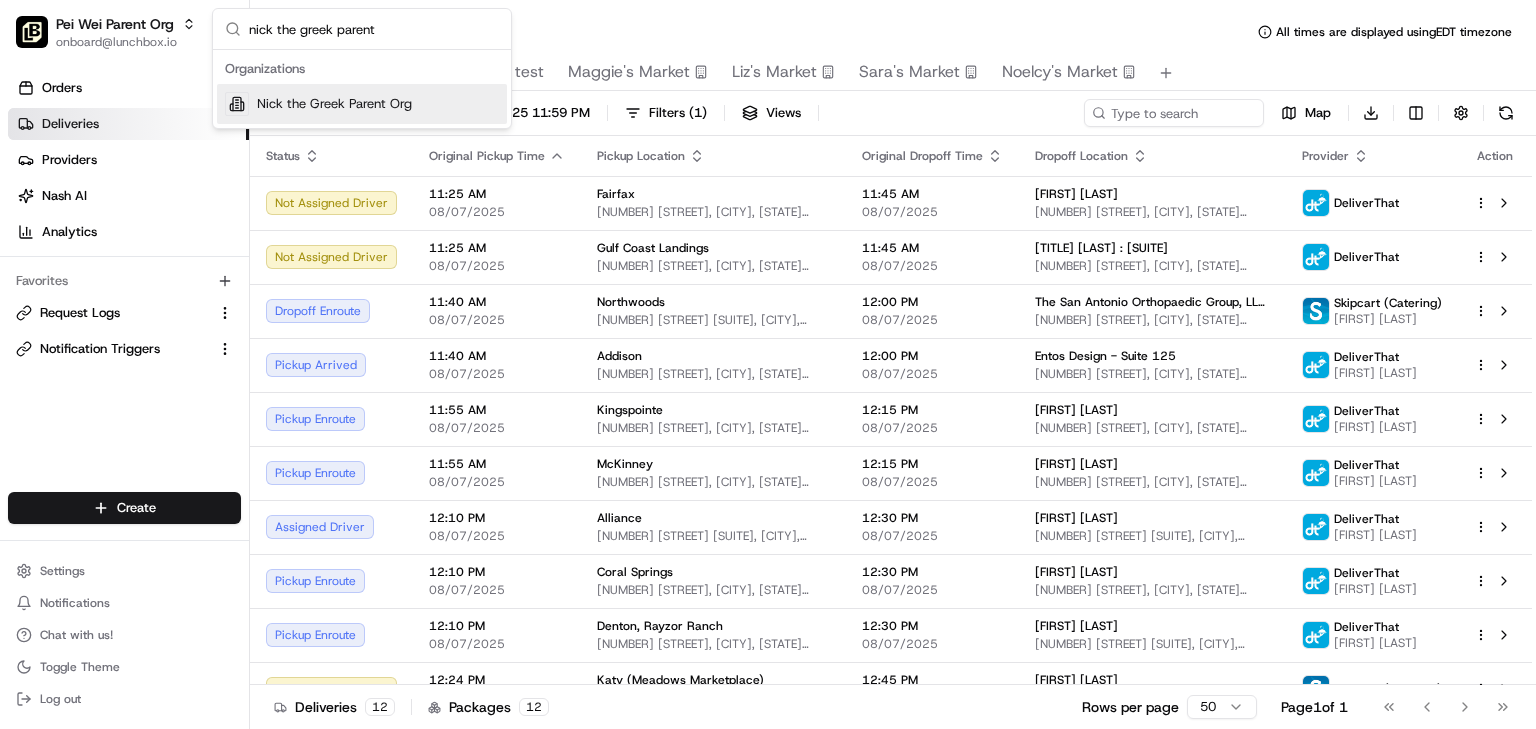 type on "nick the greek parent" 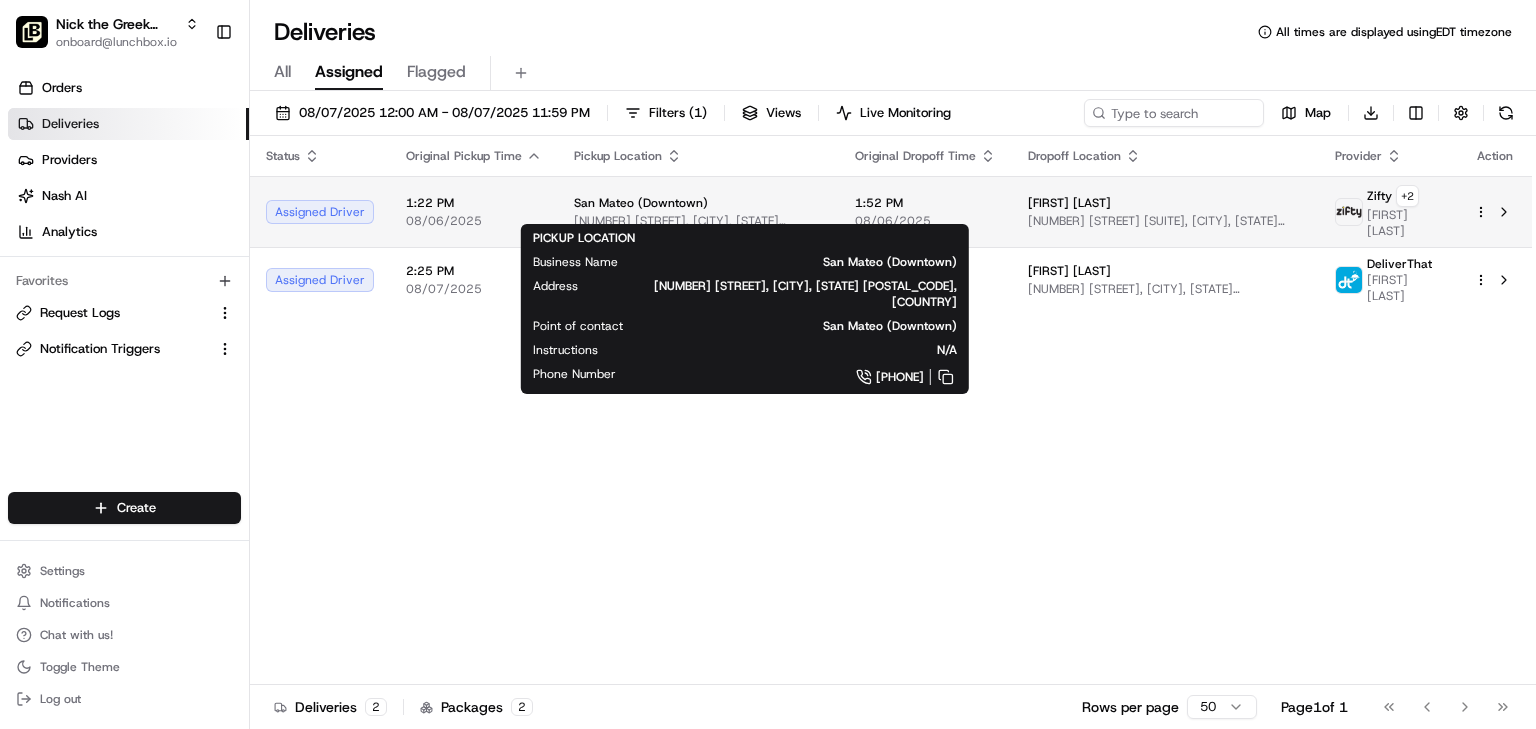 click on "San Mateo (Downtown)" at bounding box center (698, 203) 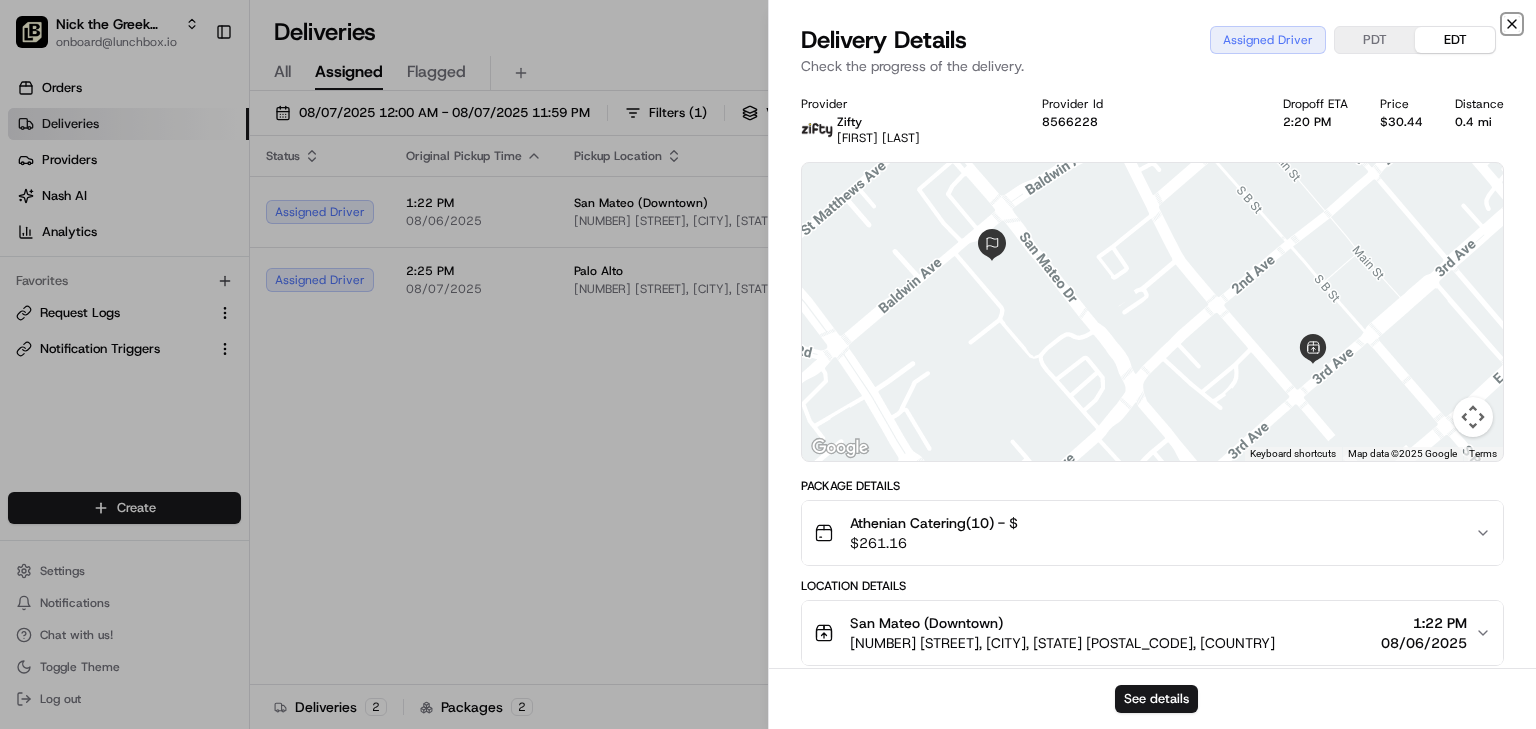 click 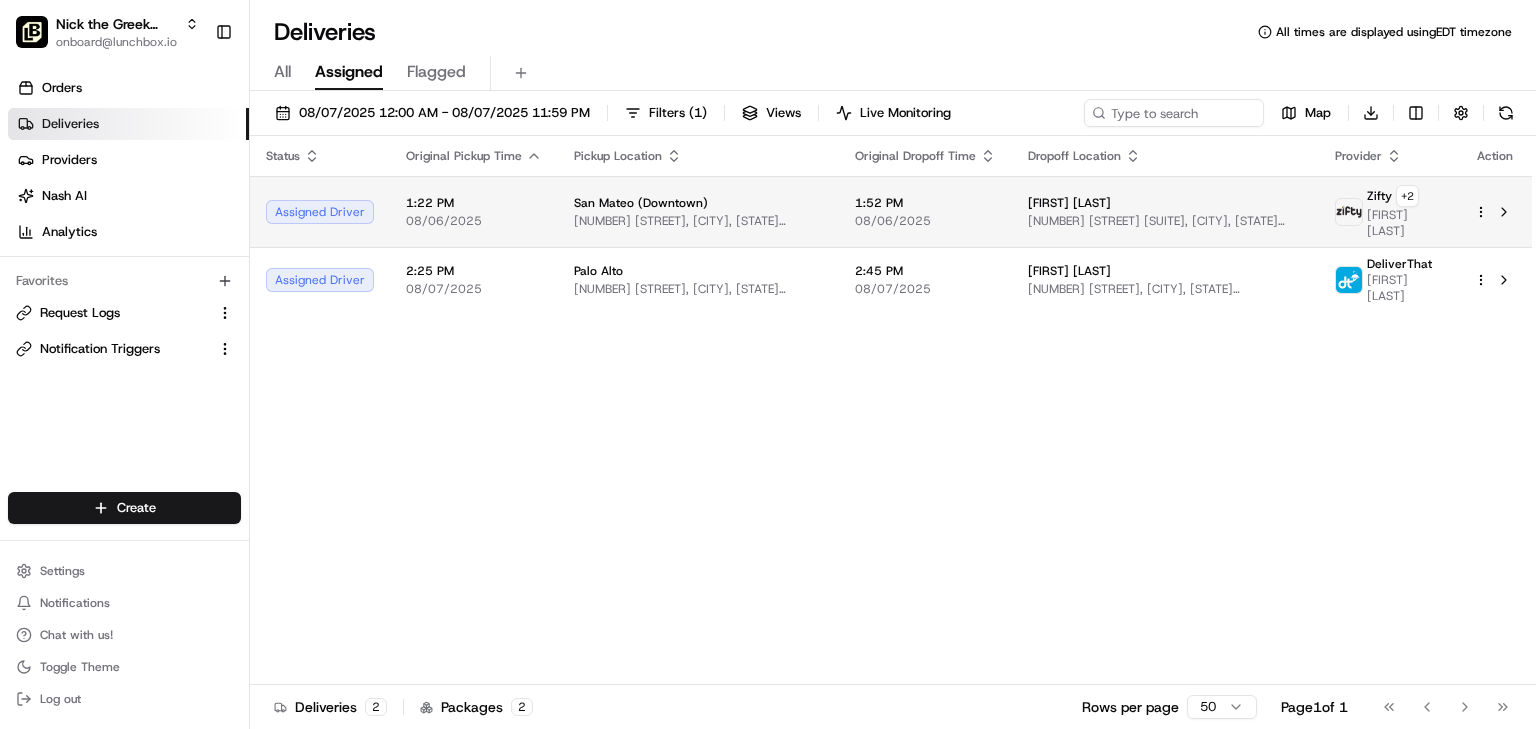 click on "San Mateo (Downtown)" at bounding box center (698, 203) 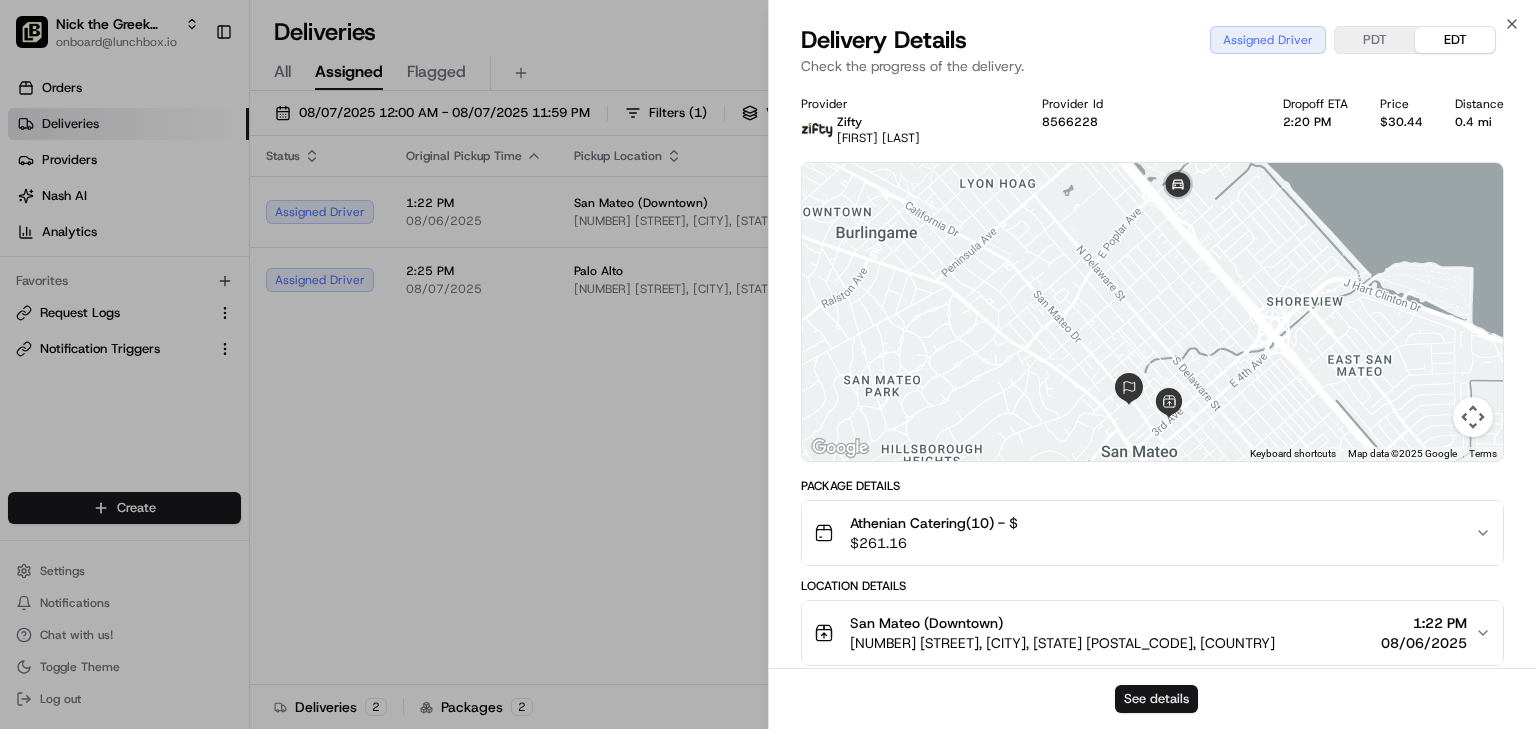 click on "See details" at bounding box center (1156, 699) 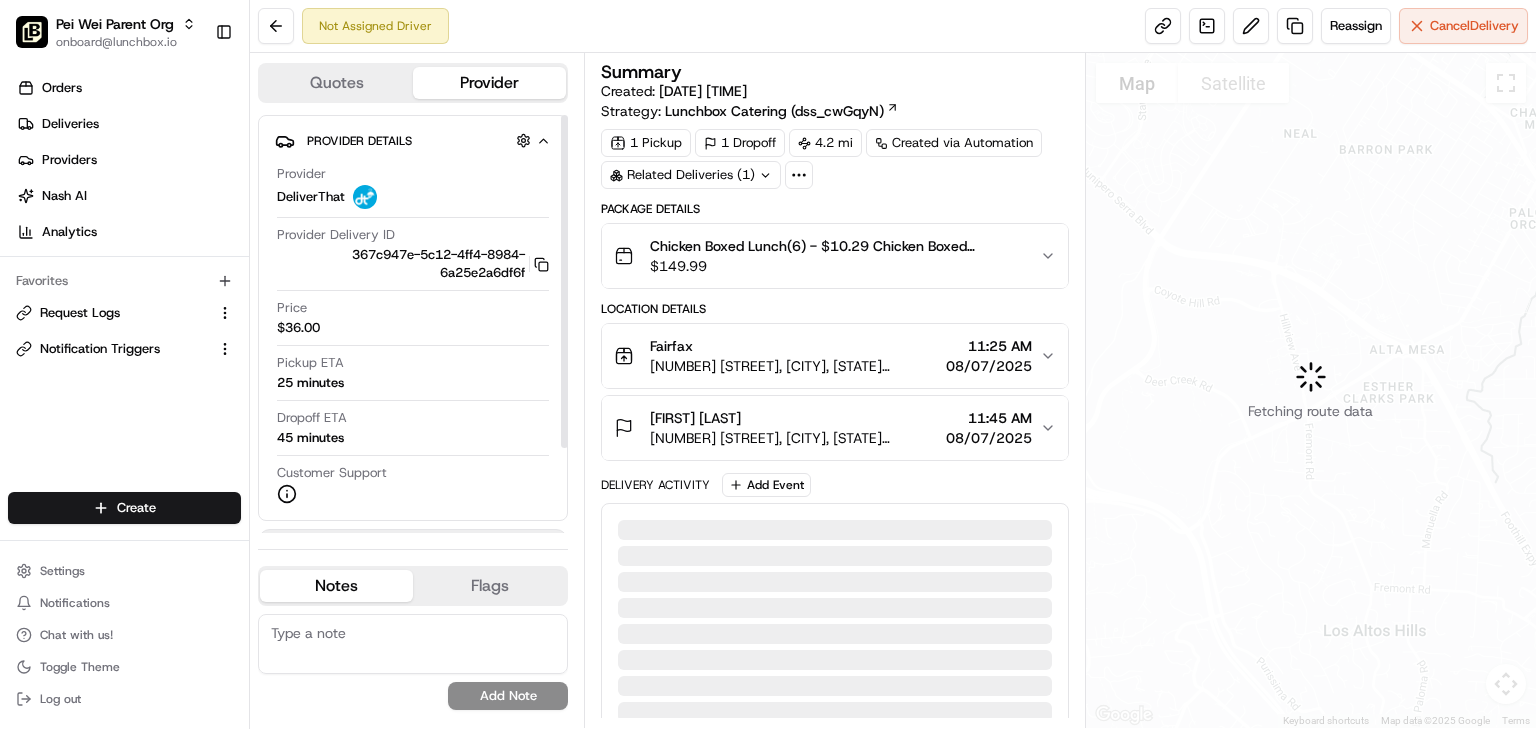 scroll, scrollTop: 0, scrollLeft: 0, axis: both 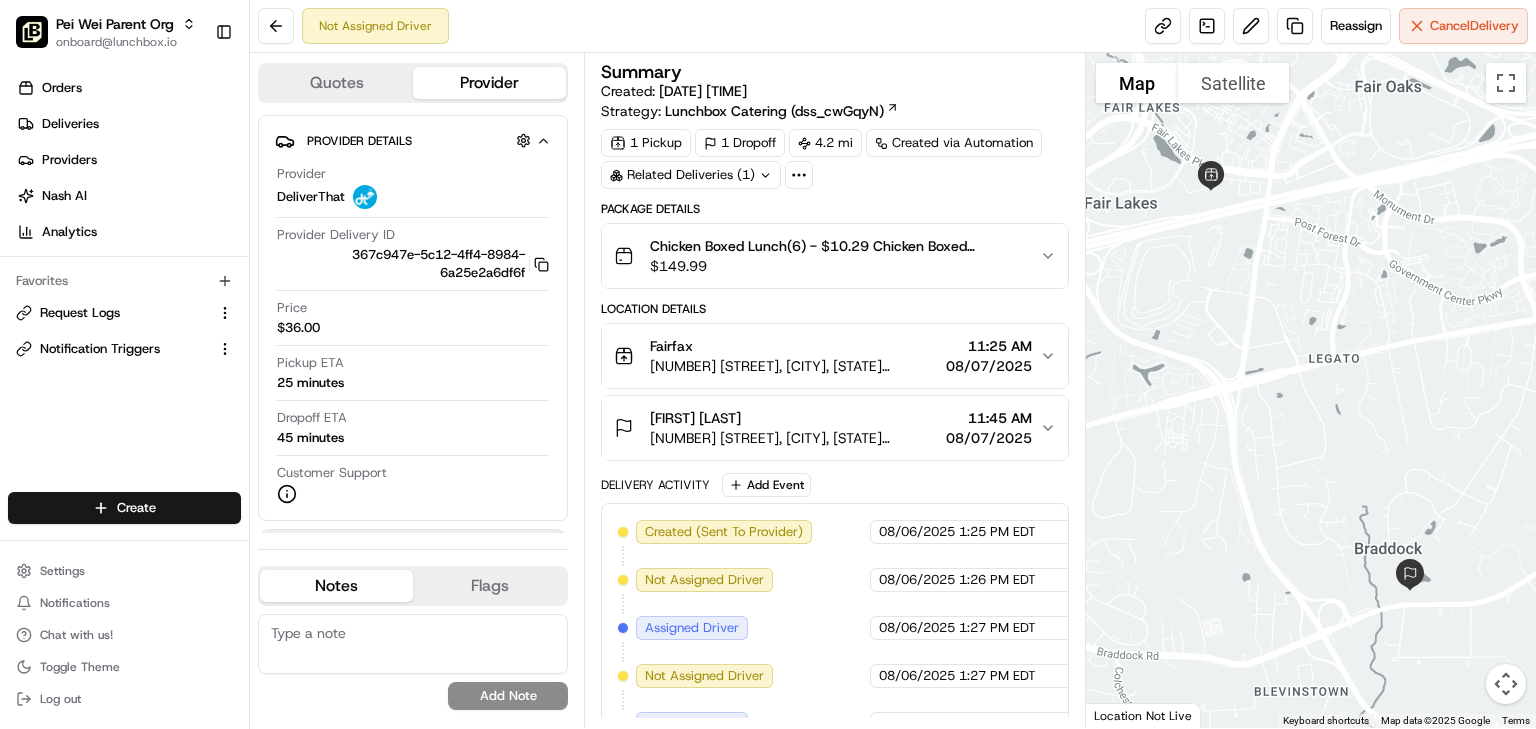 click on "Not Assigned Driver Reassign Cancel  Delivery" at bounding box center (893, 26) 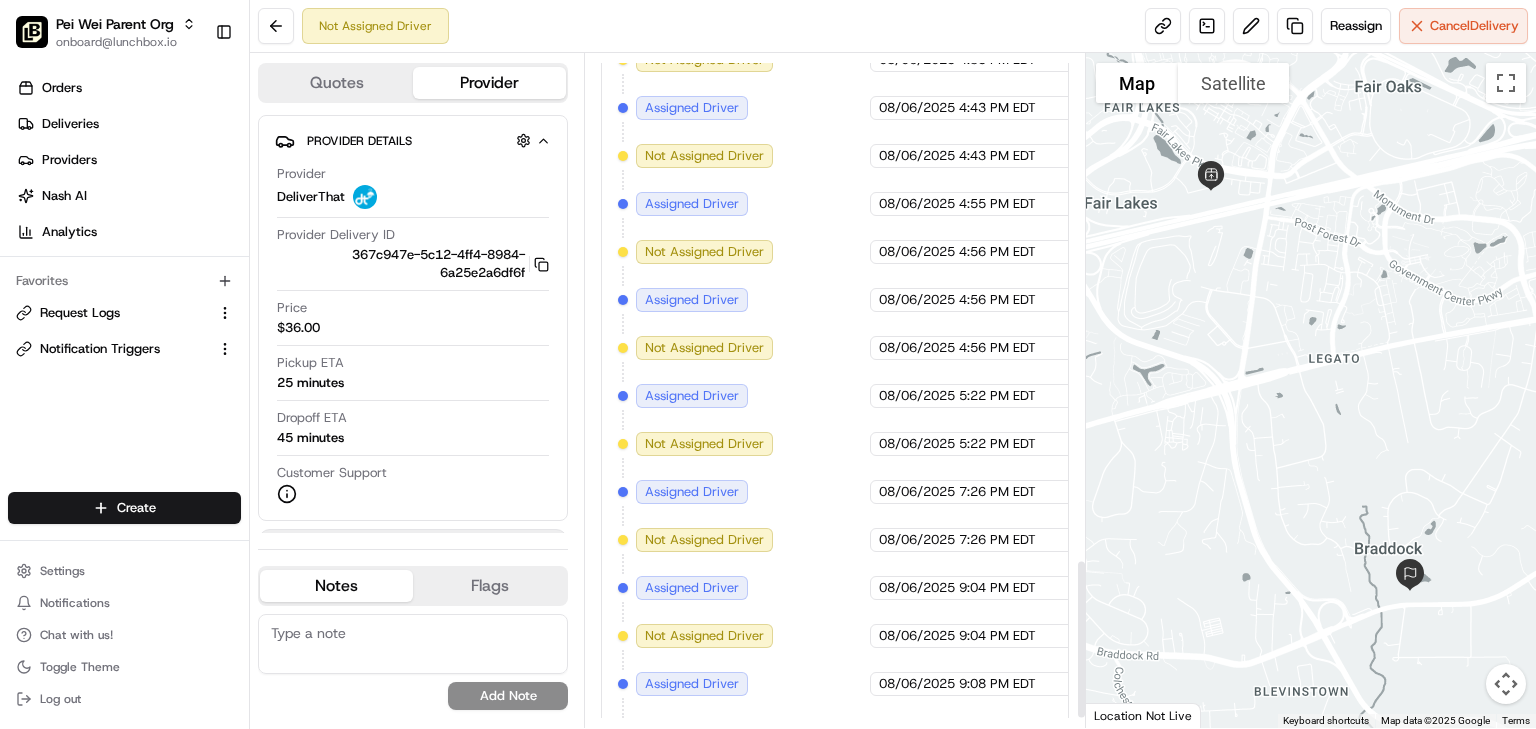 scroll, scrollTop: 2172, scrollLeft: 0, axis: vertical 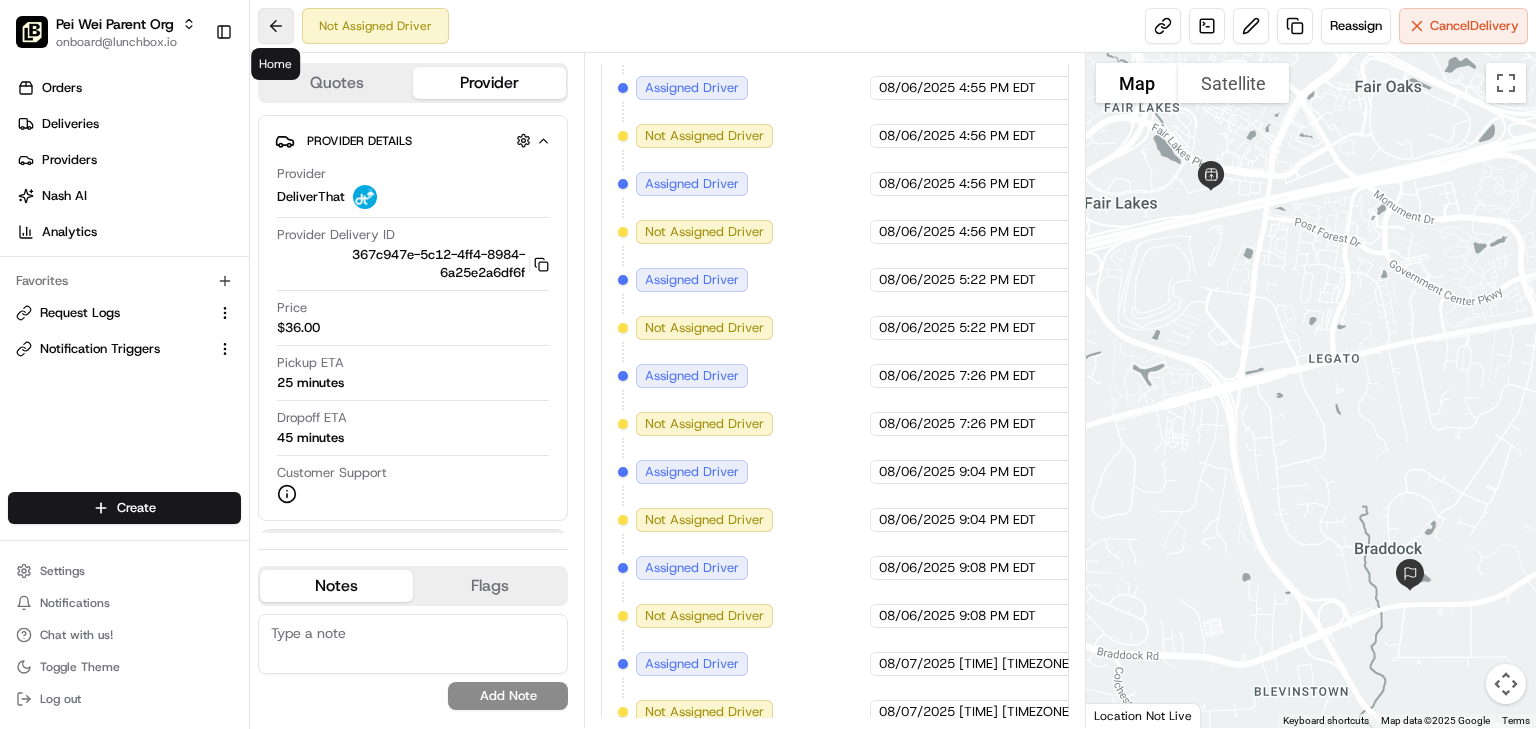 click at bounding box center [276, 26] 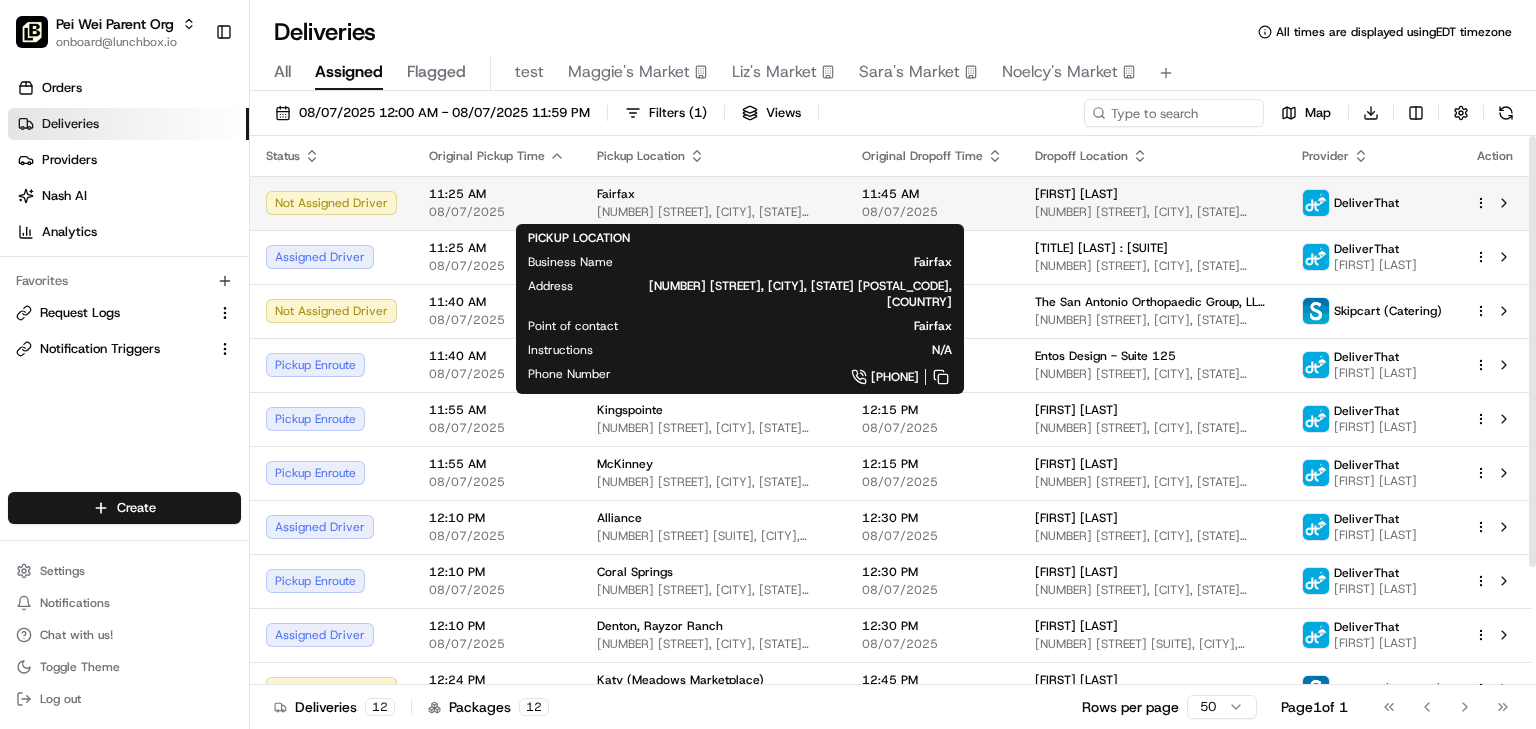 click on "Fairfax 4461 Market Commons Dr, Fairfax, VA 22033, USA" at bounding box center (713, 203) 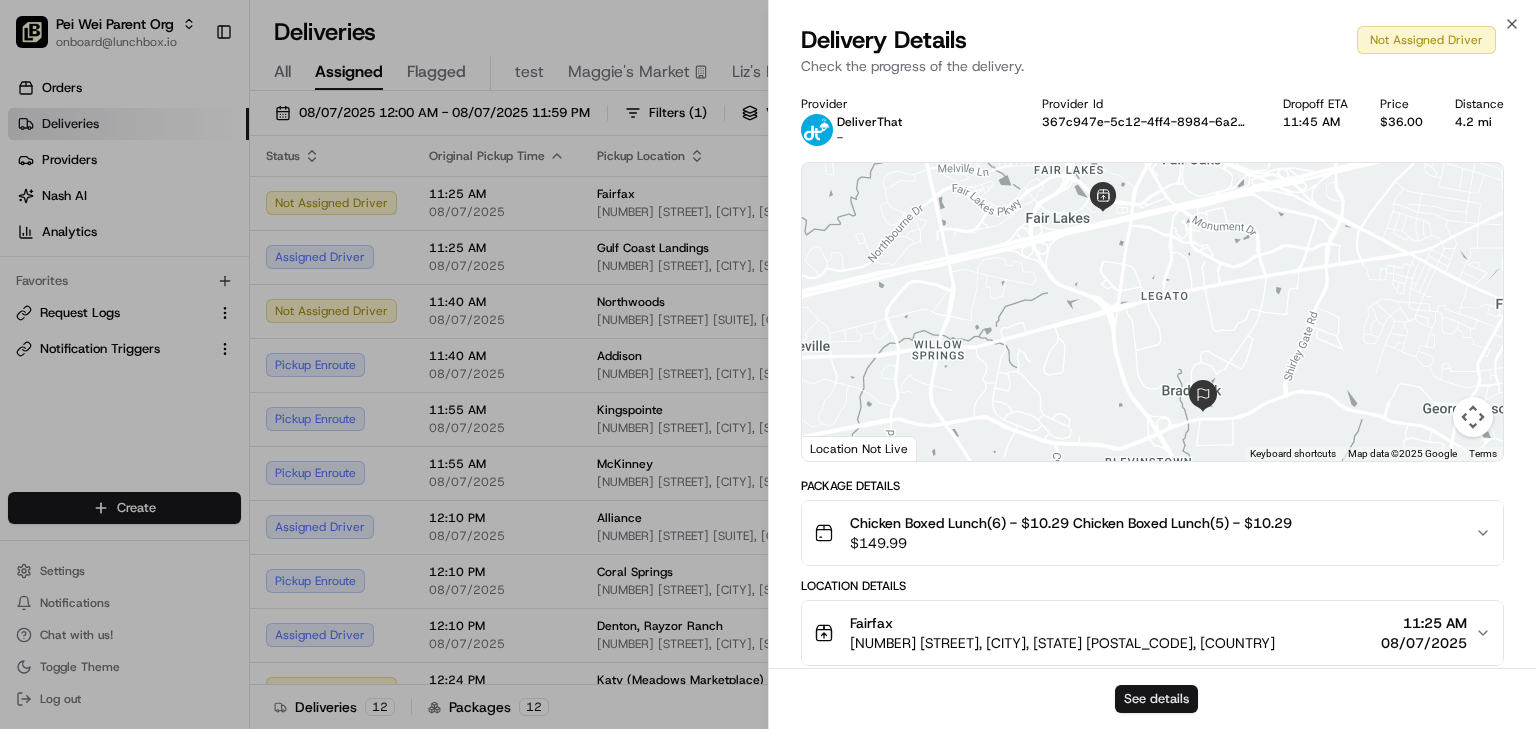click on "See details" at bounding box center [1156, 699] 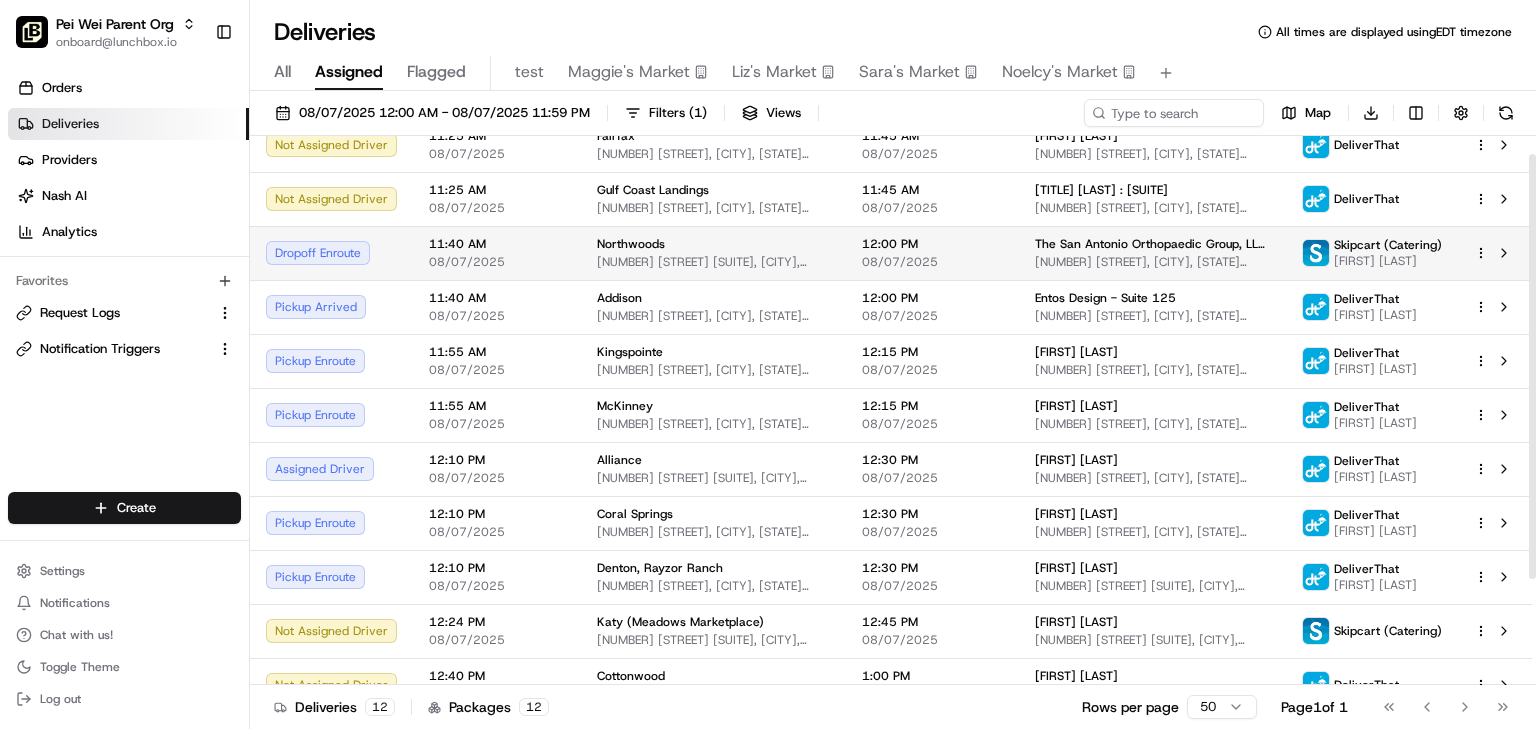 scroll, scrollTop: 0, scrollLeft: 0, axis: both 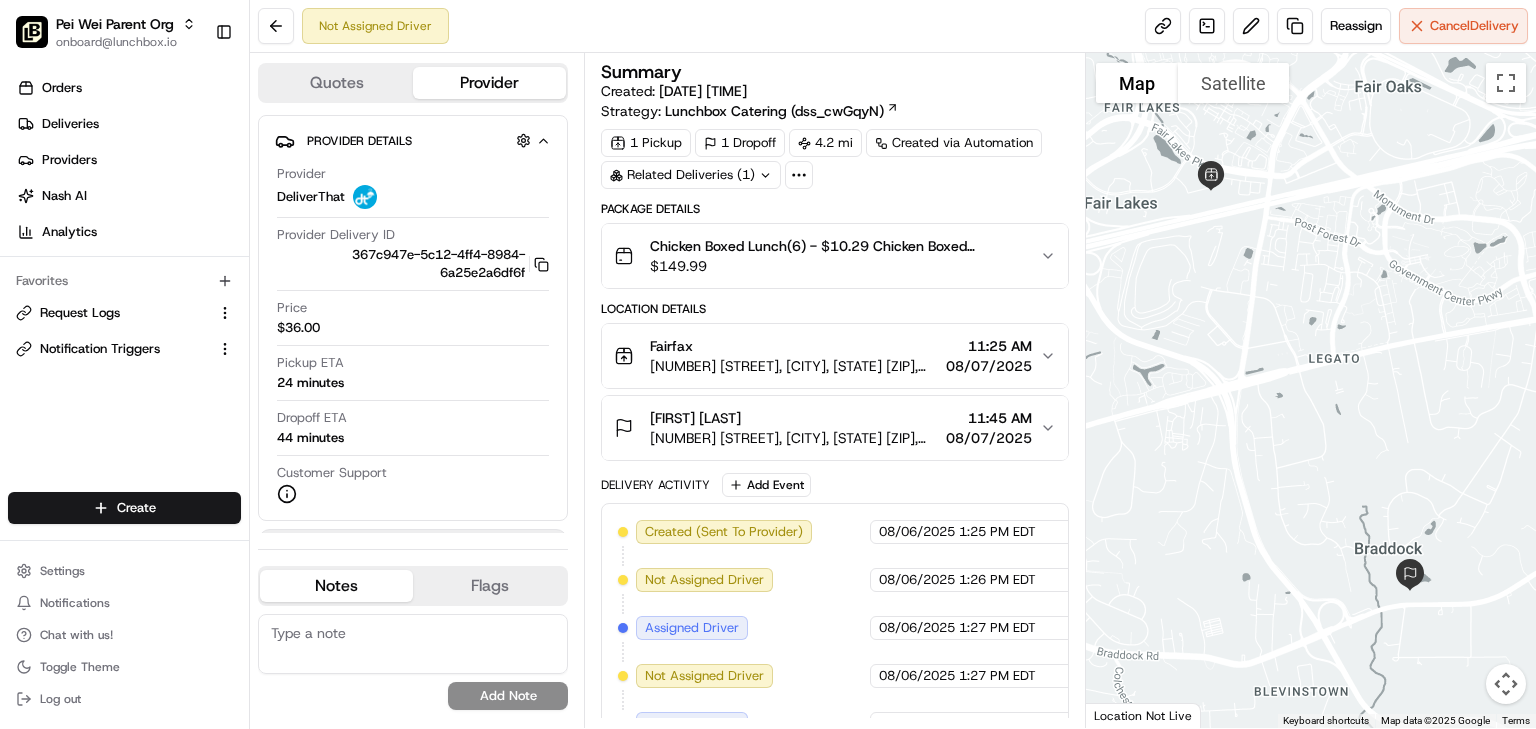 click on "Not Assigned Driver Reassign Cancel  Delivery" at bounding box center (893, 26) 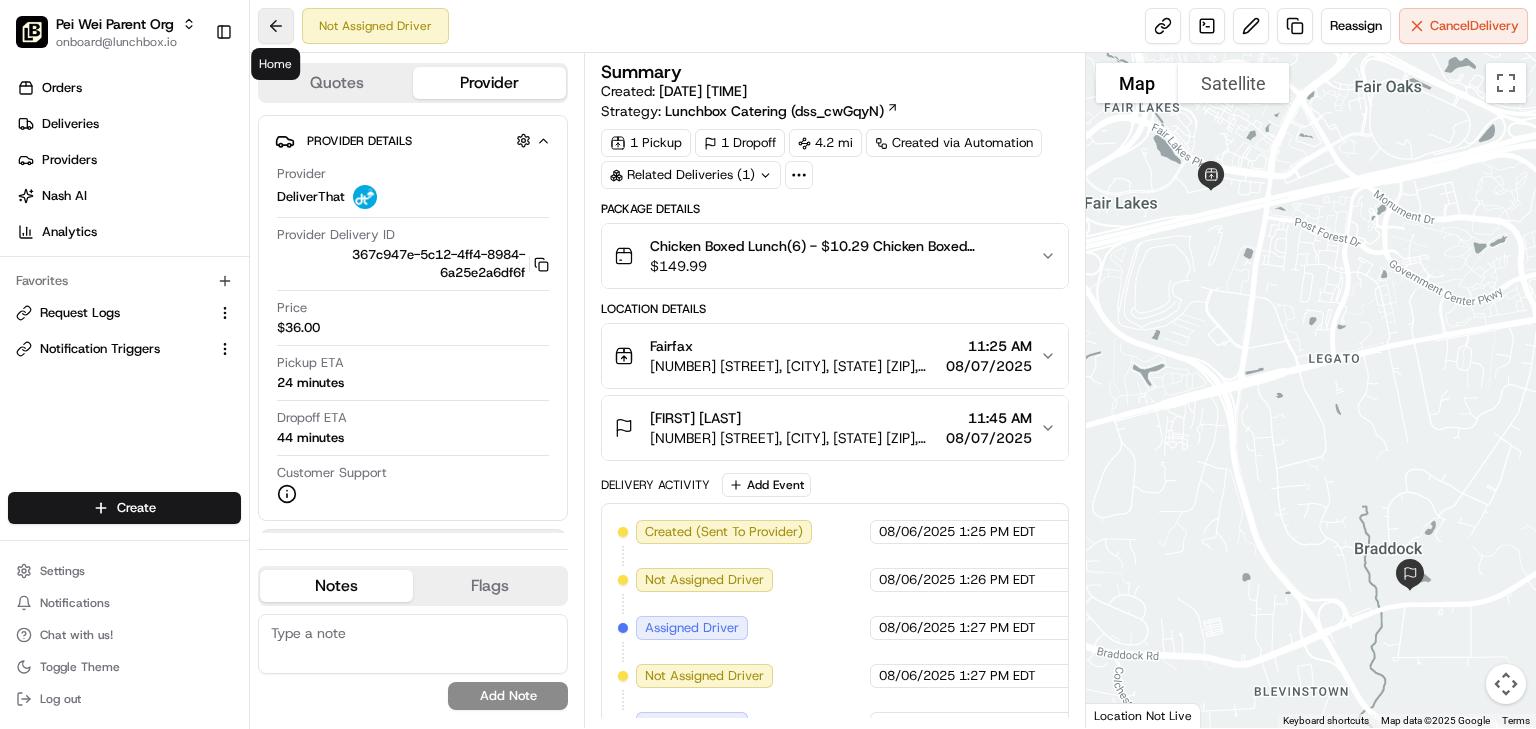 click at bounding box center (276, 26) 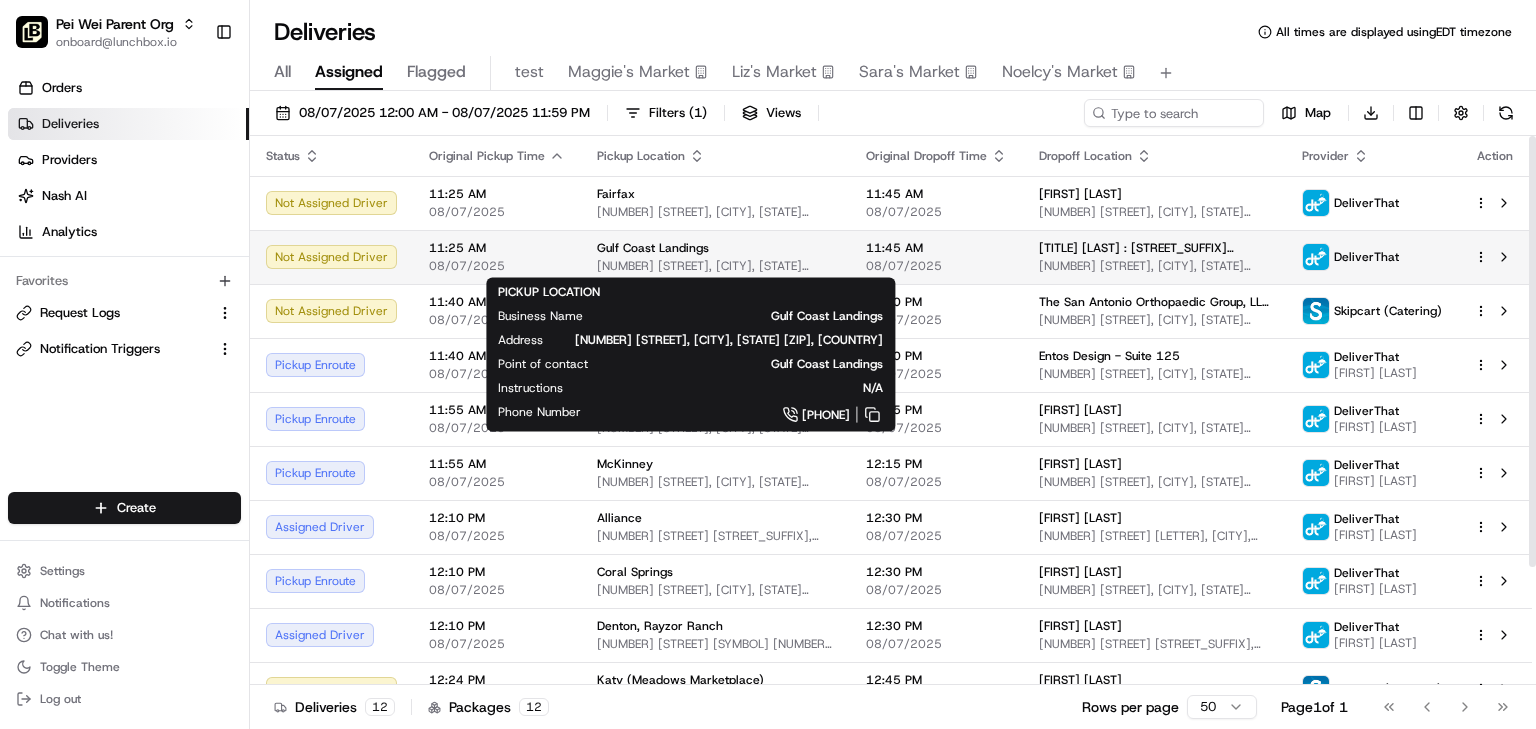click on "Gulf Coast Landings" at bounding box center [715, 248] 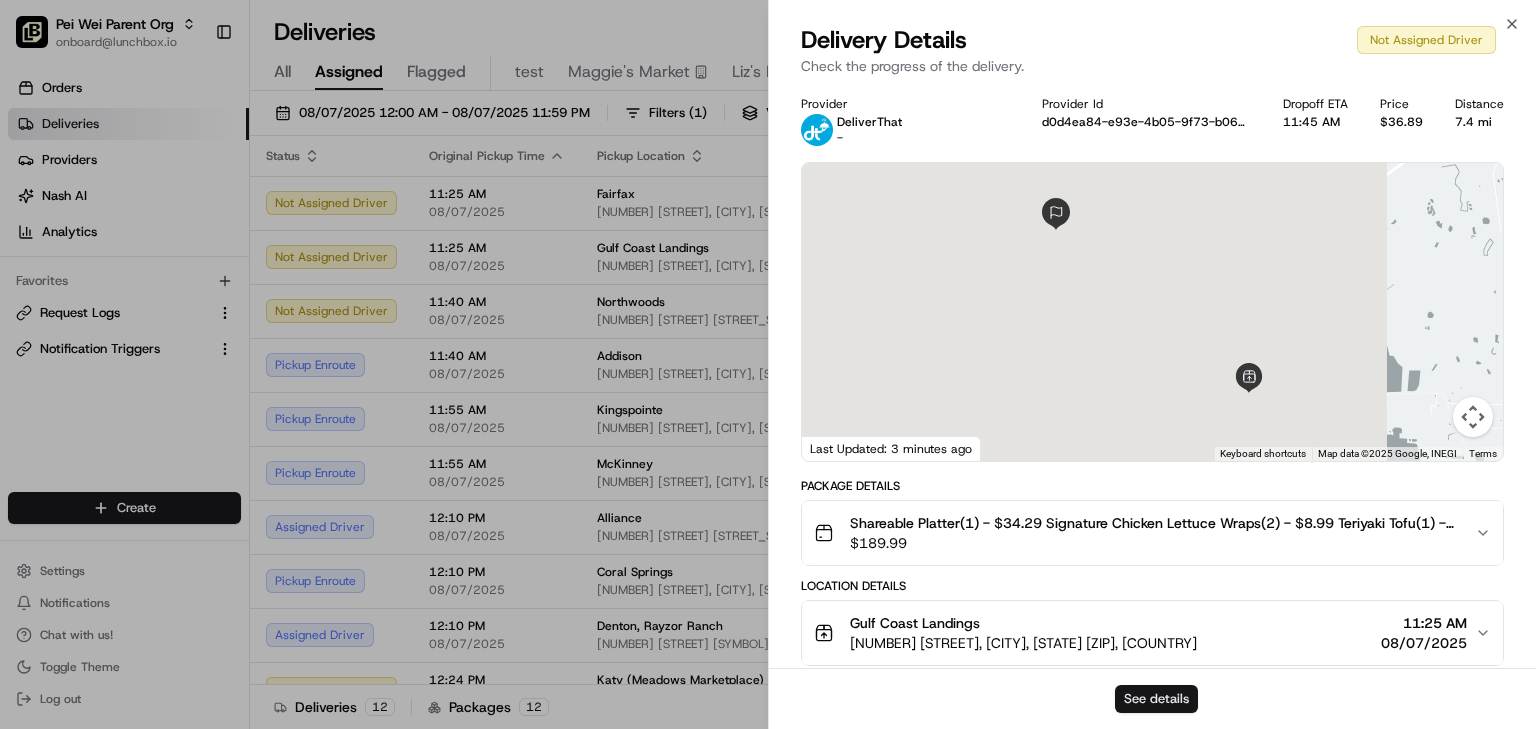 click on "See details" at bounding box center (1156, 699) 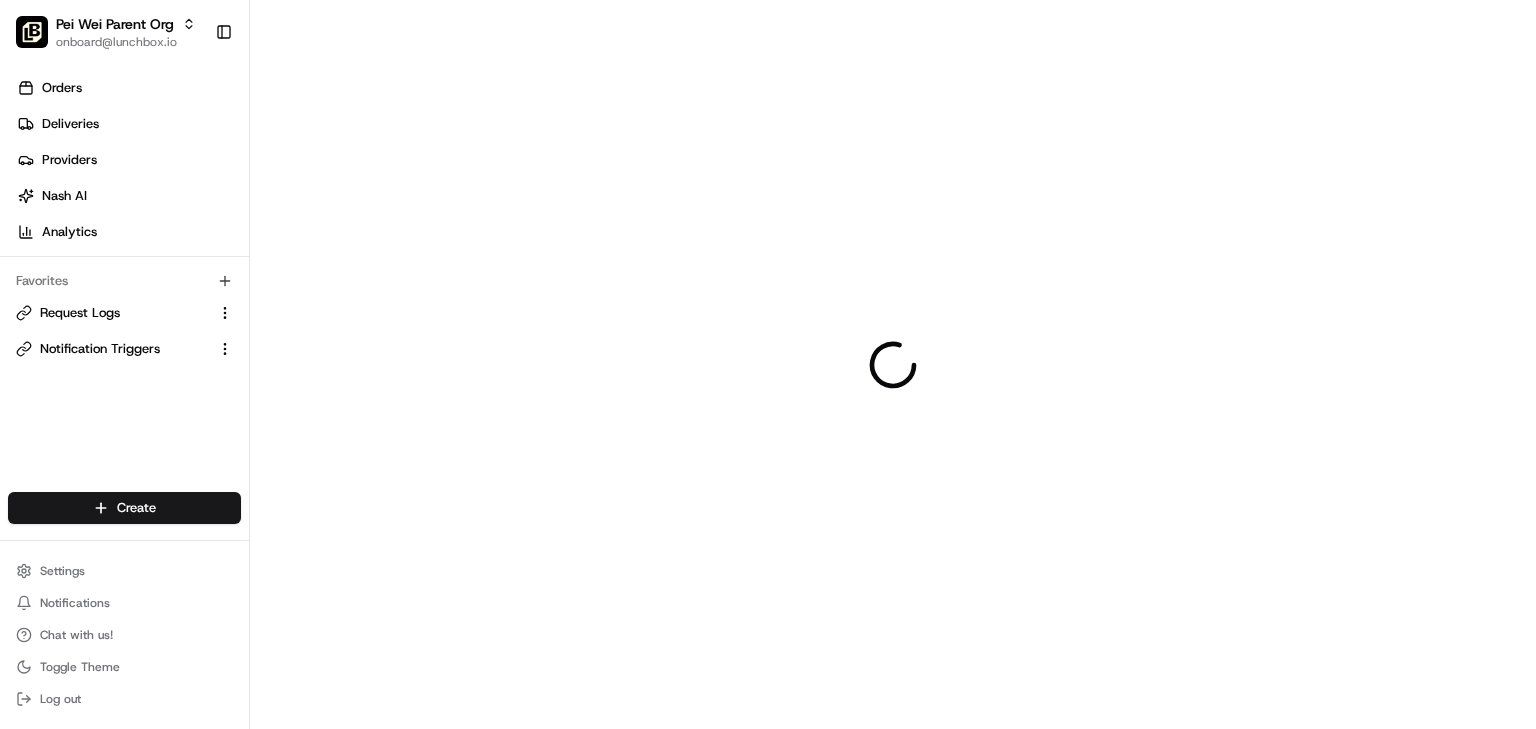 scroll, scrollTop: 0, scrollLeft: 0, axis: both 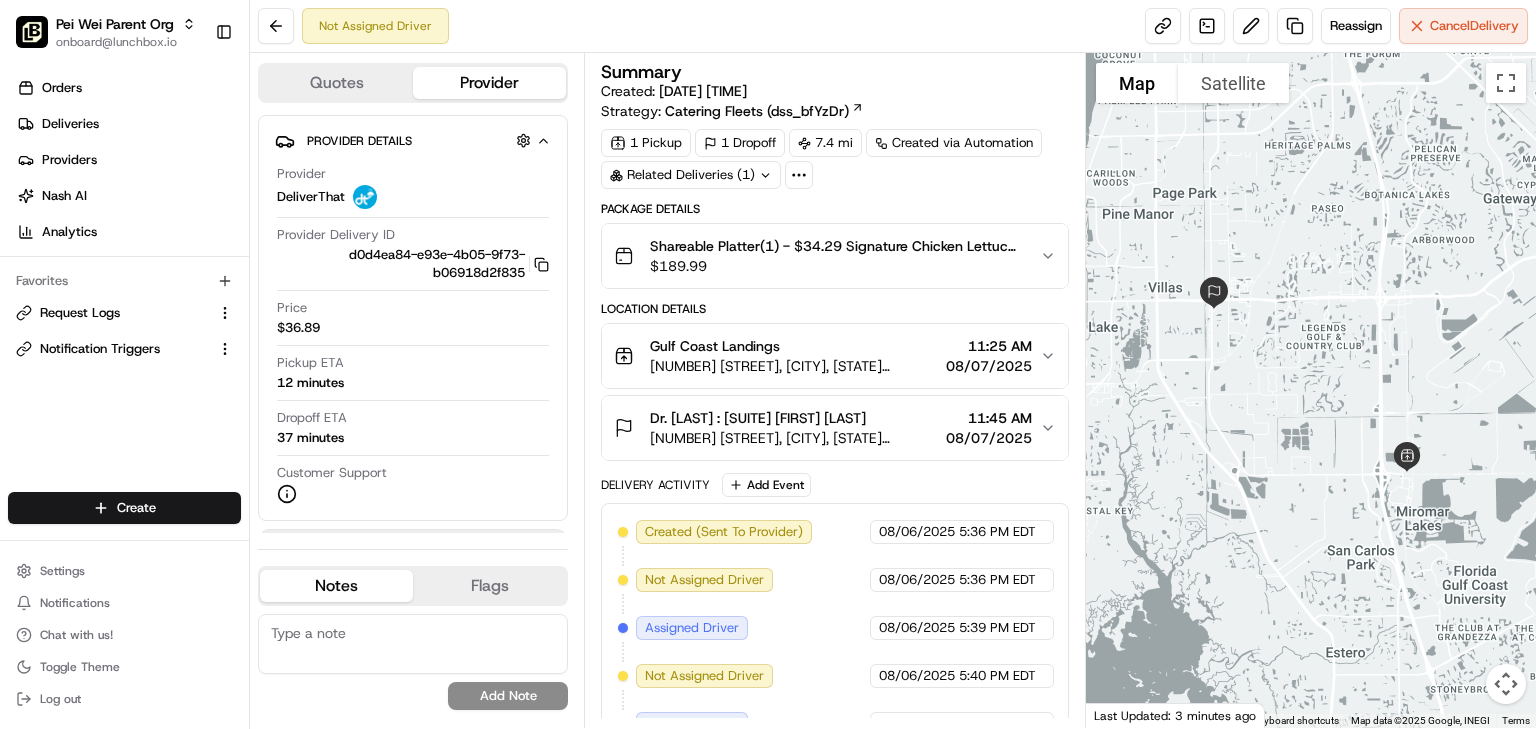 click 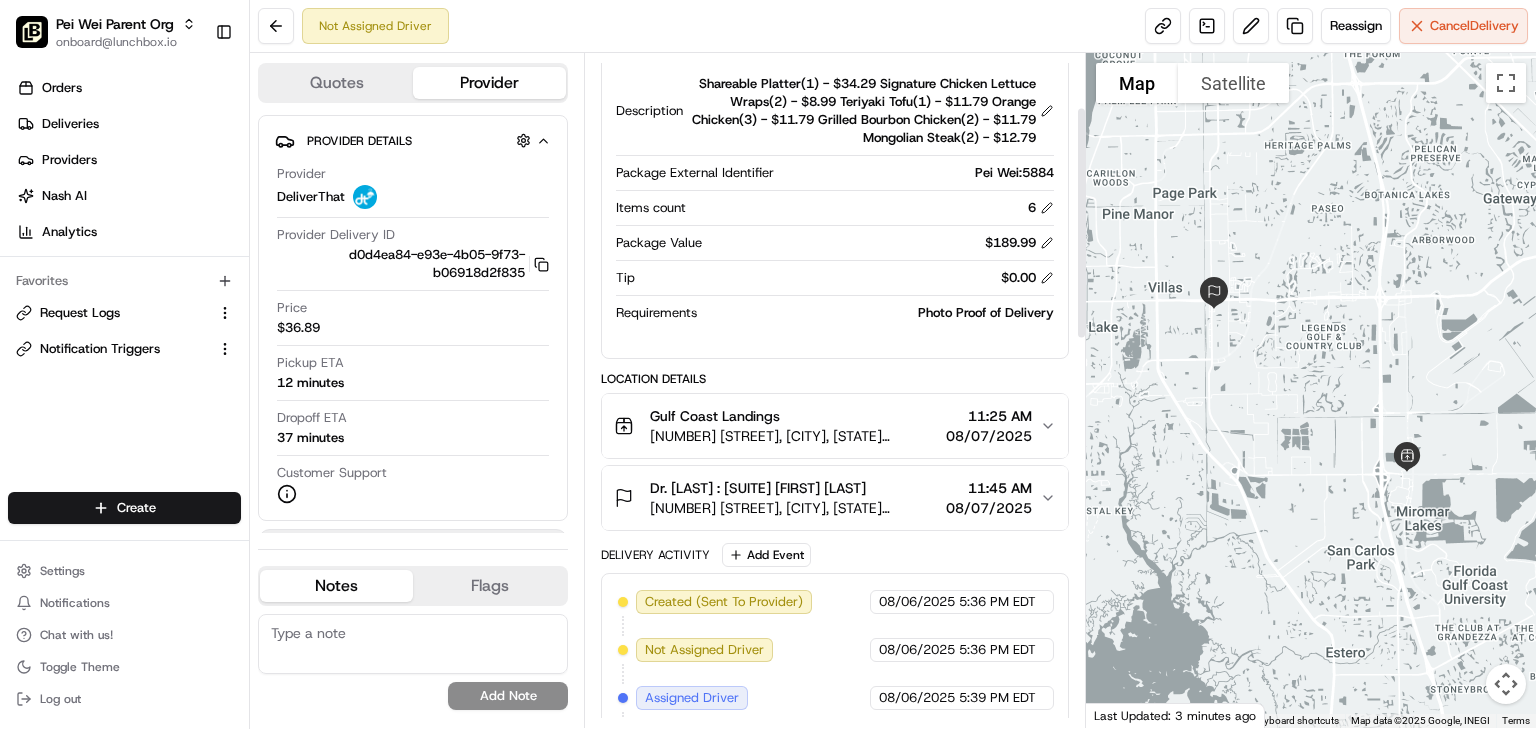 scroll, scrollTop: 0, scrollLeft: 0, axis: both 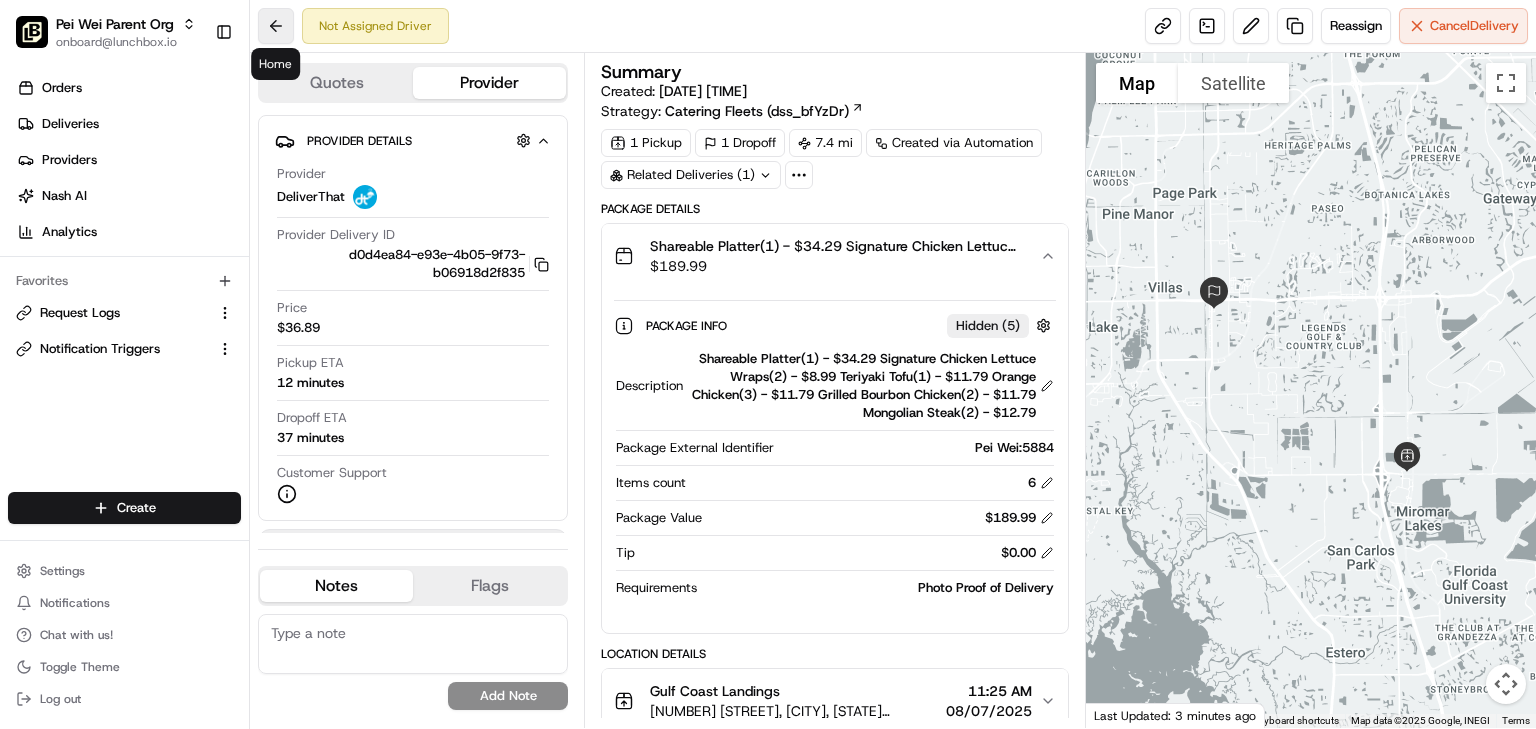 click at bounding box center (276, 26) 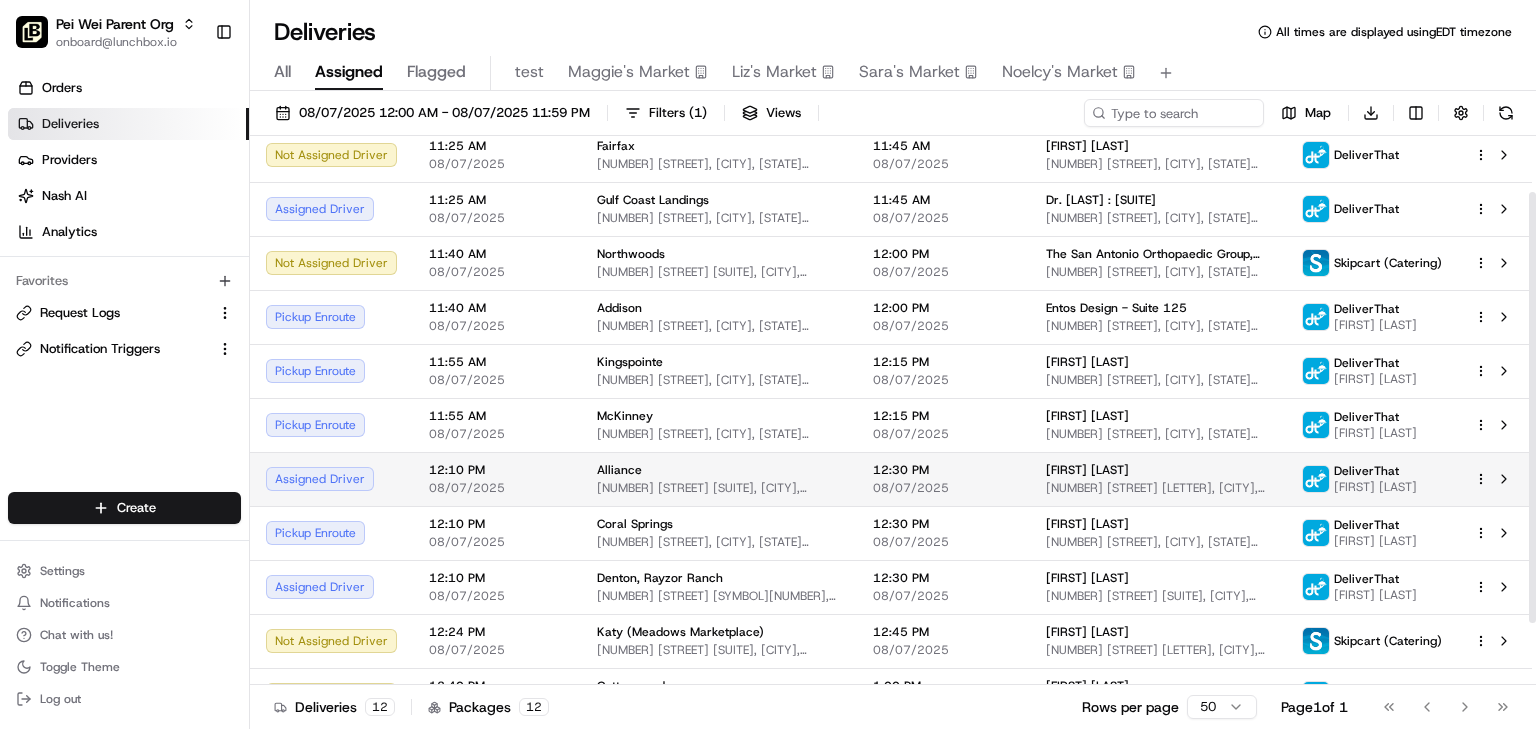 scroll, scrollTop: 0, scrollLeft: 0, axis: both 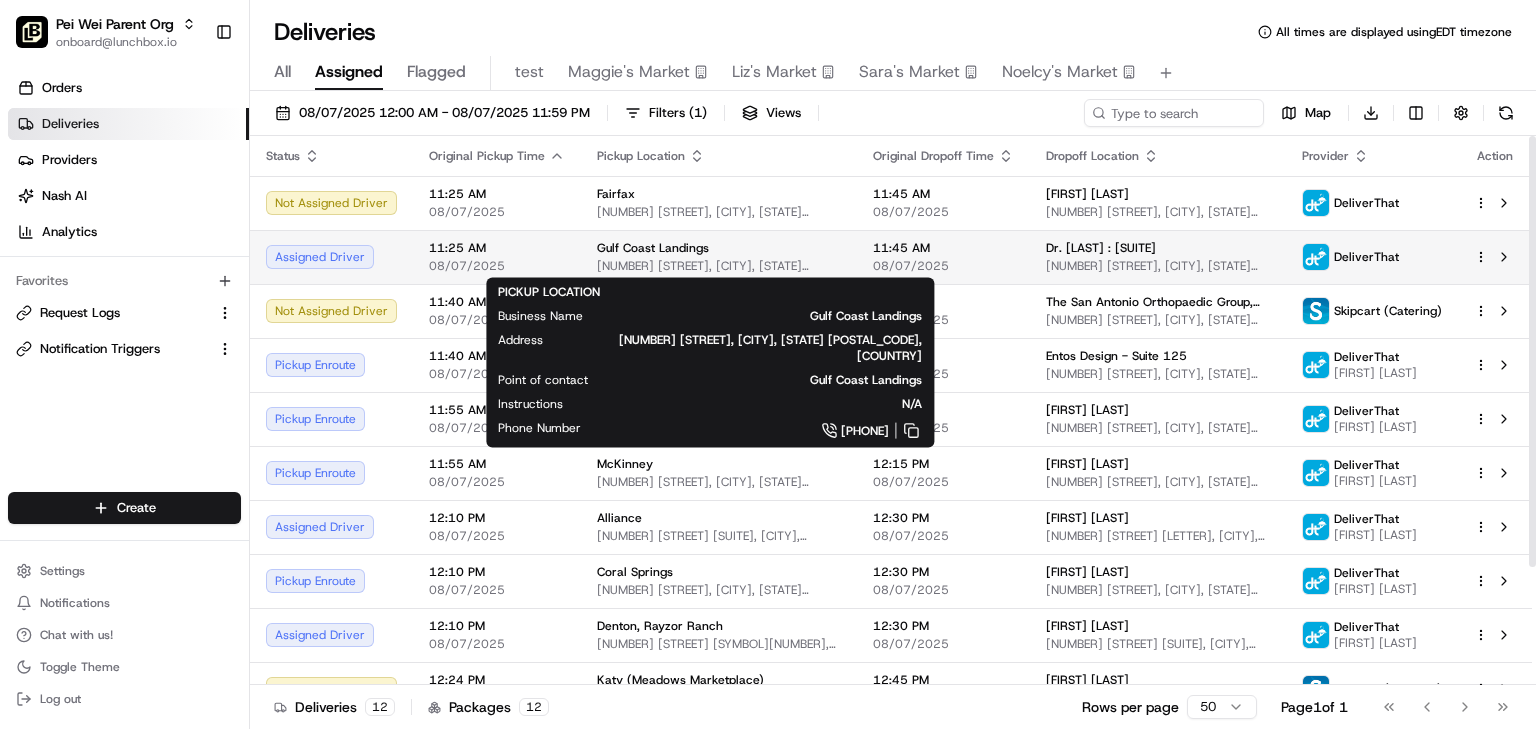 click on "Gulf Coast Landings" at bounding box center (719, 248) 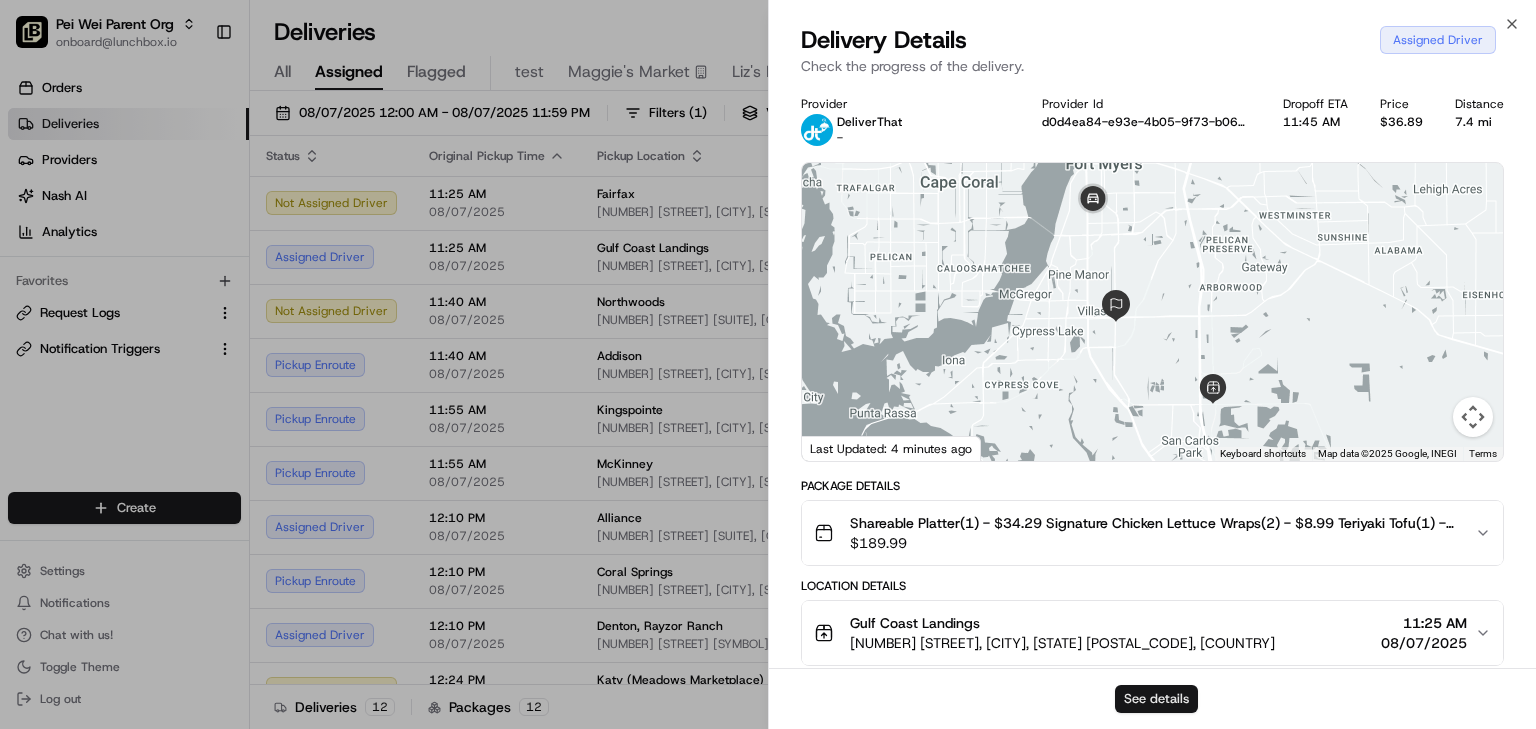 click on "See details" at bounding box center [1156, 699] 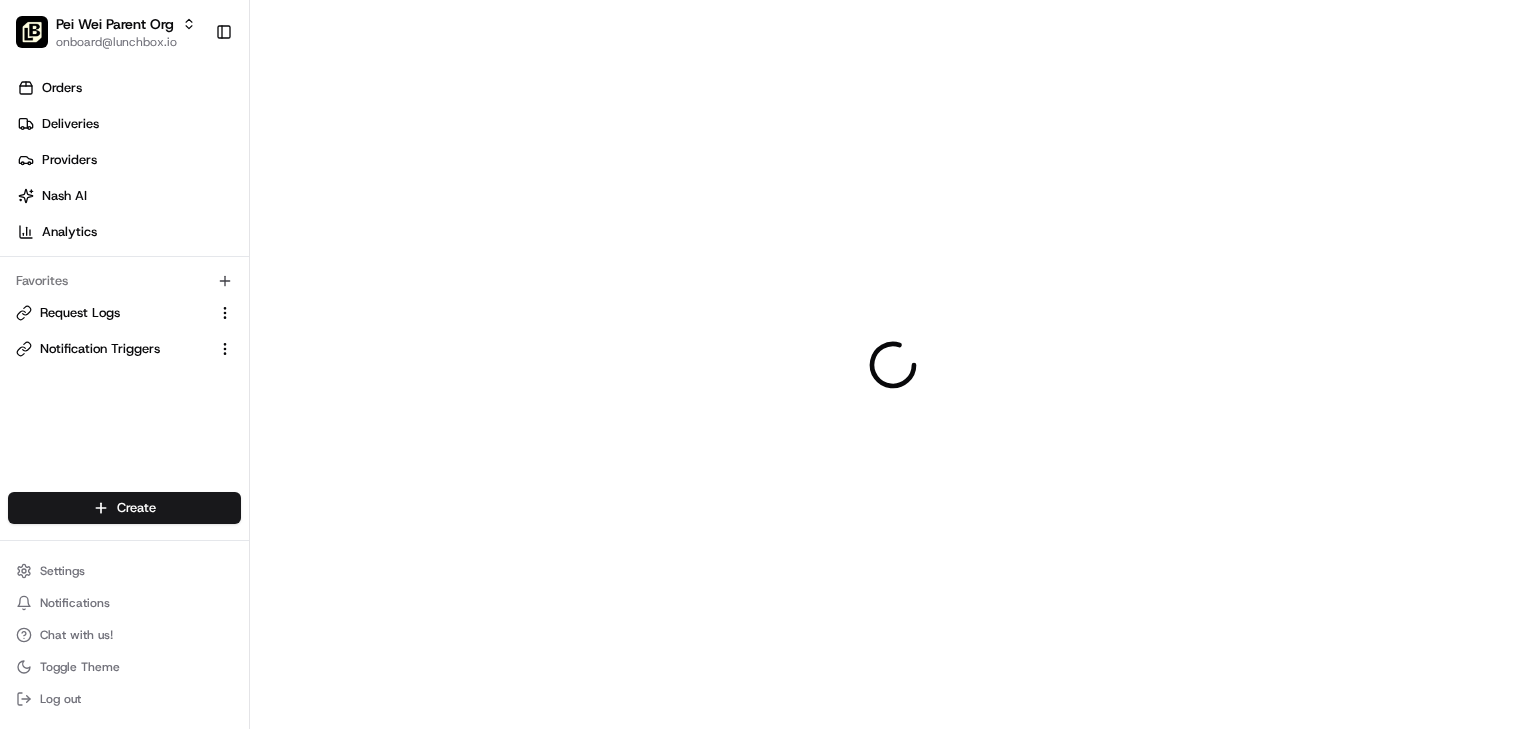 scroll, scrollTop: 0, scrollLeft: 0, axis: both 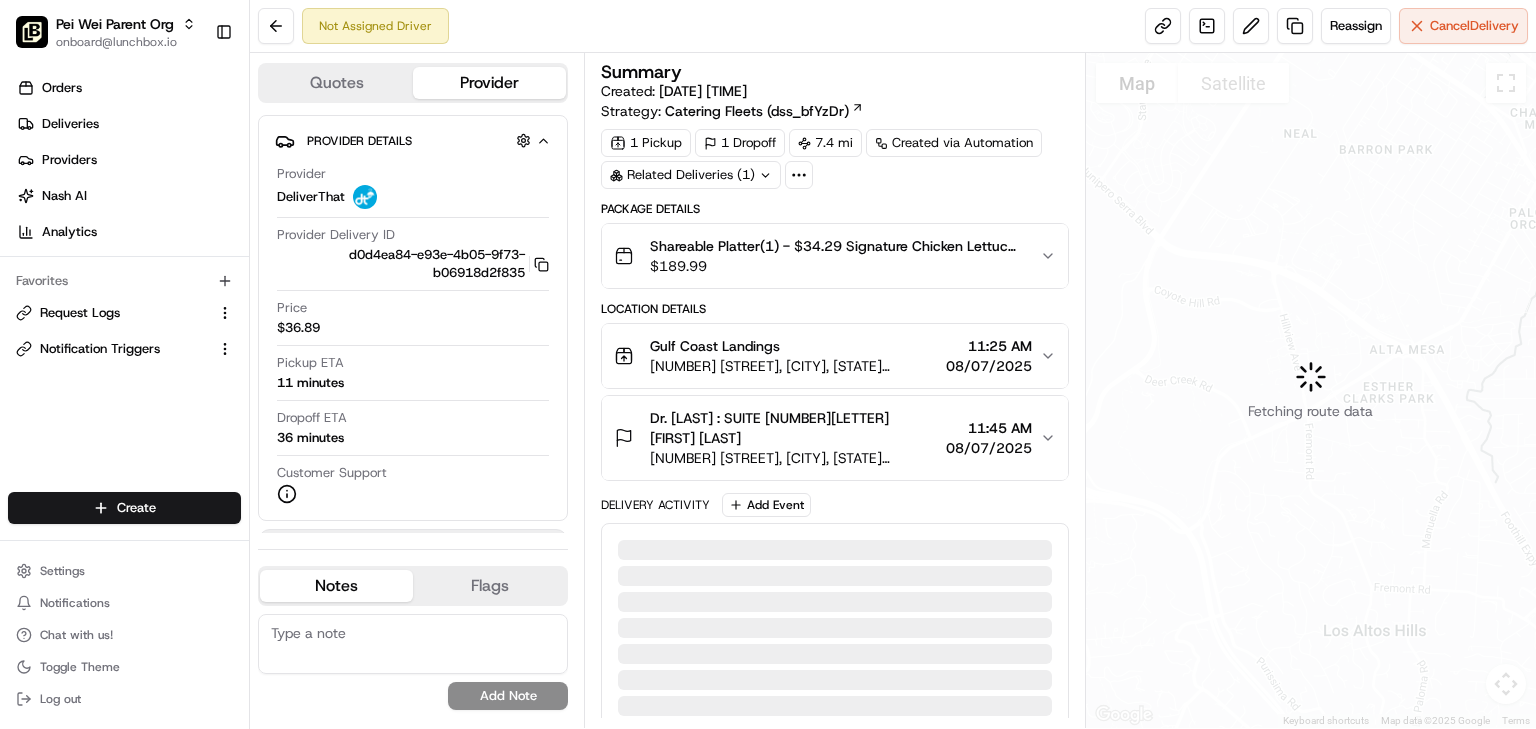 click on "Dr. Anya : SUITE 110A William Ray 13691 Metro Pkwy, Fort Myers, FL 33912, USA 11:45 AM 08/07/2025" at bounding box center (827, 438) 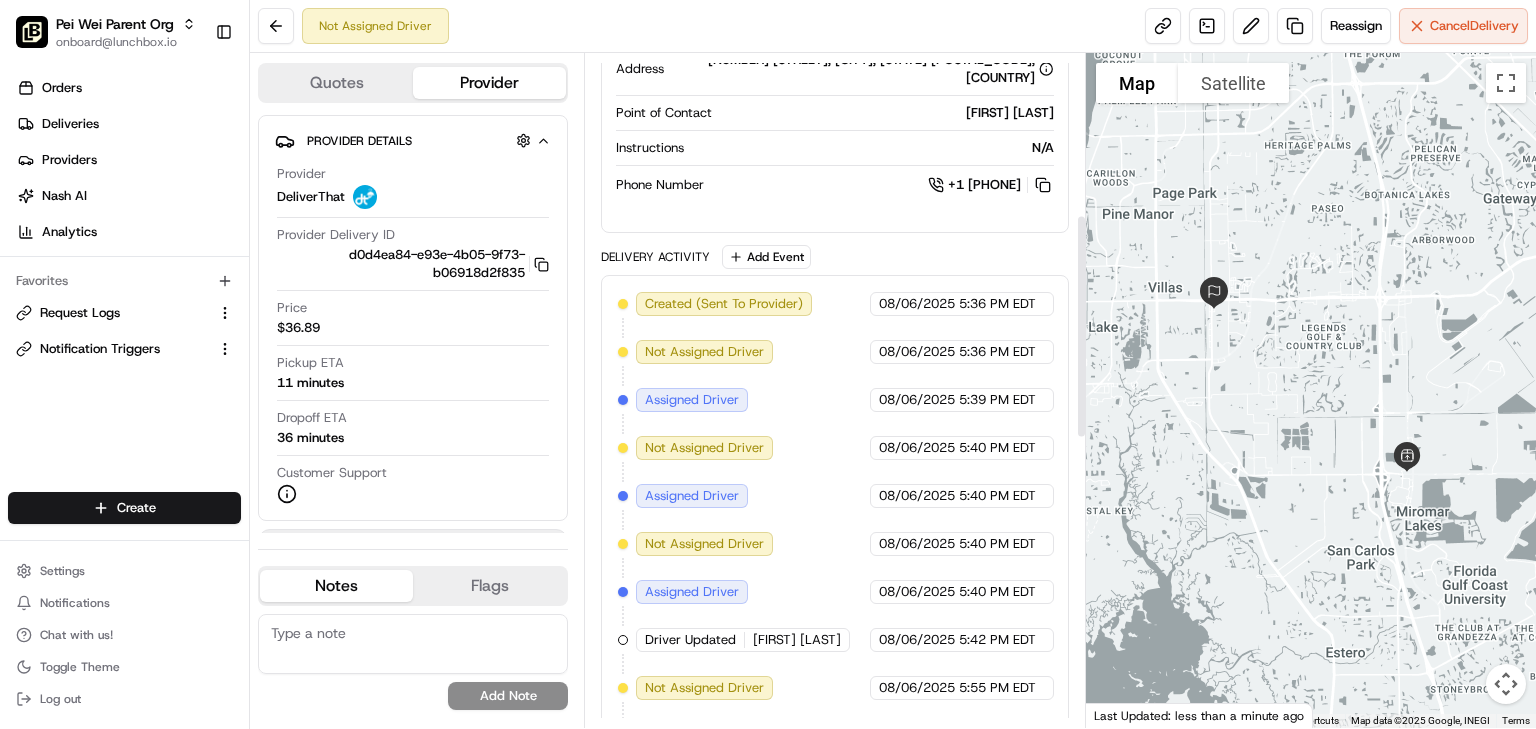 scroll, scrollTop: 479, scrollLeft: 0, axis: vertical 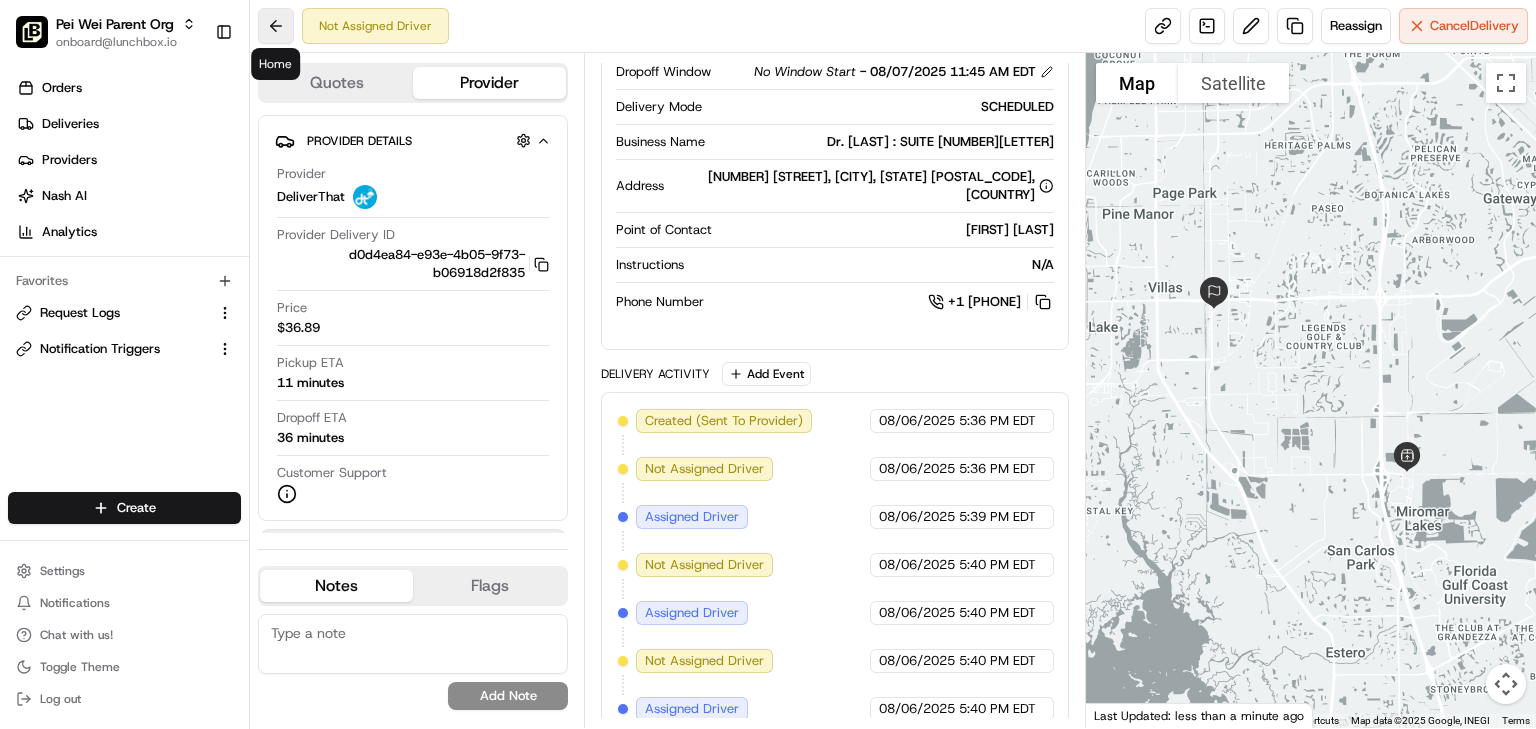 click at bounding box center [276, 26] 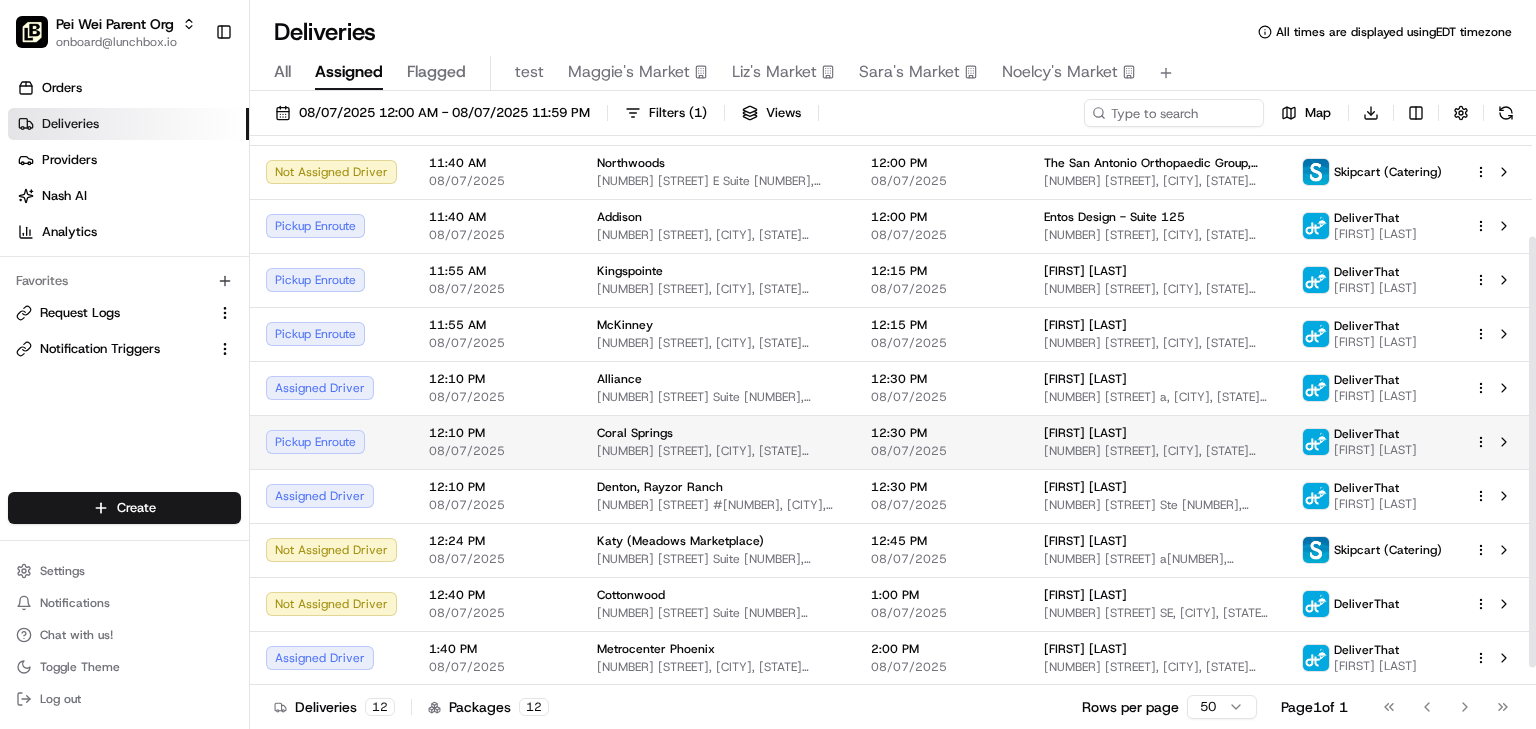 scroll, scrollTop: 0, scrollLeft: 0, axis: both 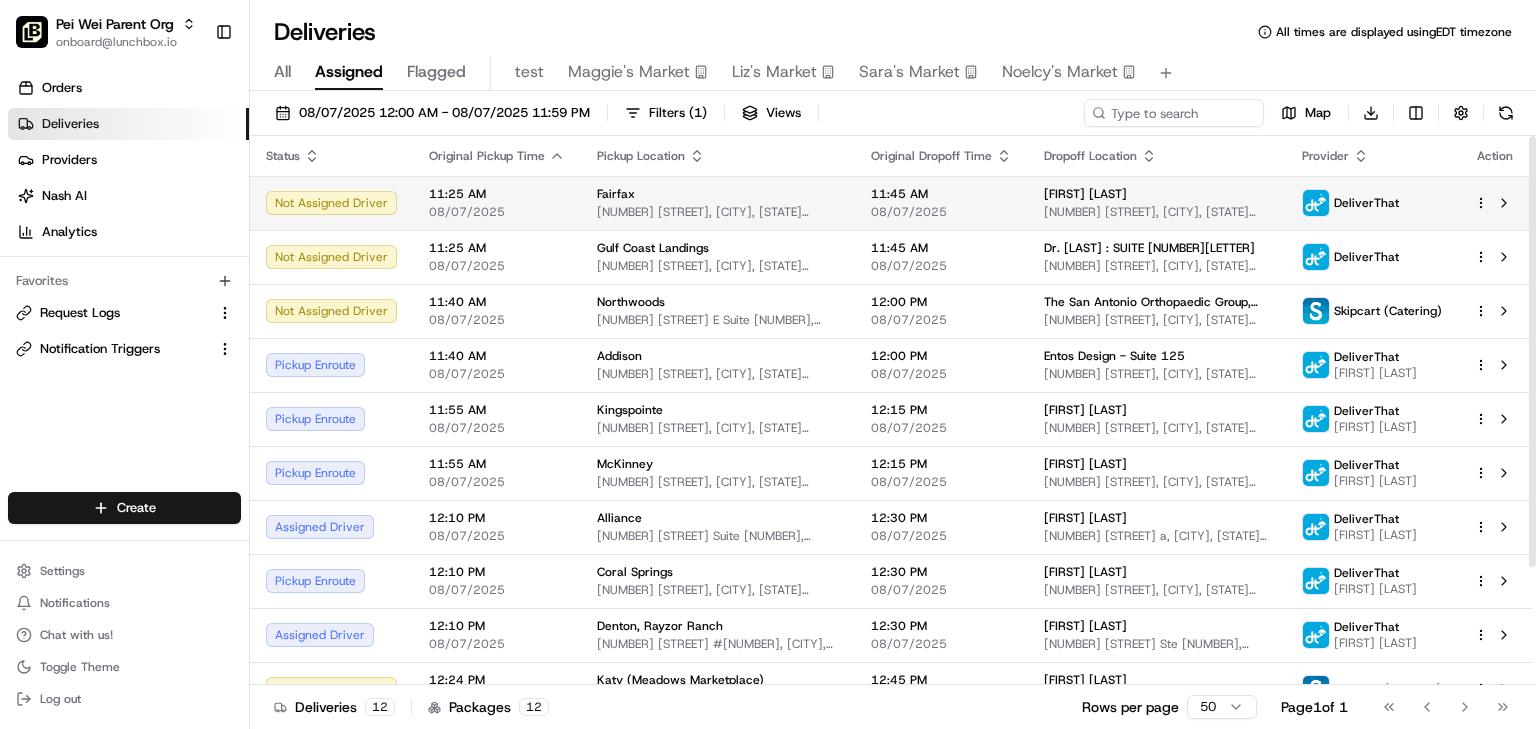 click on "Fairfax" at bounding box center (718, 194) 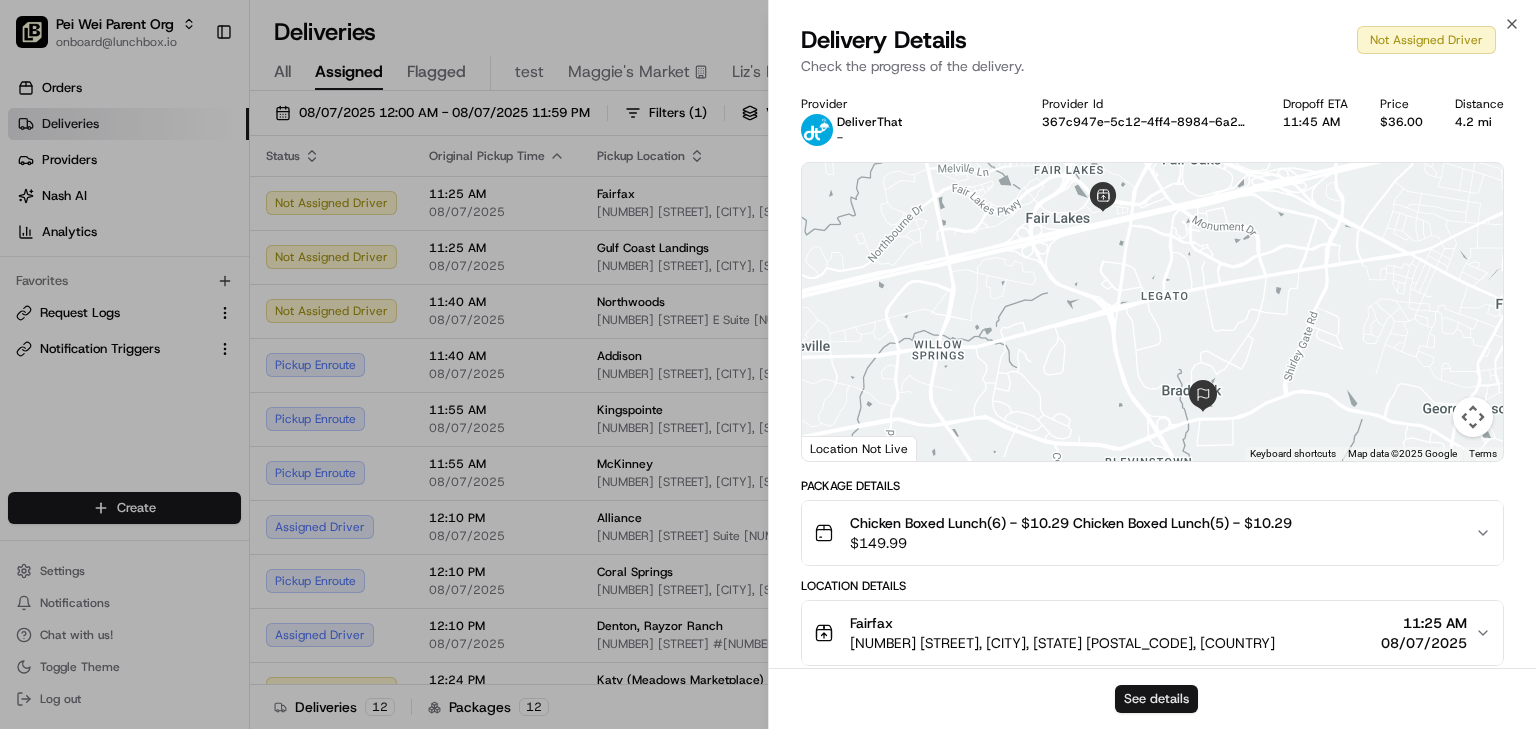 click on "See details" at bounding box center (1156, 699) 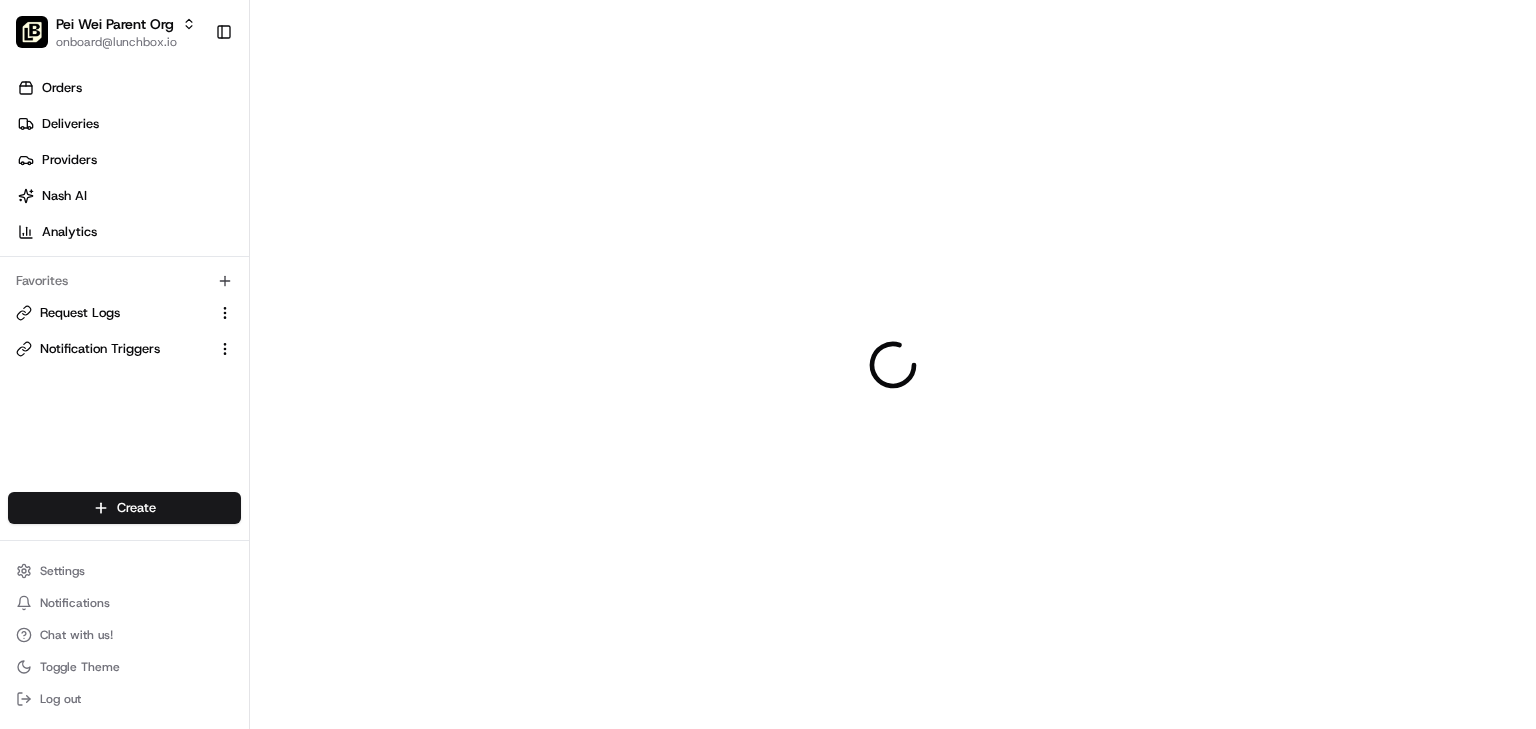 scroll, scrollTop: 0, scrollLeft: 0, axis: both 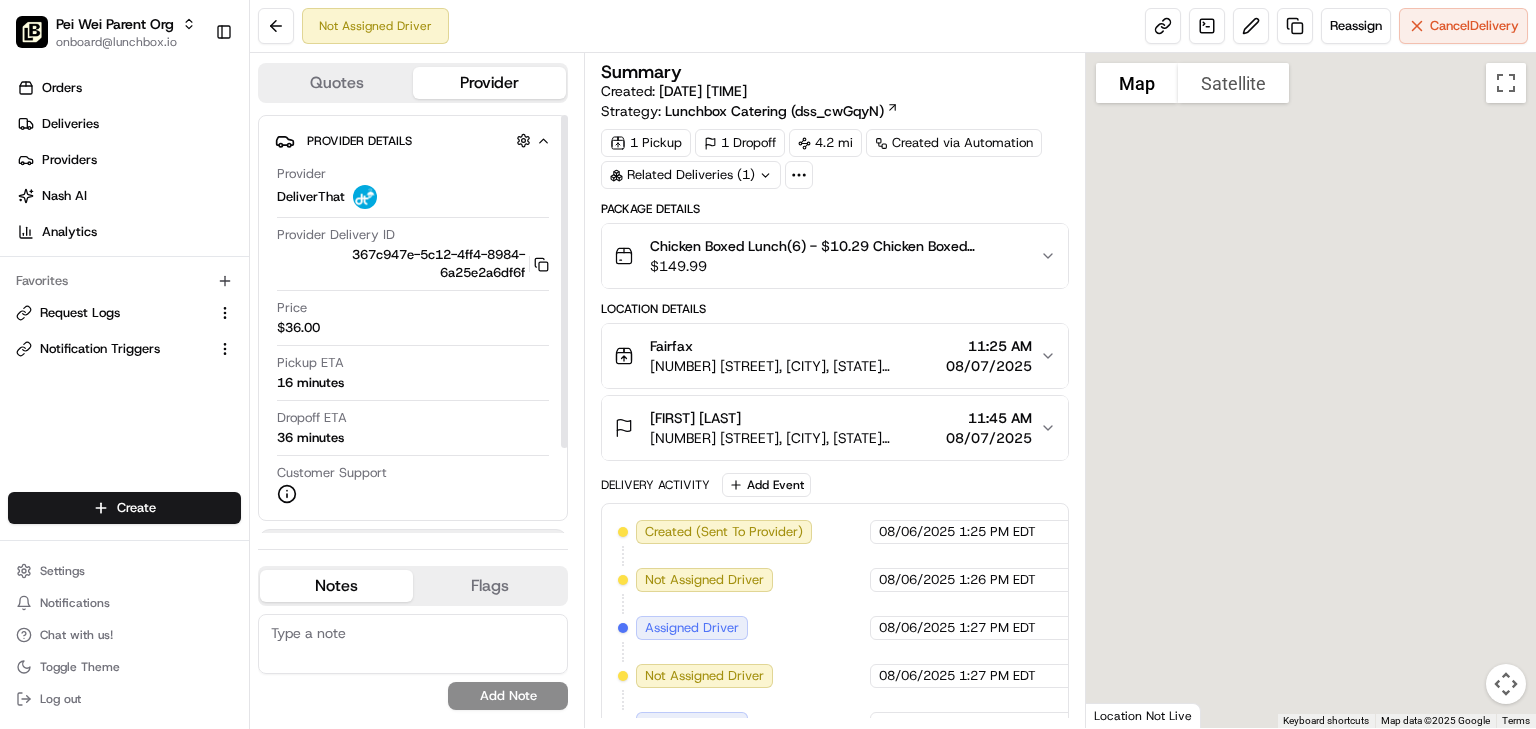 click 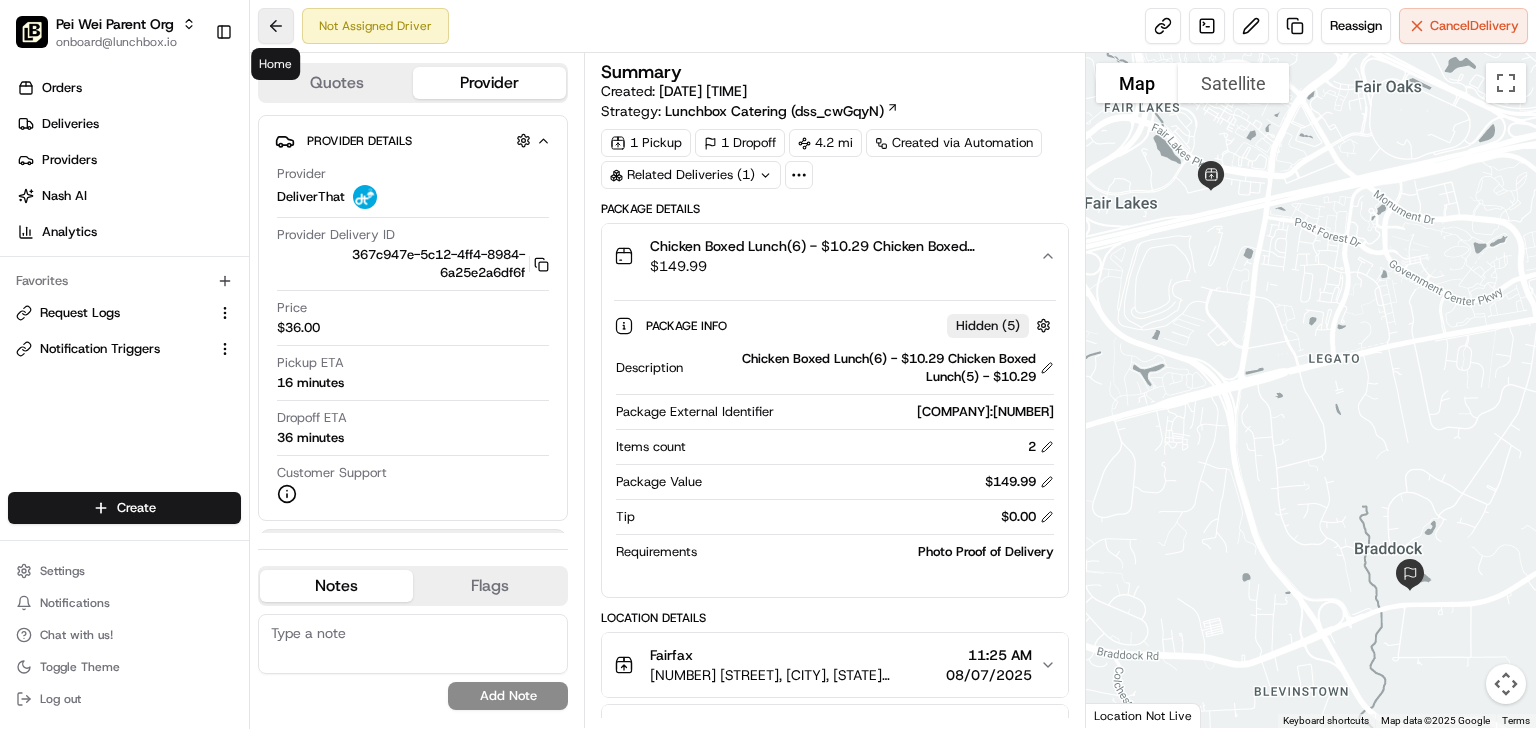 click at bounding box center [276, 26] 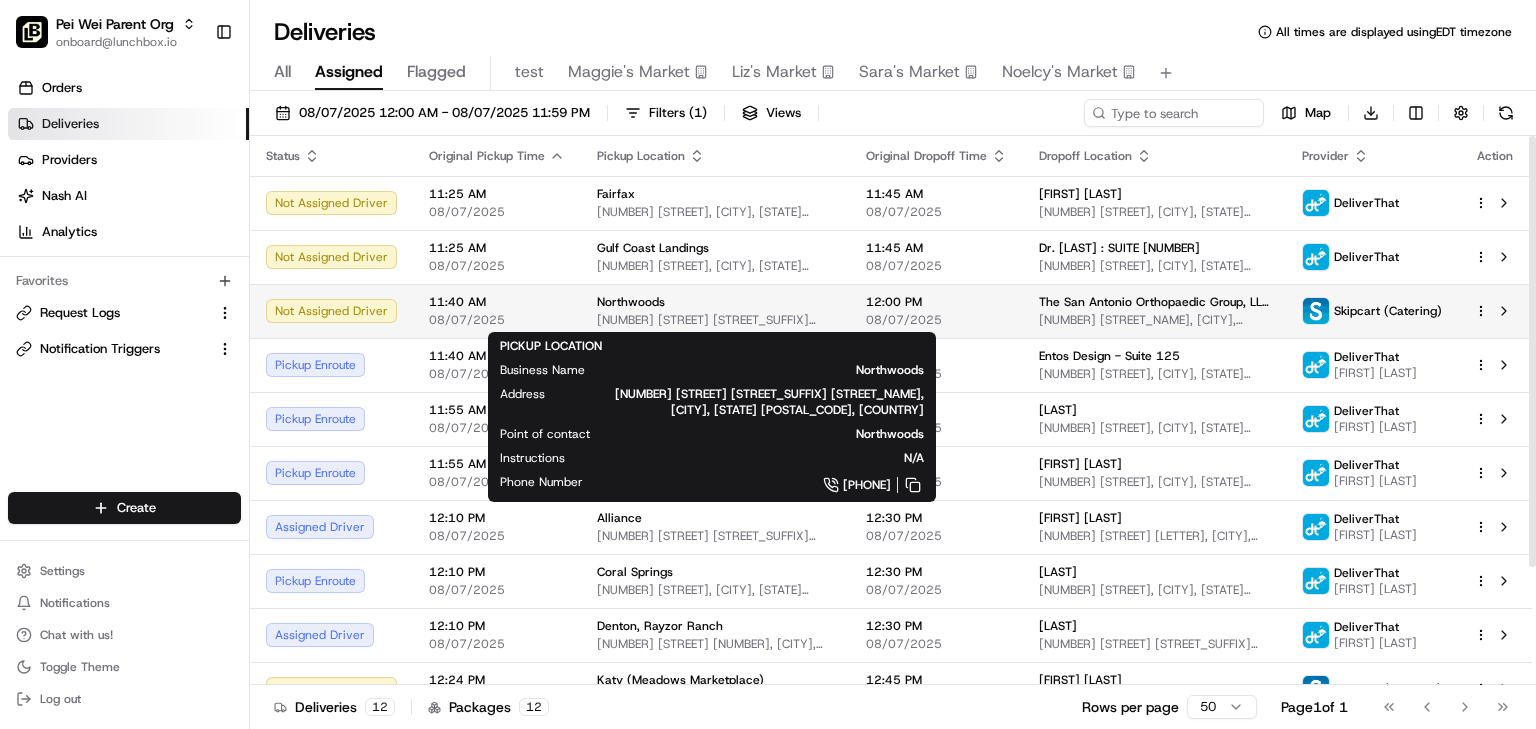 click on "Northwoods" at bounding box center (631, 302) 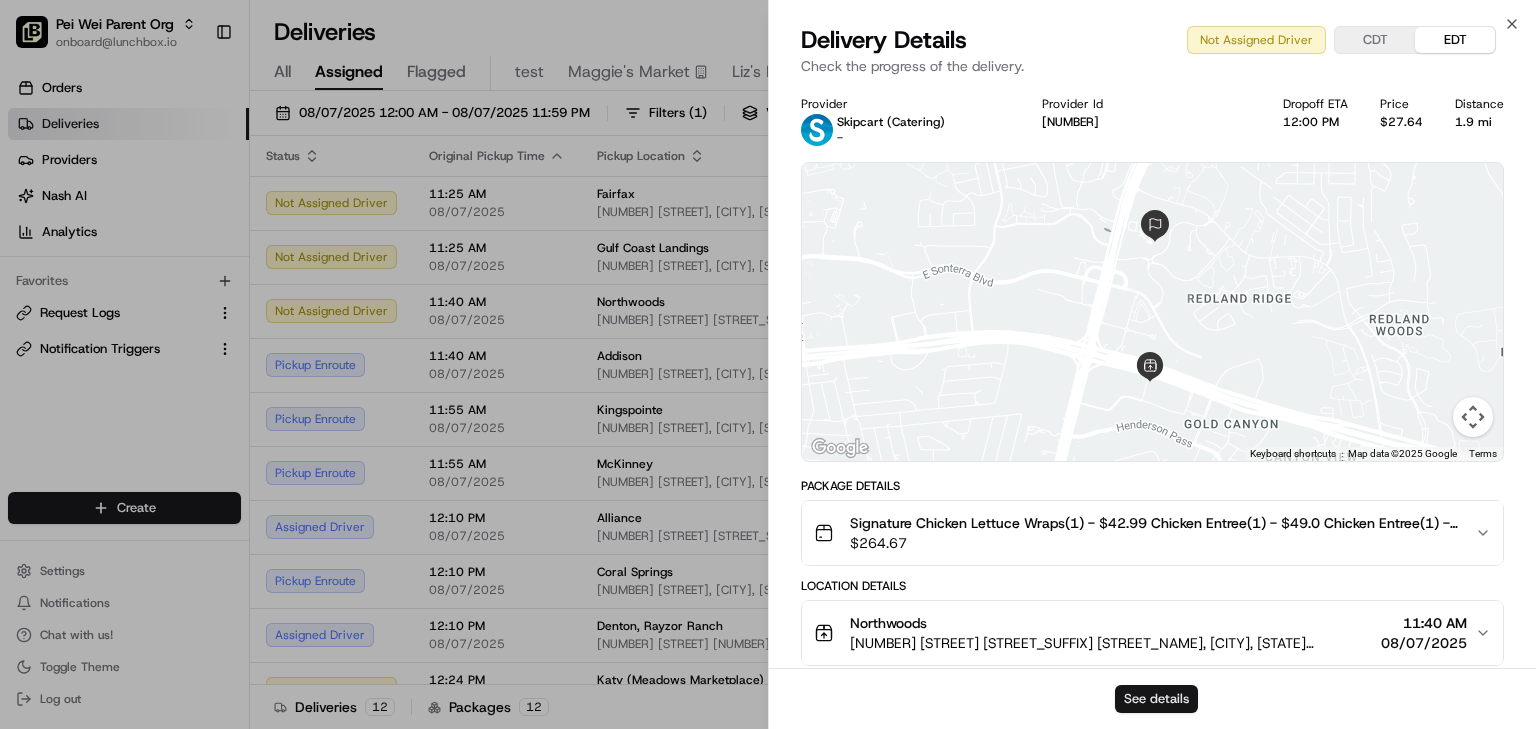 click on "See details" at bounding box center [1156, 699] 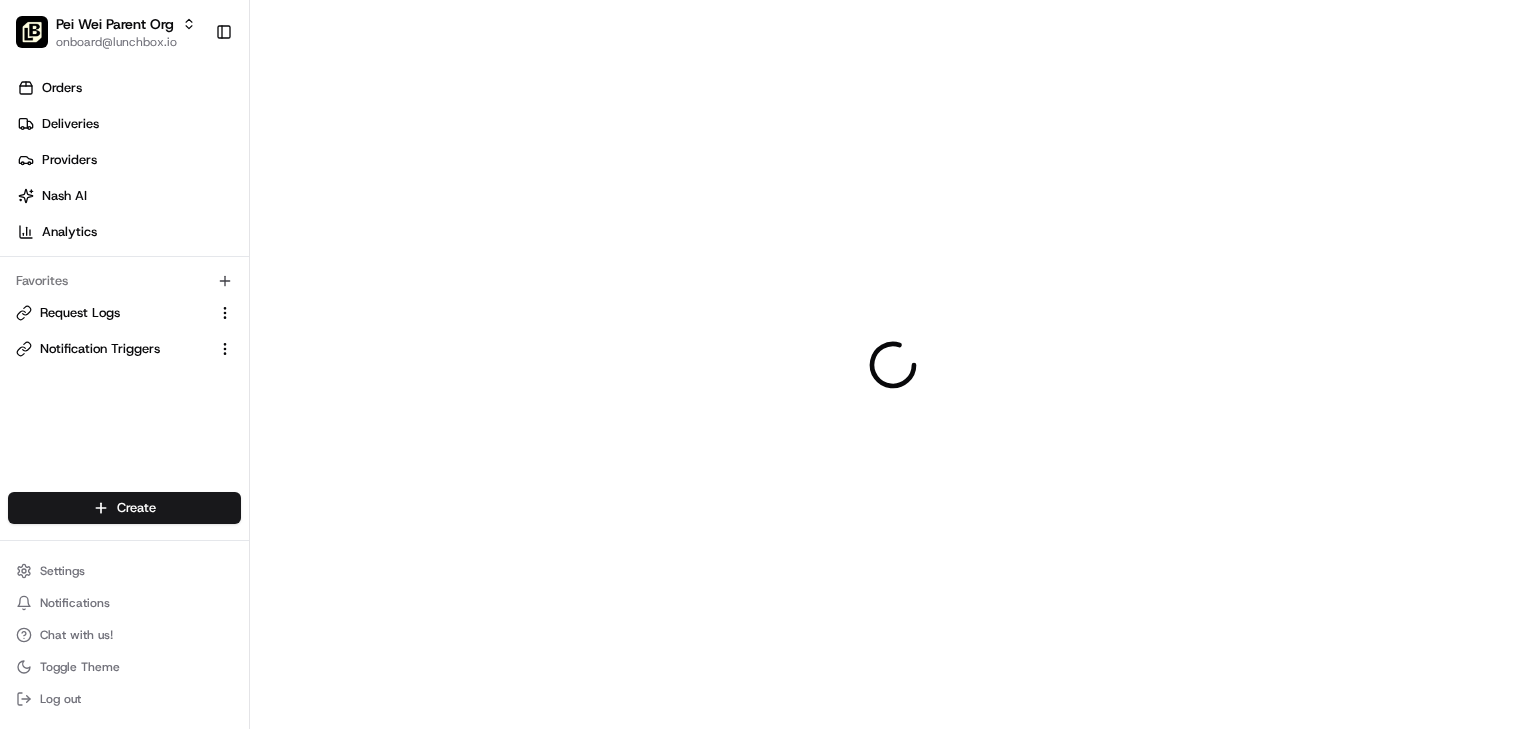scroll, scrollTop: 0, scrollLeft: 0, axis: both 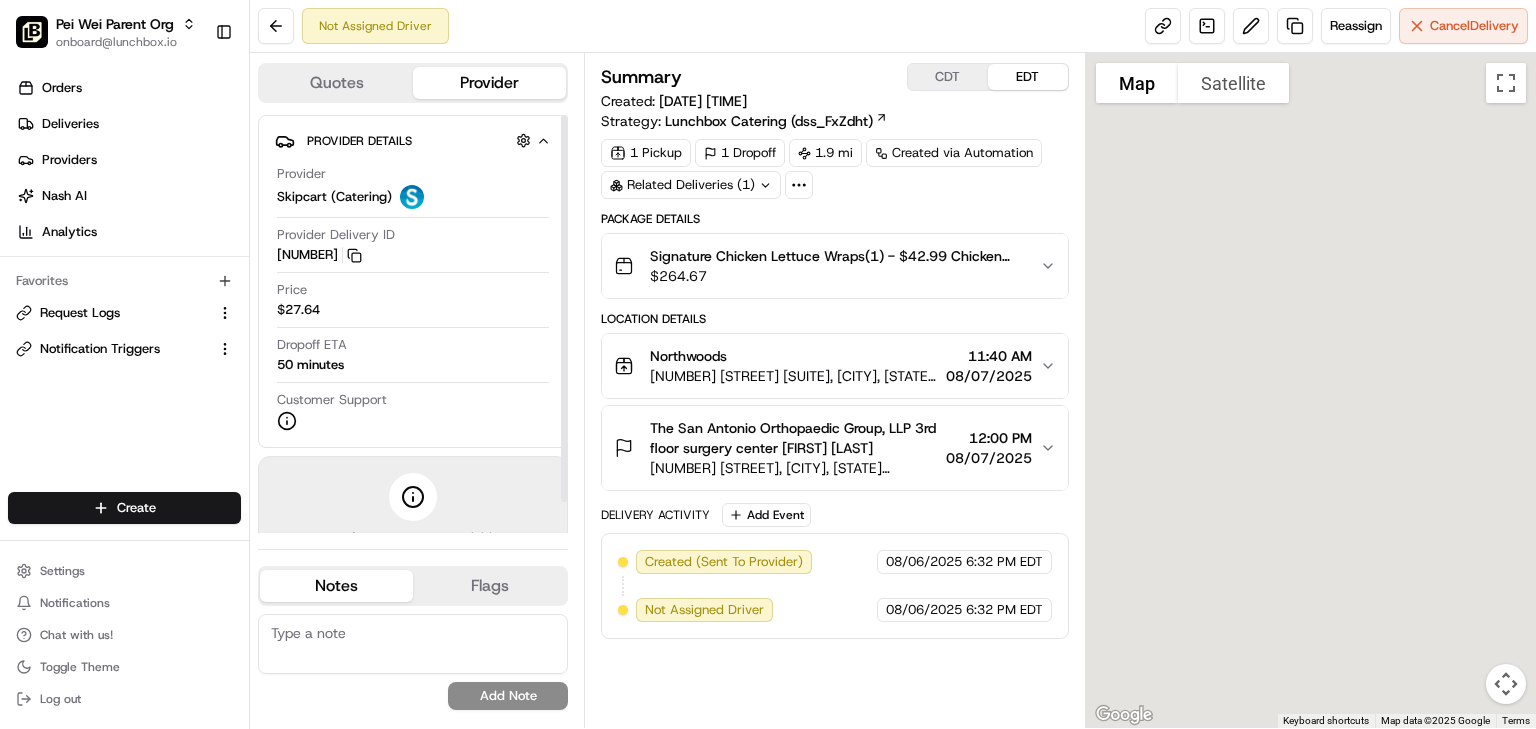 click on "Signature Chicken Lettuce Wraps(1) - $42.99
Chicken Entree(1) - $49.0
Chicken Entree(1) - $49.0
Steak Entree(1) - $59.0 $ 264.67" at bounding box center [827, 266] 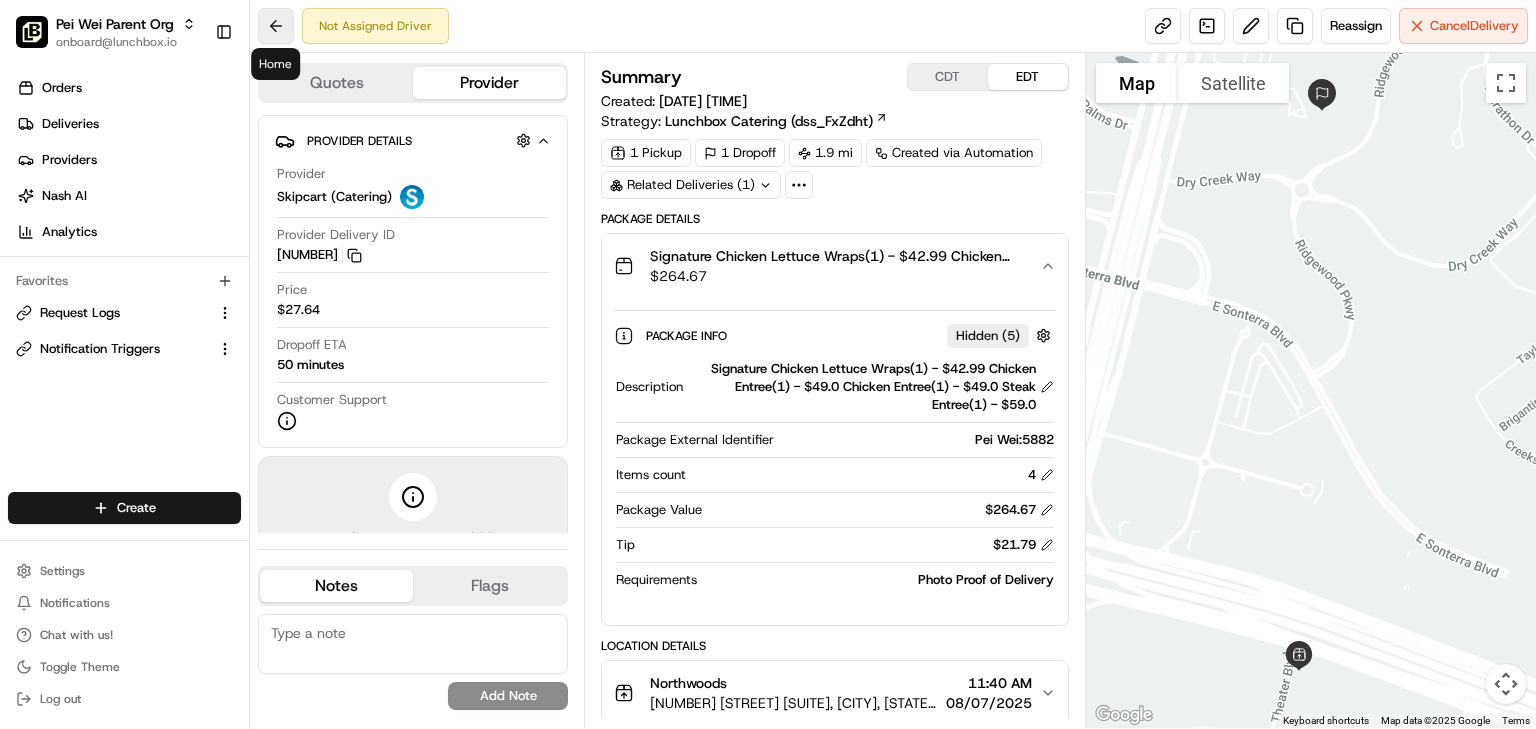click at bounding box center [276, 26] 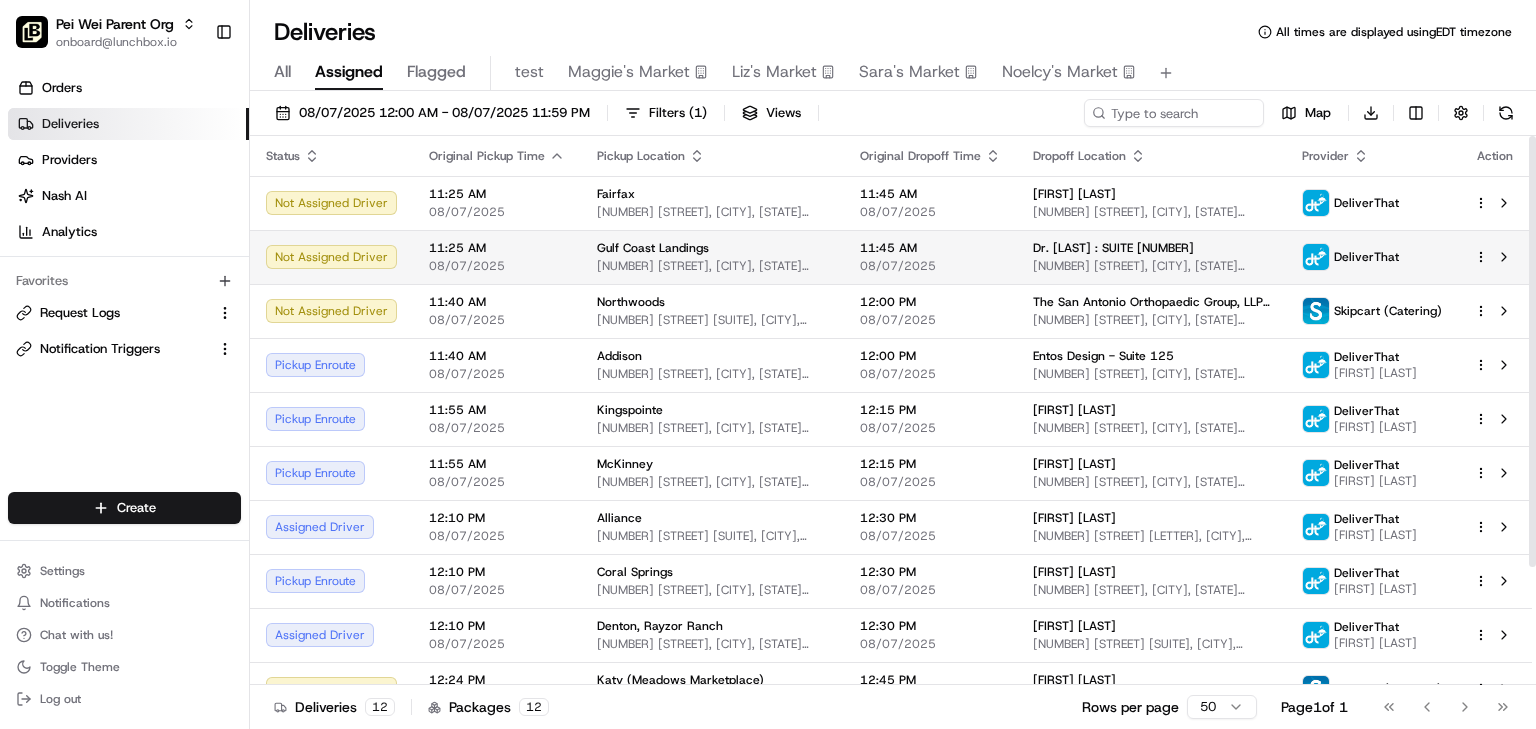 click on "Gulf Coast Landings" at bounding box center [712, 248] 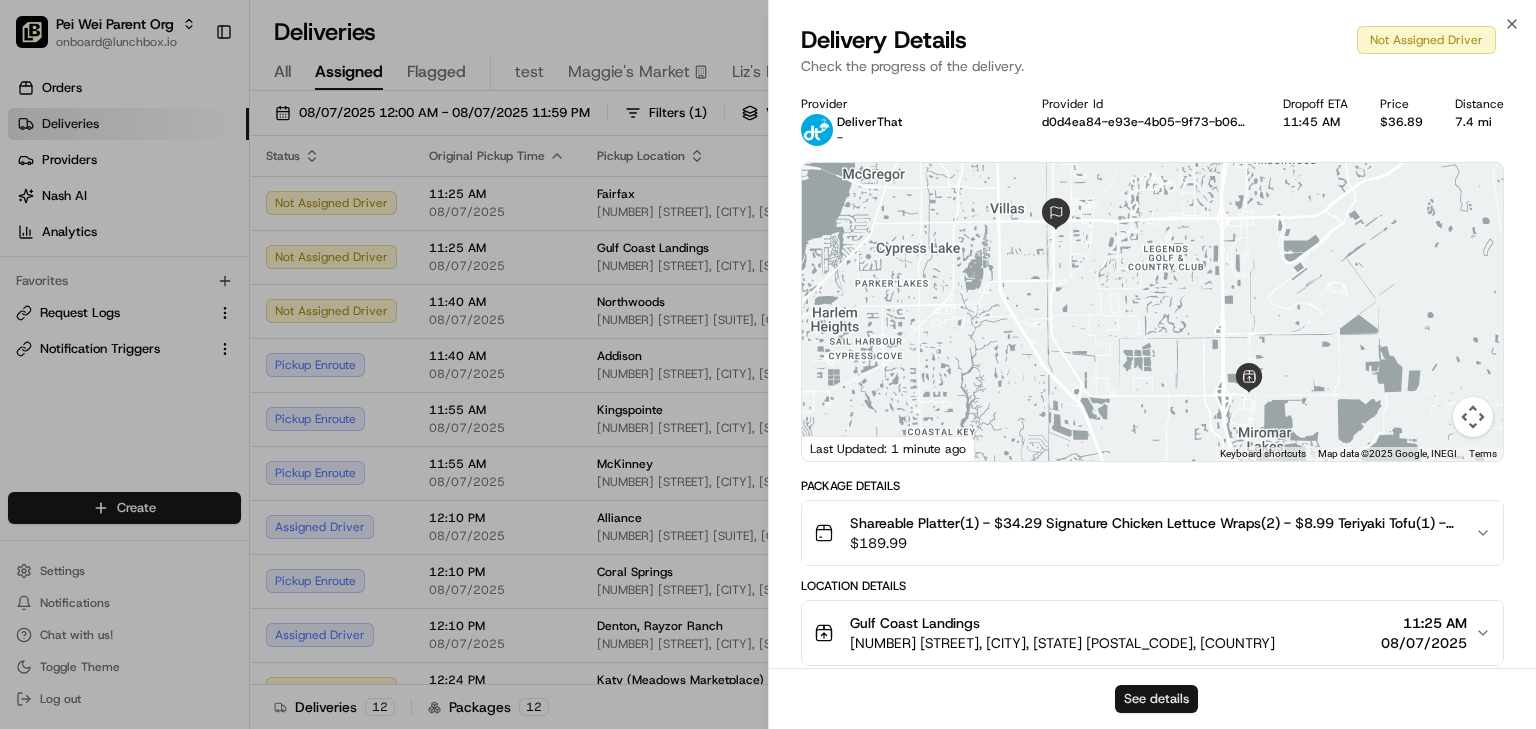 click on "See details" at bounding box center (1156, 699) 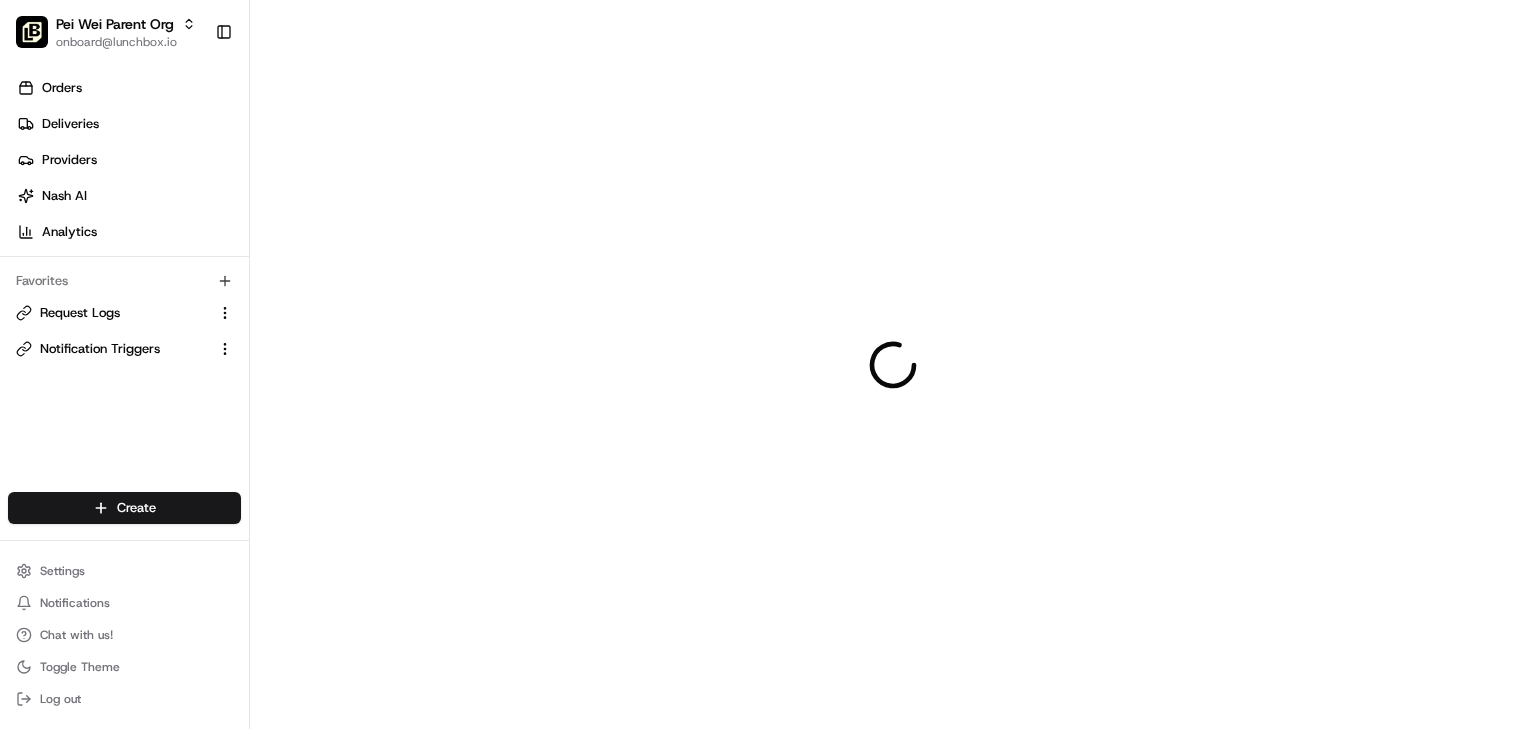 scroll, scrollTop: 0, scrollLeft: 0, axis: both 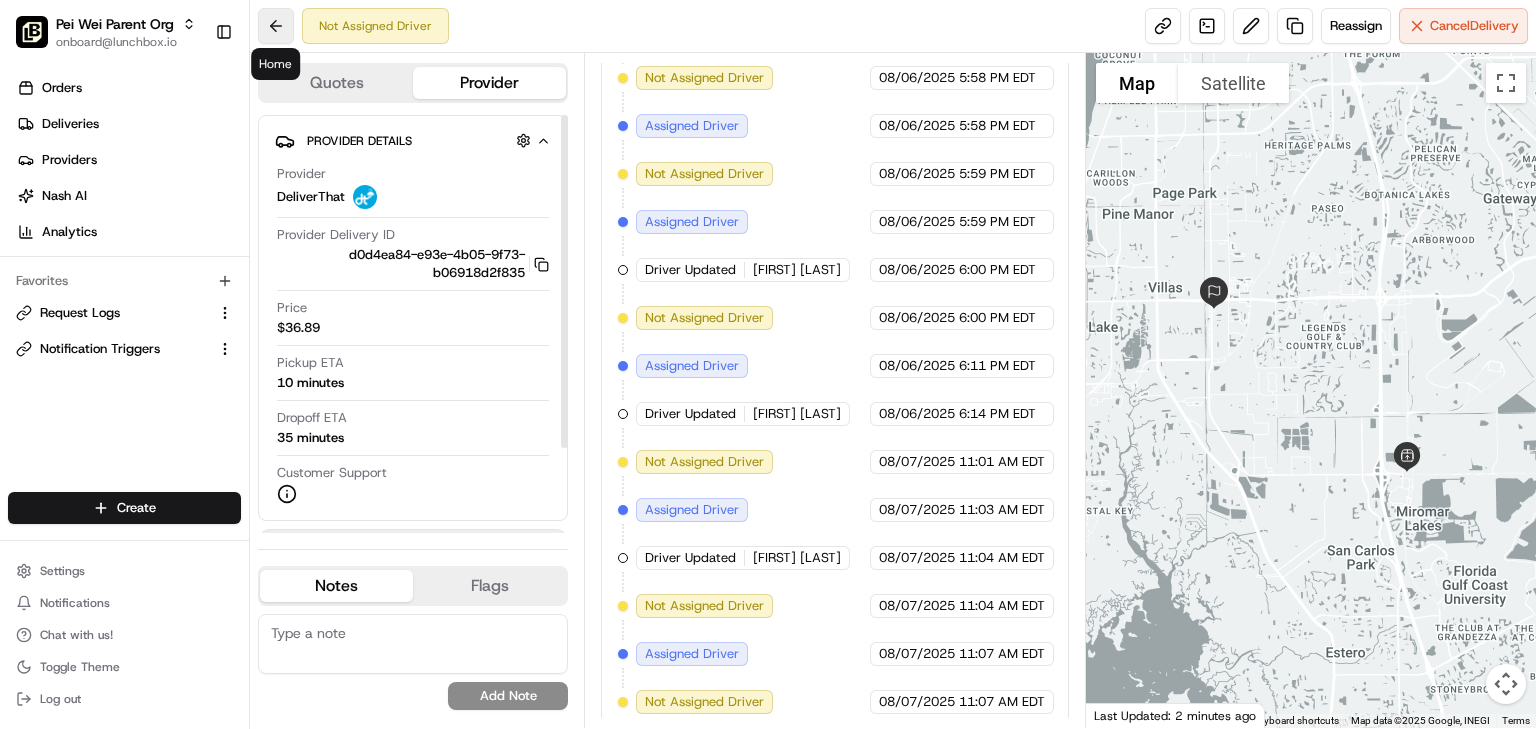 click at bounding box center (276, 26) 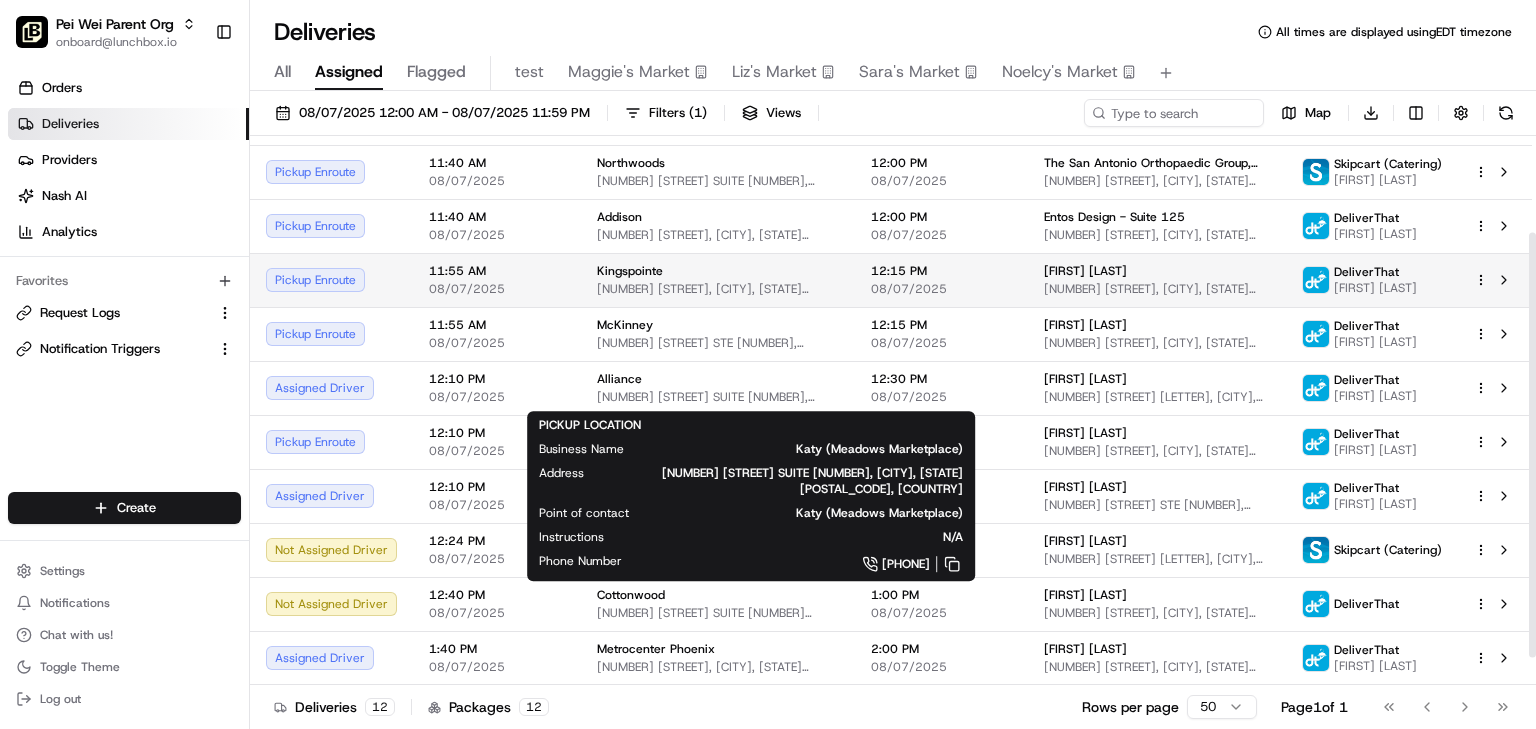 scroll, scrollTop: 0, scrollLeft: 0, axis: both 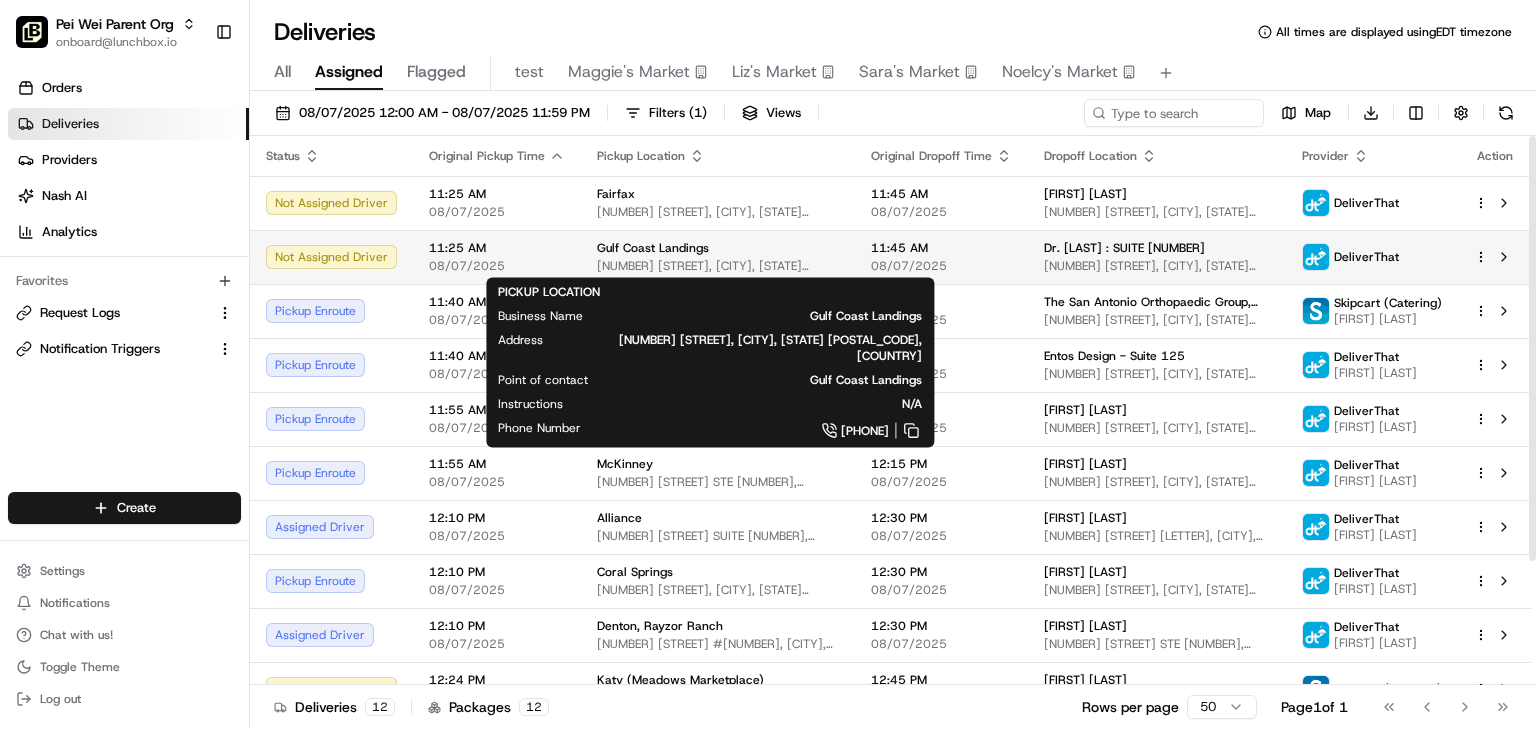 click on "Gulf Coast Landings" at bounding box center [653, 248] 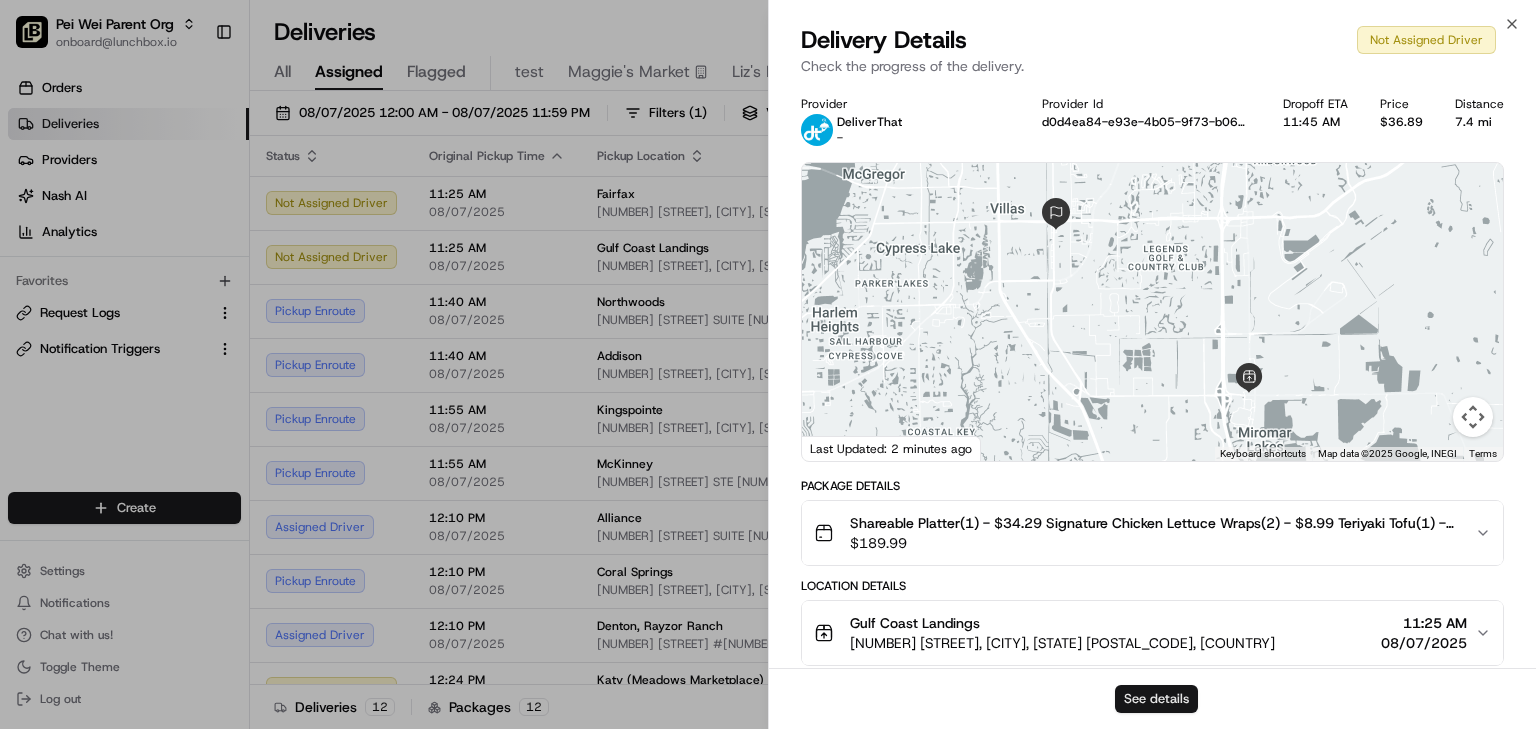 click on "See details" at bounding box center [1156, 699] 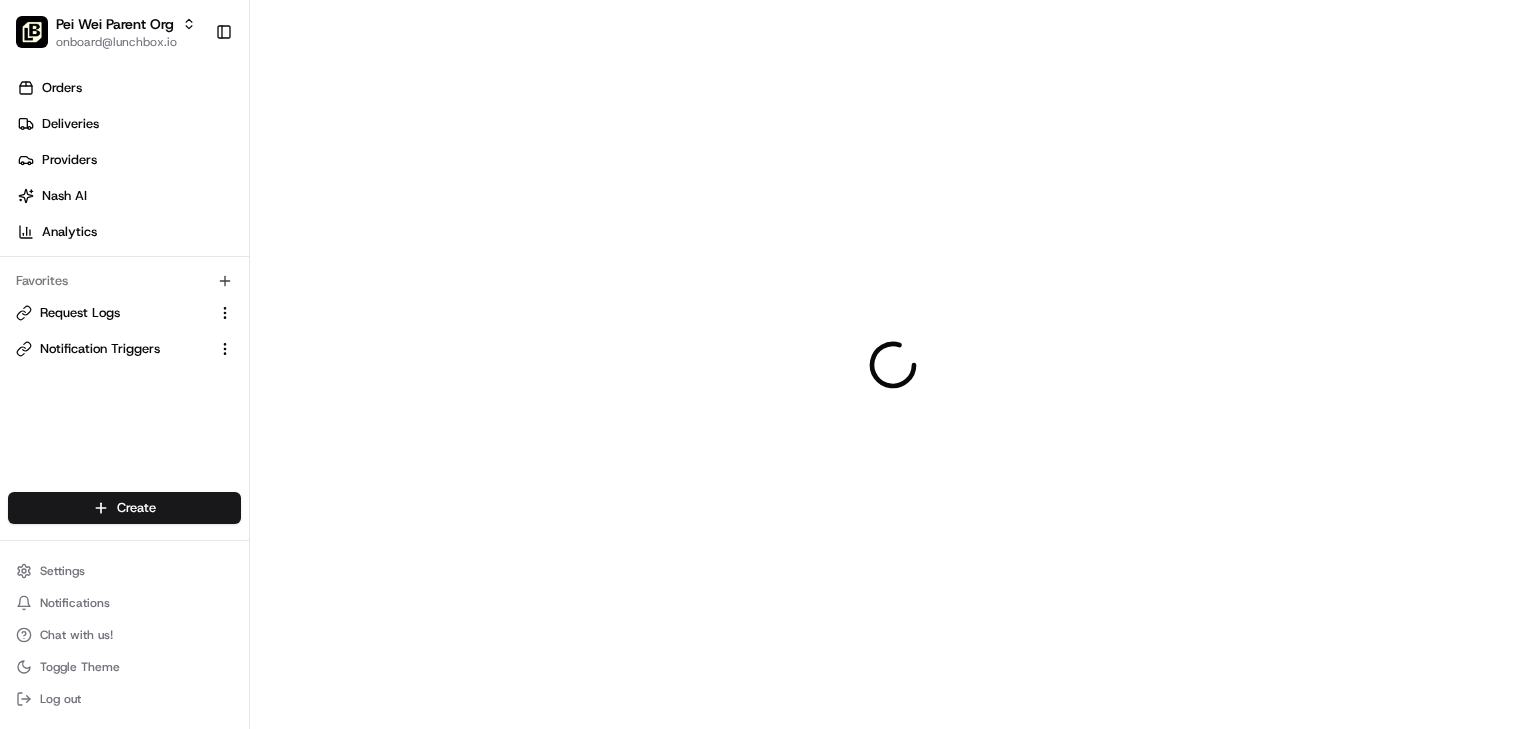 scroll, scrollTop: 0, scrollLeft: 0, axis: both 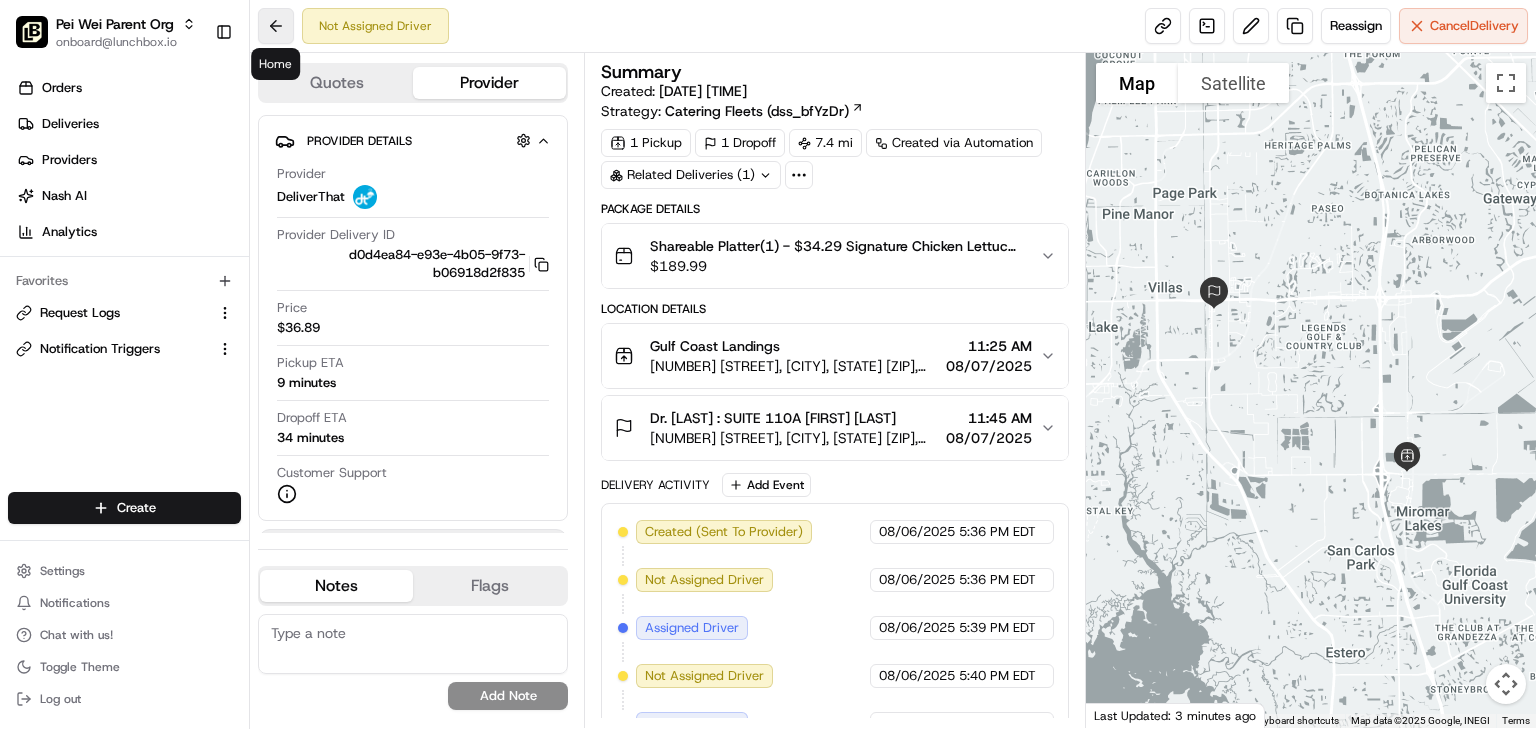 click at bounding box center (276, 26) 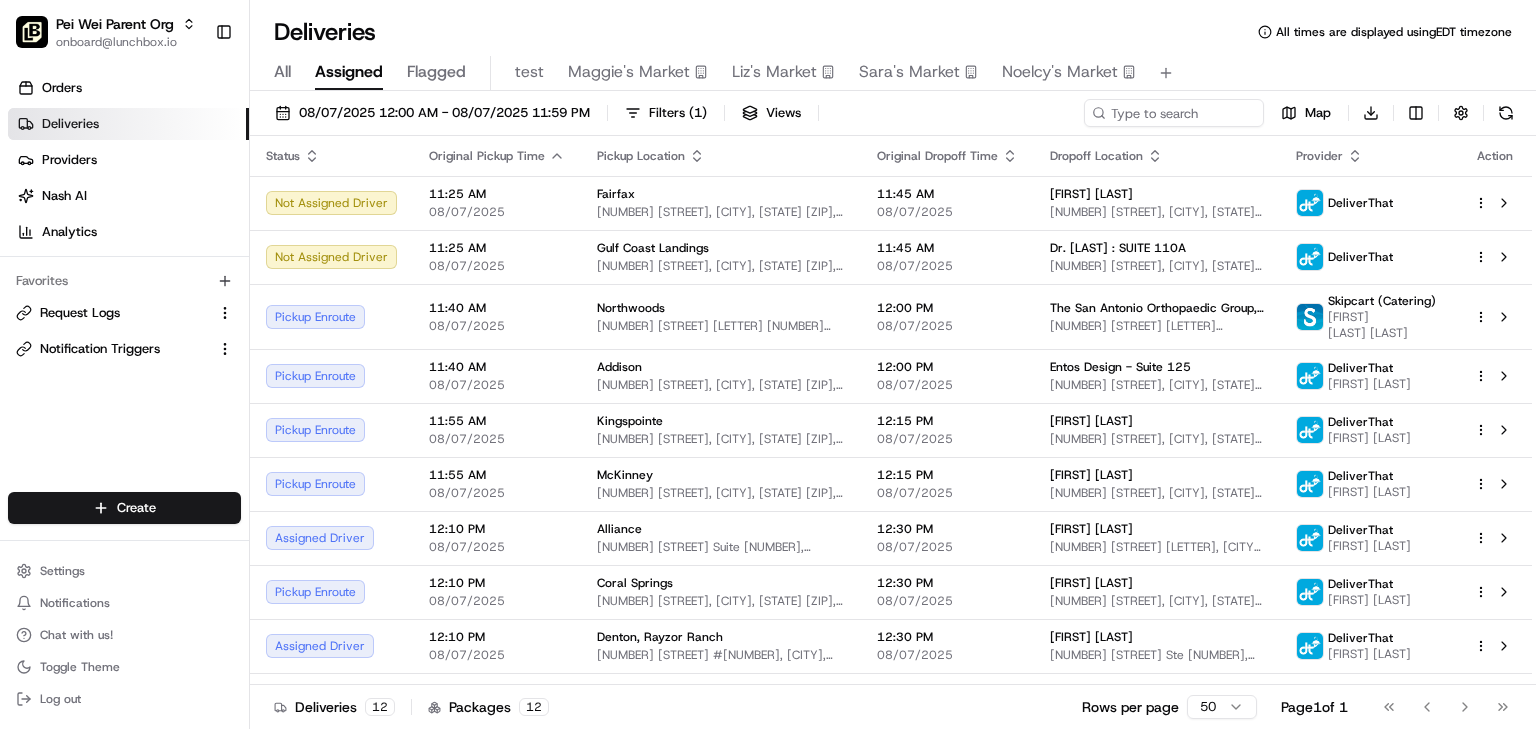 drag, startPoint x: 955, startPoint y: 17, endPoint x: 944, endPoint y: 22, distance: 12.083046 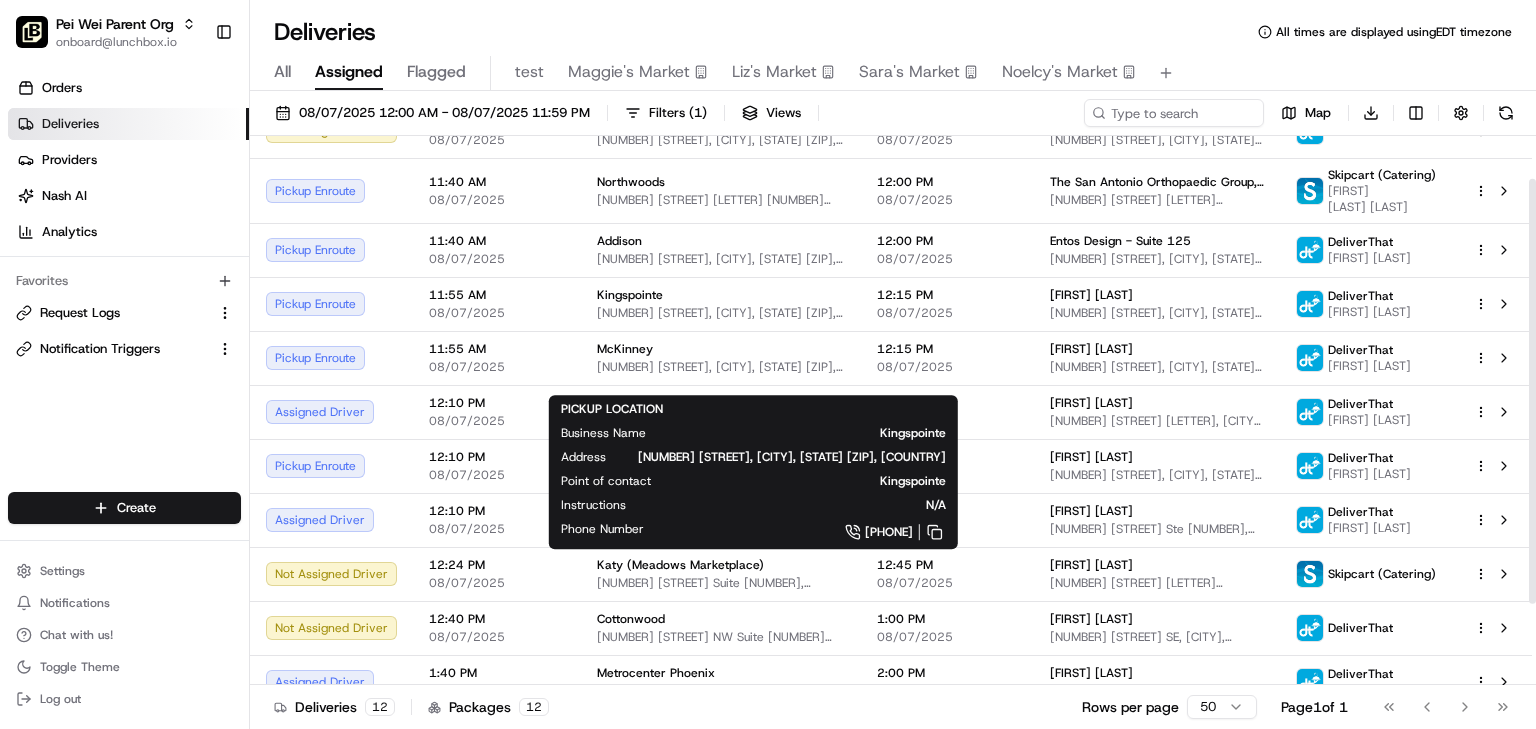 scroll, scrollTop: 160, scrollLeft: 0, axis: vertical 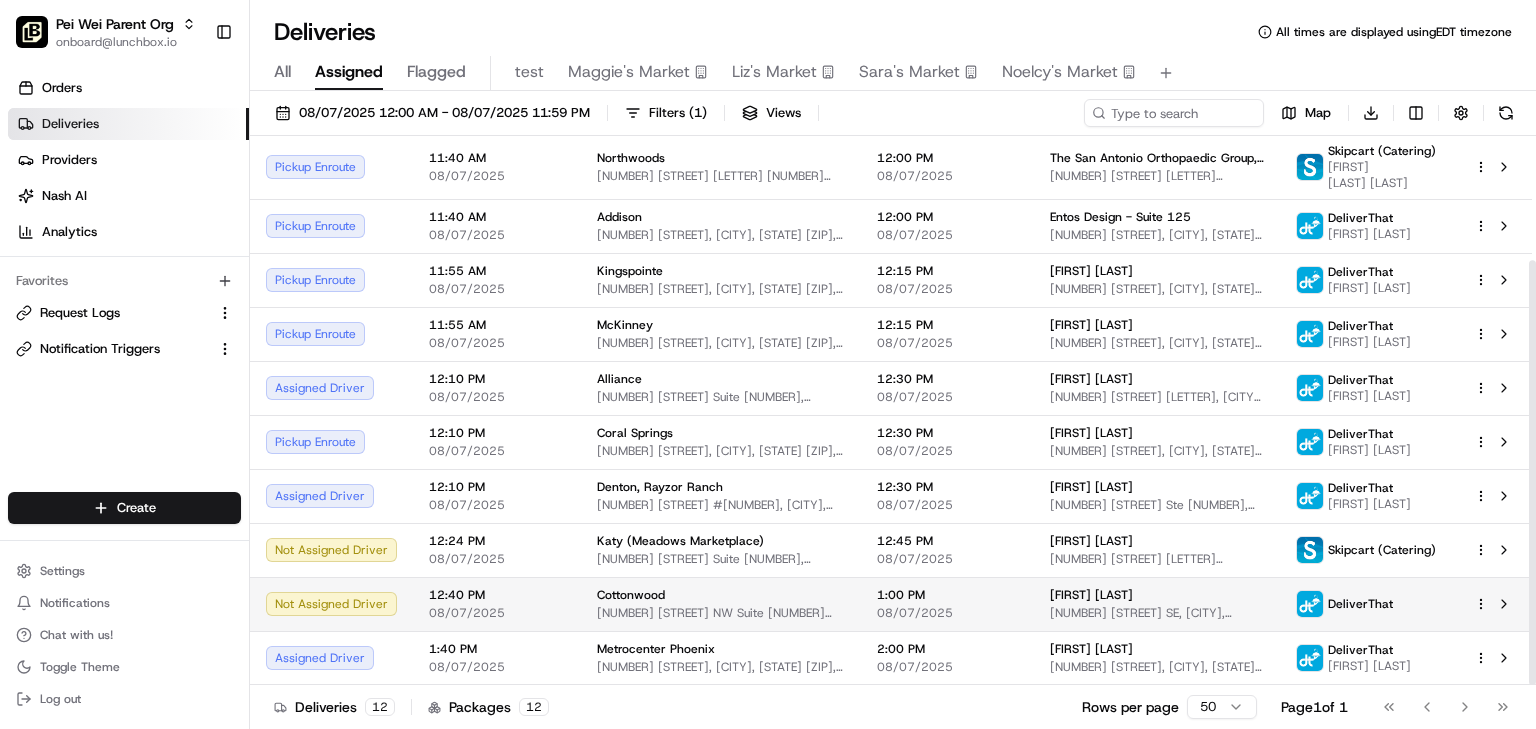 click on "Cottonwood" at bounding box center [631, 595] 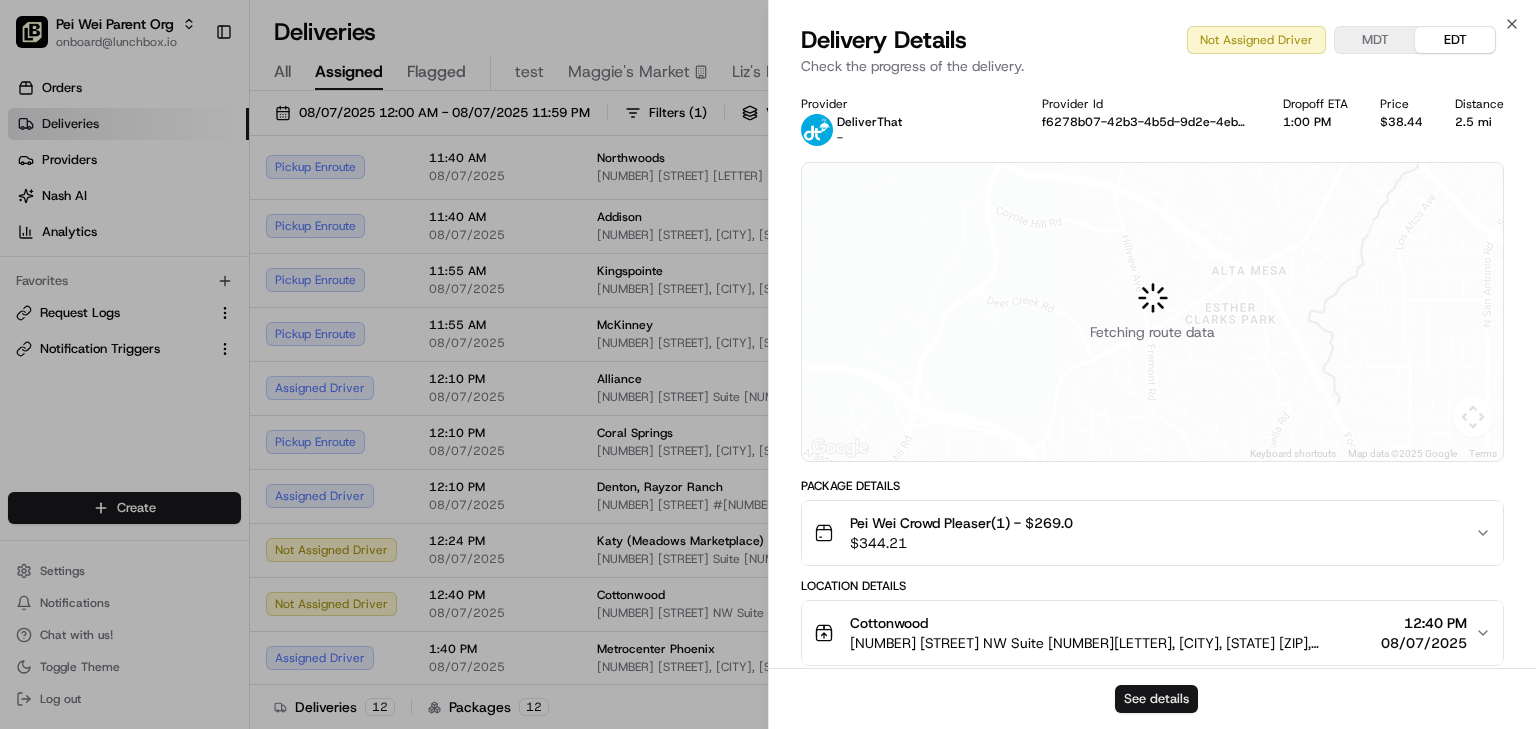 click on "See details" at bounding box center (1156, 699) 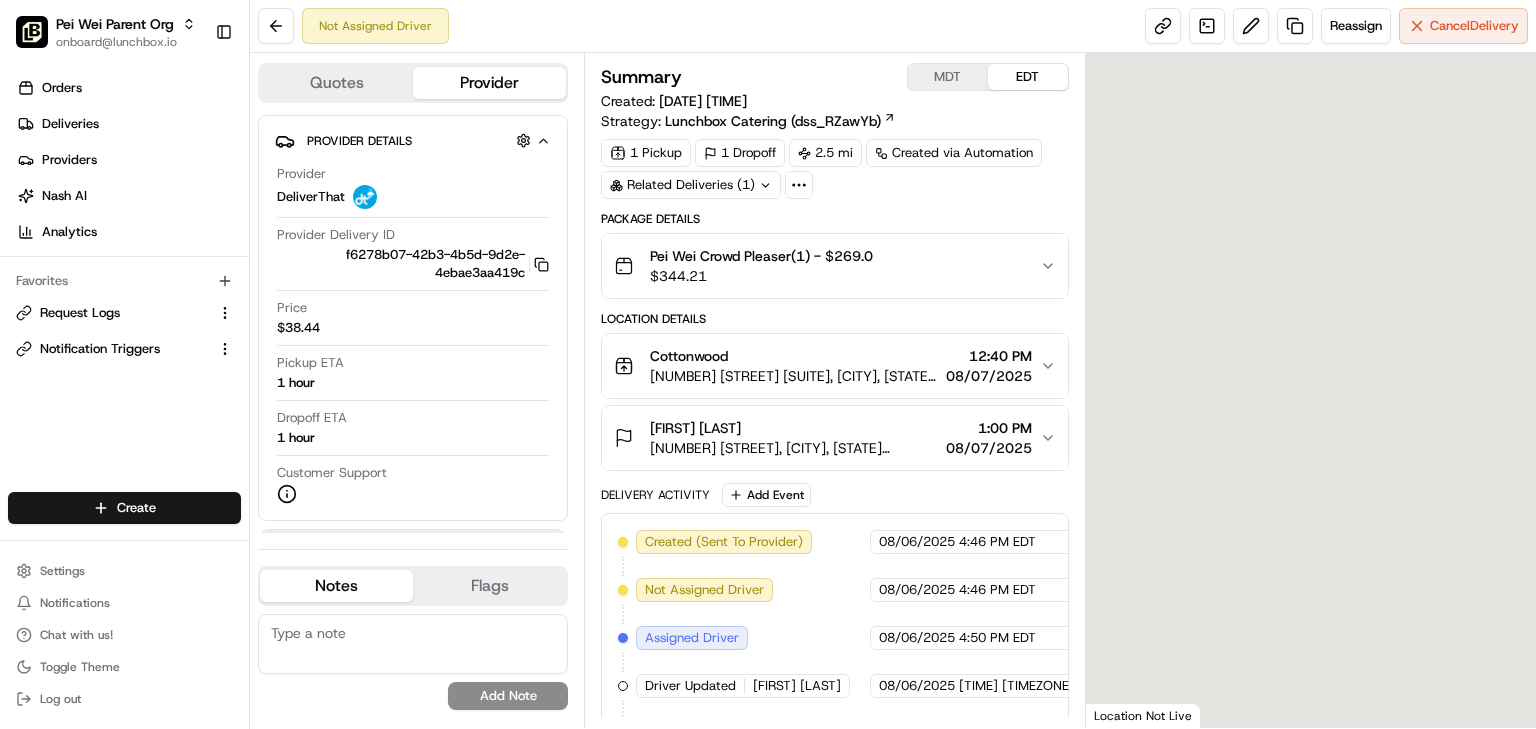 scroll, scrollTop: 0, scrollLeft: 0, axis: both 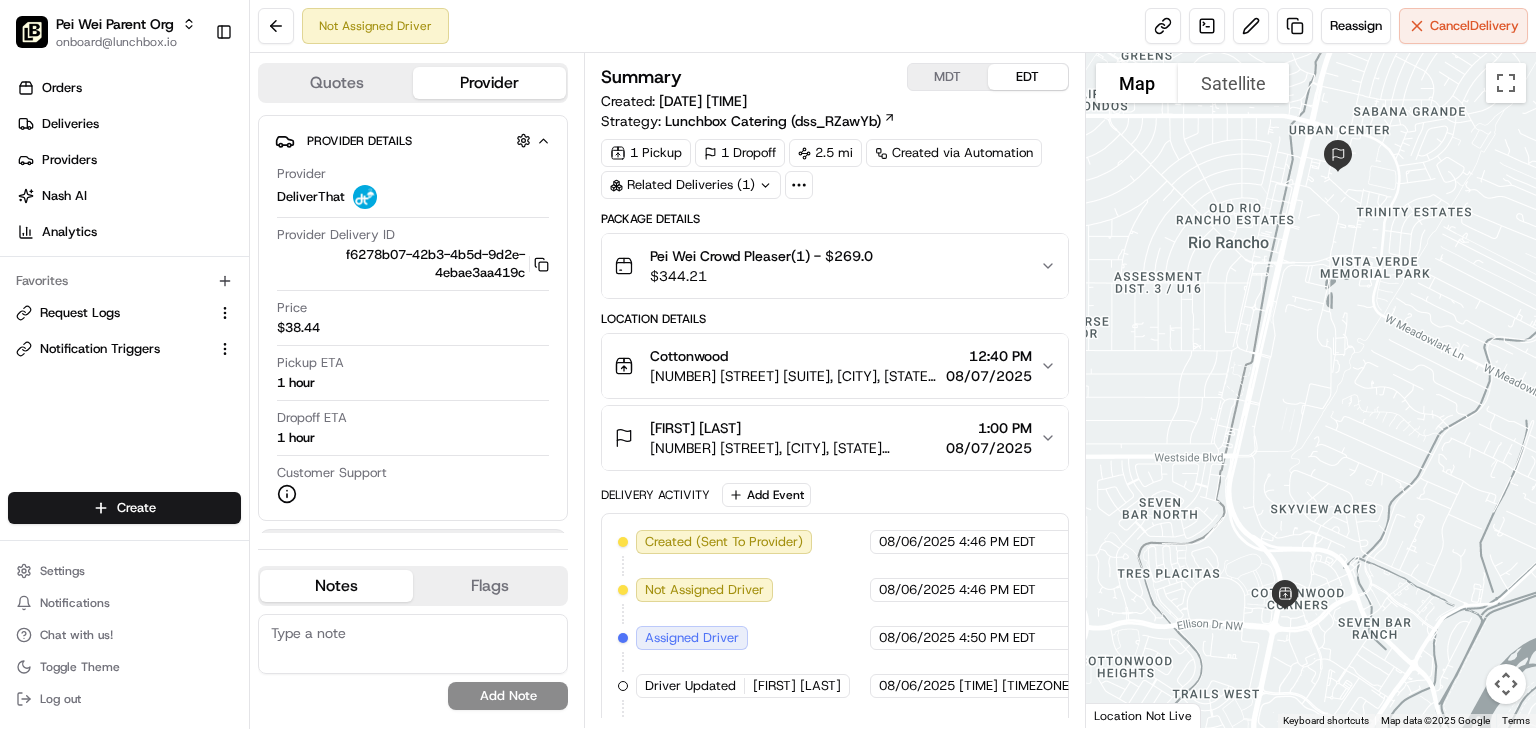 click on "Pei Wei Crowd Pleaser(1) - $[PRICE] $[PRICE]" at bounding box center [835, 266] 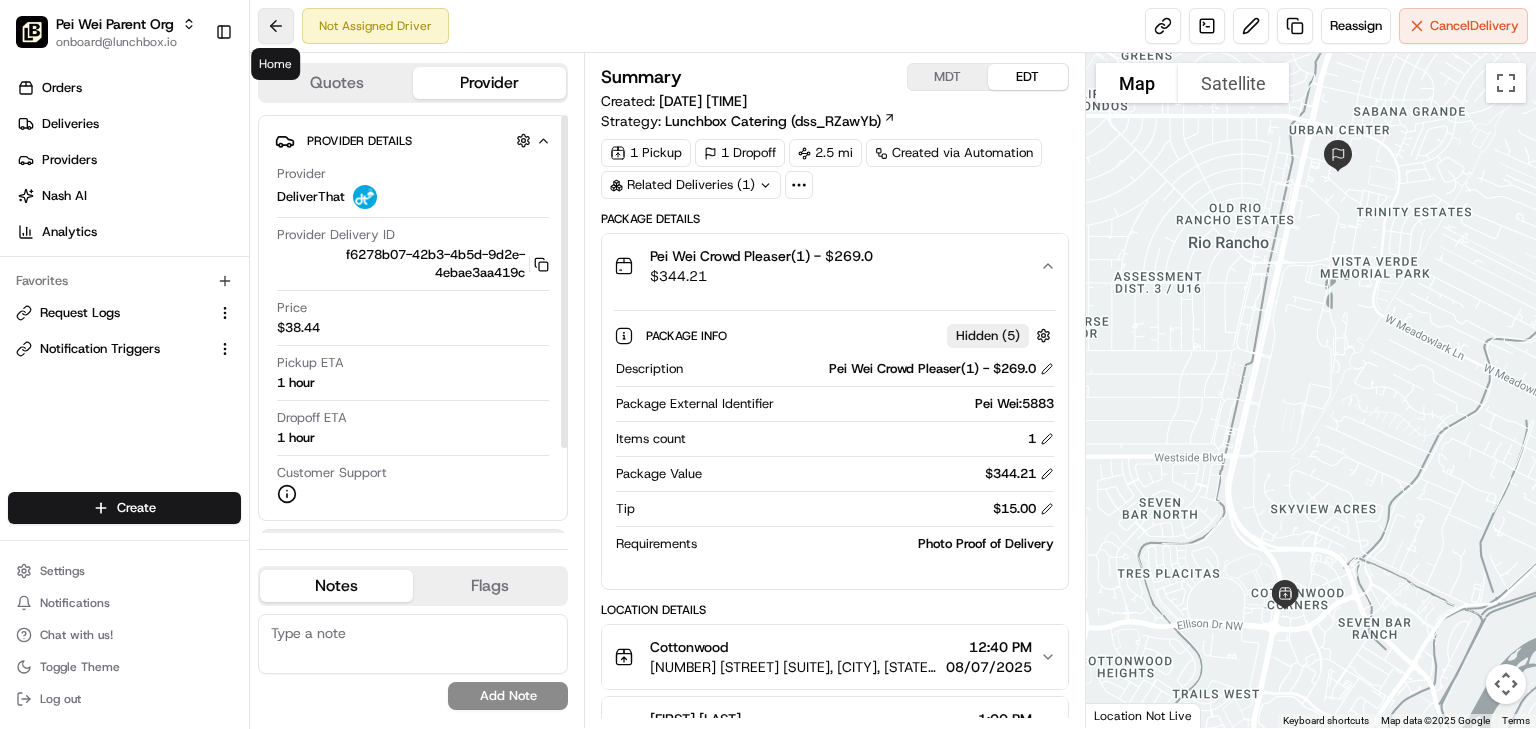 click at bounding box center (276, 26) 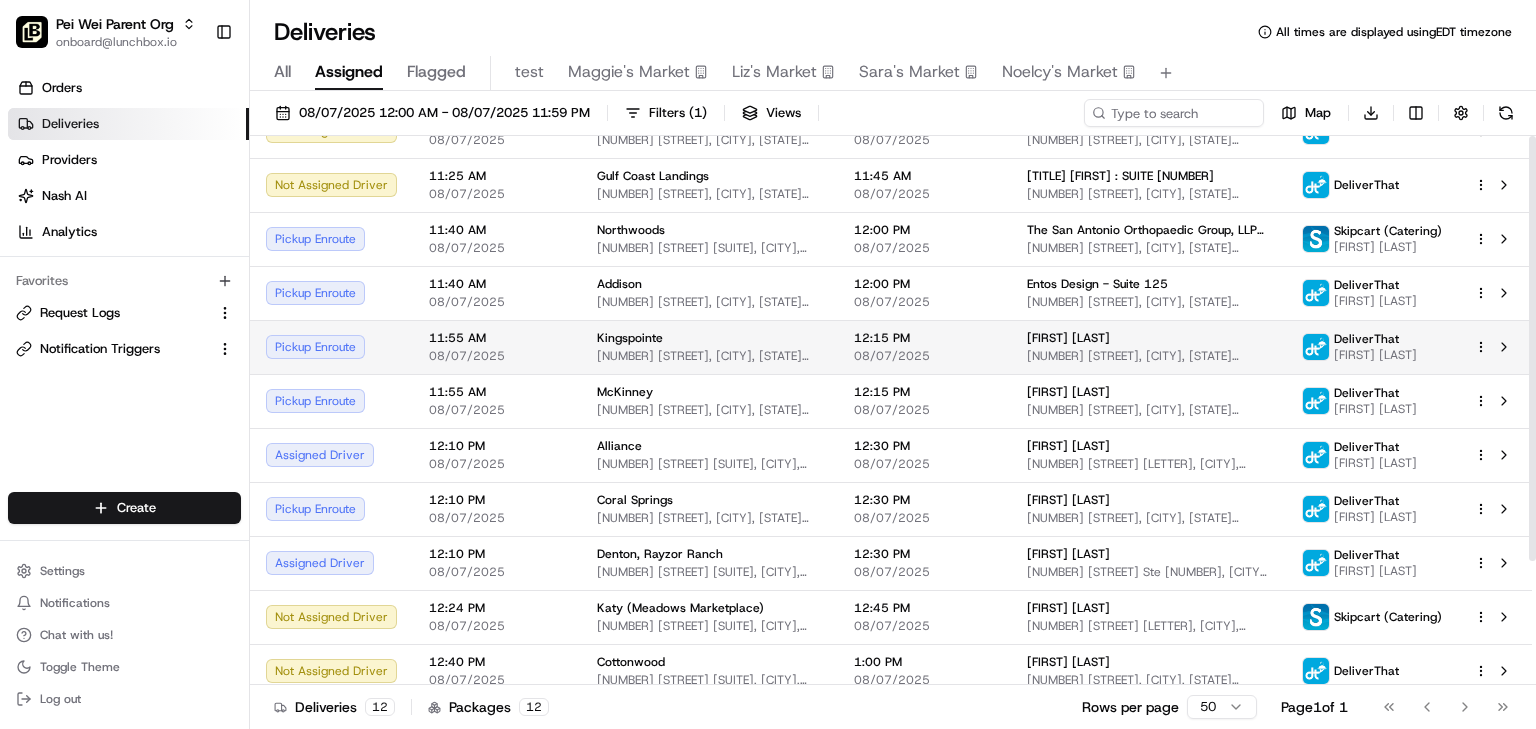 scroll, scrollTop: 0, scrollLeft: 0, axis: both 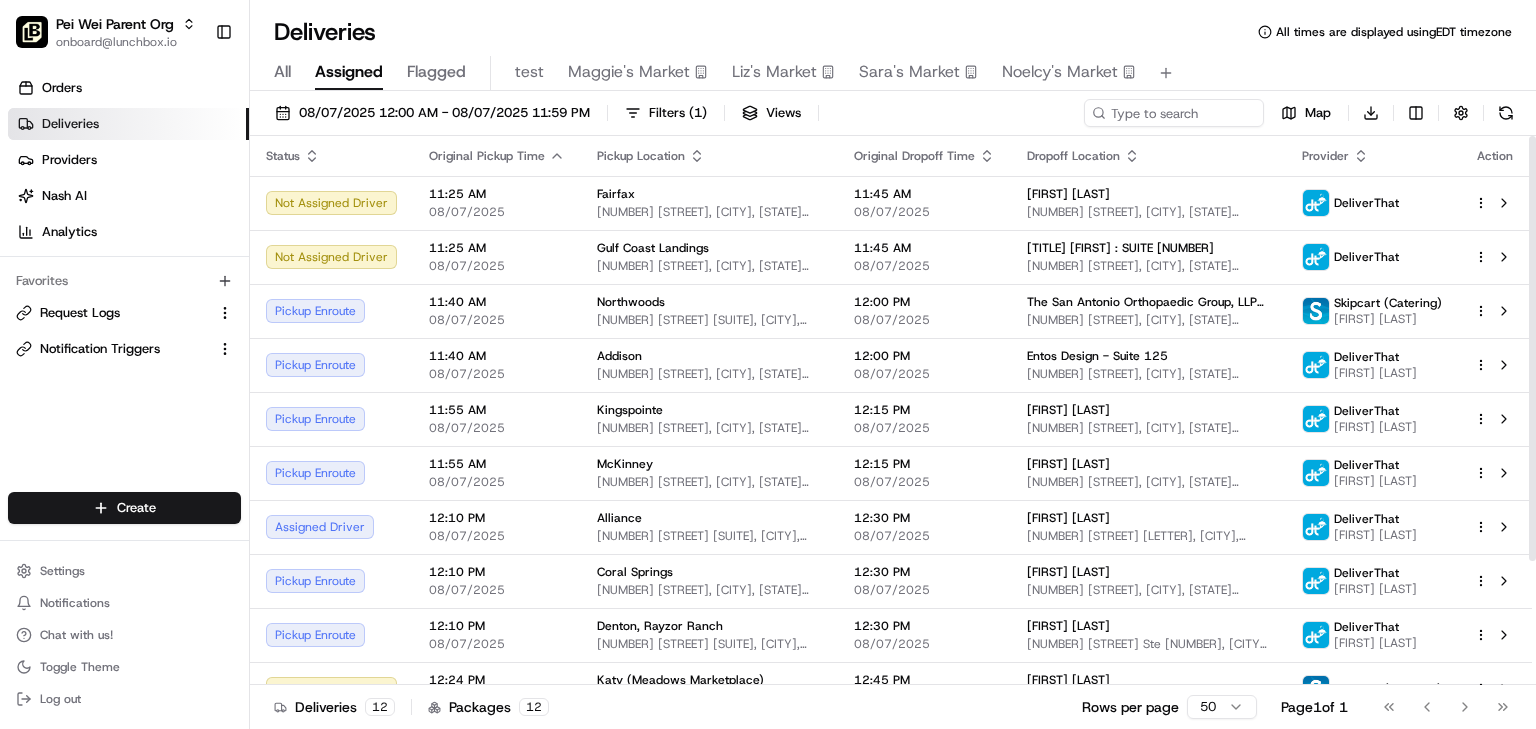 click on "Deliveries All times are displayed using  EDT   timezone All Assigned Flagged test Maggie's Market Liz's Market Sara's Market Noelcy's Market 08/07/2025 12:00 AM - 08/07/2025 11:59 PM Filters ( 1 ) Views Map Download Status Original Pickup Time Pickup Location Original Dropoff Time Dropoff Location Provider Action Not Assigned Driver 11:25 AM 08/07/2025 Fairfax 4461 Market Commons Dr, Fairfax, VA 22033, USA 11:45 AM 08/07/2025 Josh Pratt 11924 Braddock Rd, Fairfax, VA 22030, USA DeliverThat Not Assigned Driver 11:25 AM 08/07/2025 Gulf Coast Landings 16441 Corporate Commerce Way, Fort Myers, FL 33913, USA 11:45 AM 08/07/2025 Dr. Anya : SUITE 110A 13691 Metro Pkwy, Fort Myers, FL 33912, USA DeliverThat Pickup Enroute 11:40 AM 08/07/2025 Northwoods 1802 N Loop 1604 E Suite 101, San Antonio, TX 78232, USA 12:00 PM 08/07/2025 The San Antonio Orthopaedic Group, LLP  3rd floor surgery center 19138 U.S. Hwy 281 N, San Antonio, TX 78258, USA Skipcart (Catering) Adonis Dupont Verde Pickup Enroute 11:40 AM 08/07/2025 12" at bounding box center (893, 364) 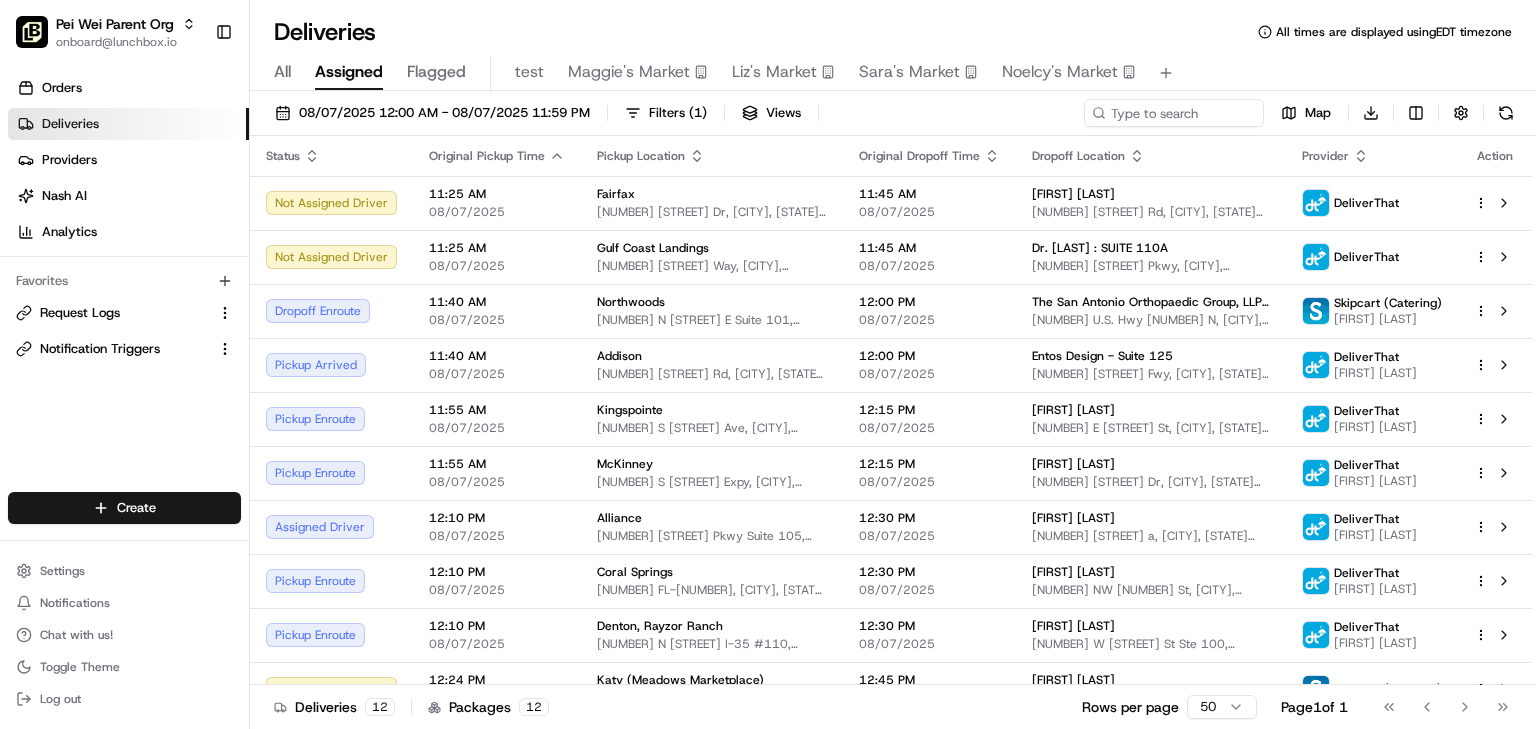 scroll, scrollTop: 0, scrollLeft: 0, axis: both 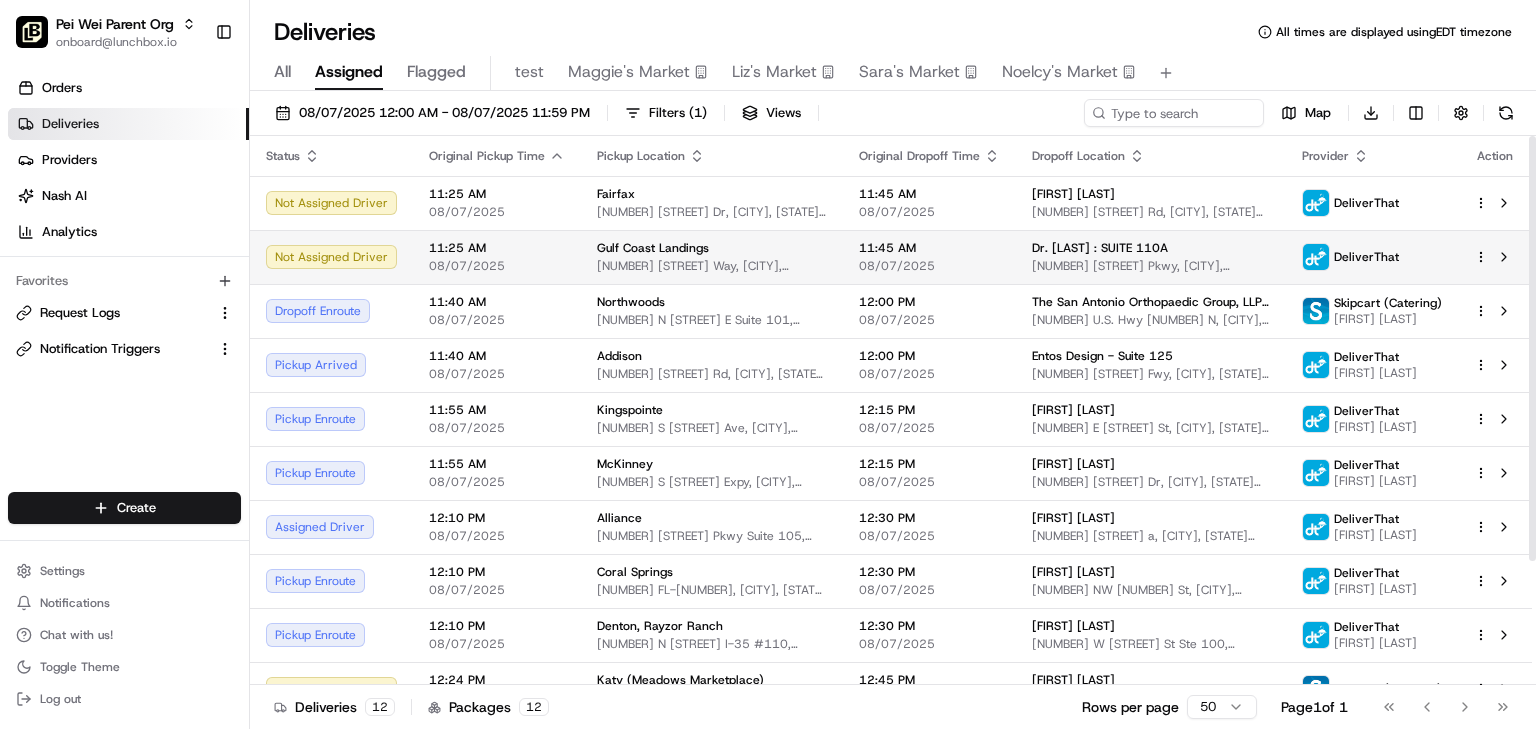 click on "Gulf Coast Landings" at bounding box center [712, 248] 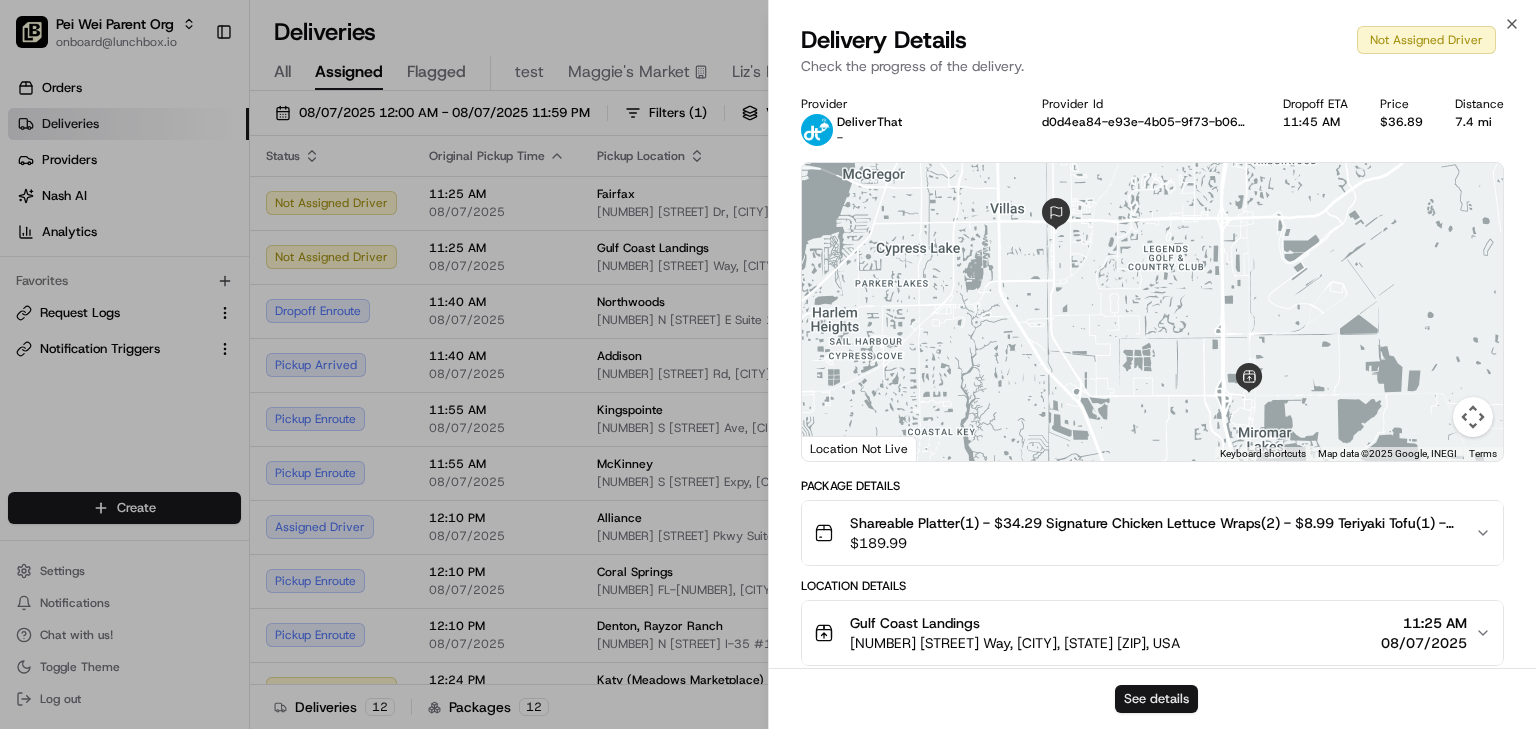 click on "See details" at bounding box center (1156, 699) 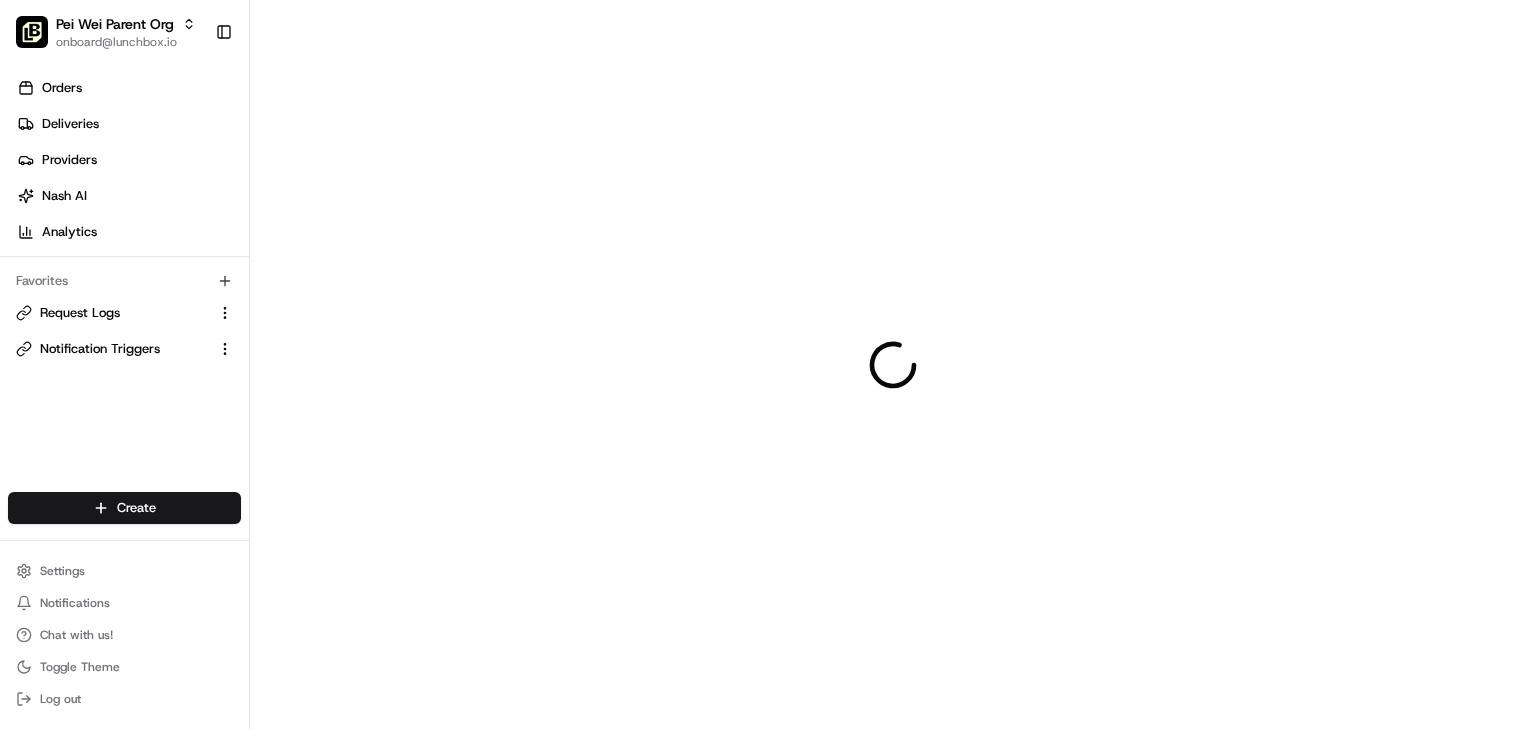 scroll, scrollTop: 0, scrollLeft: 0, axis: both 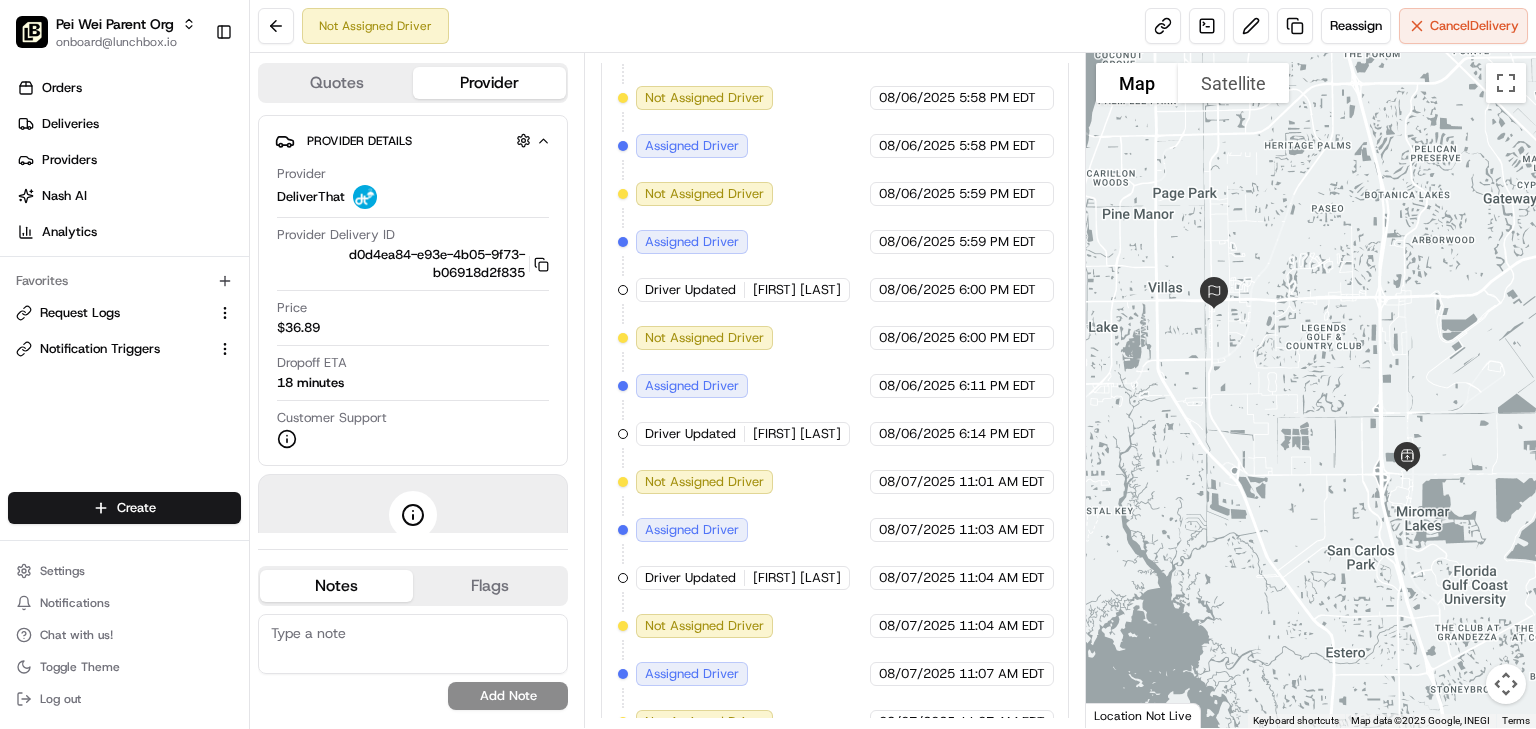 click on "Not Assigned Driver Reassign Cancel  Delivery" at bounding box center [893, 26] 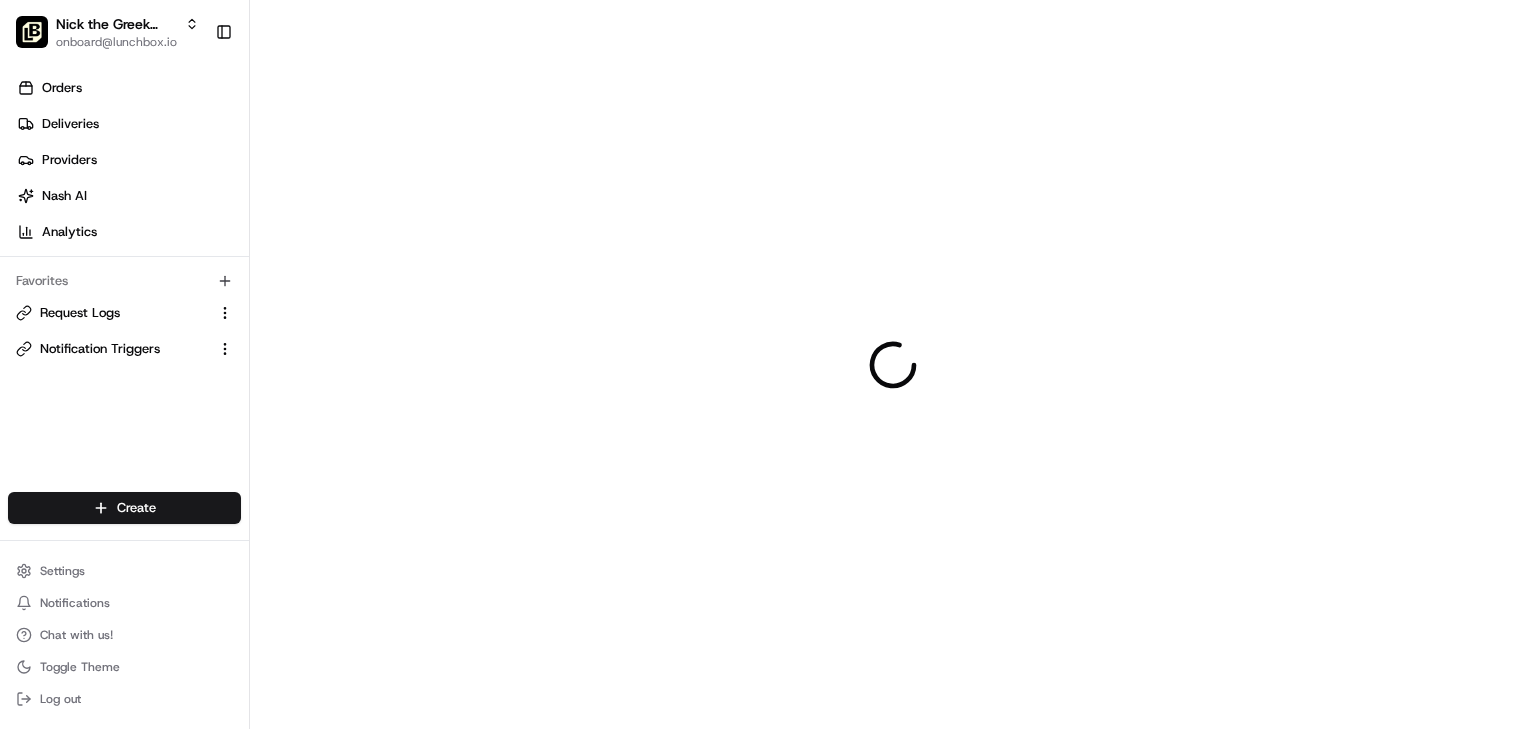scroll, scrollTop: 0, scrollLeft: 0, axis: both 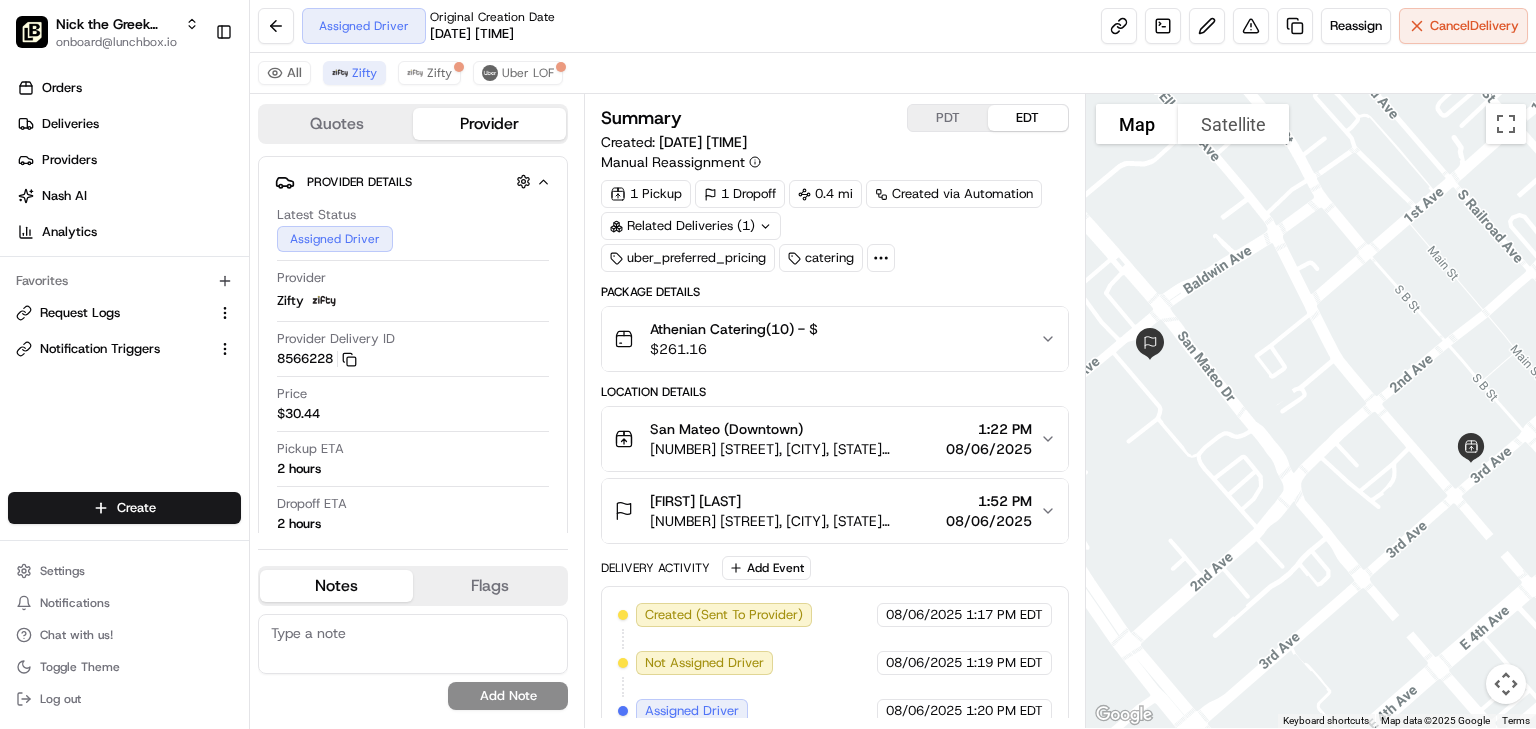 click 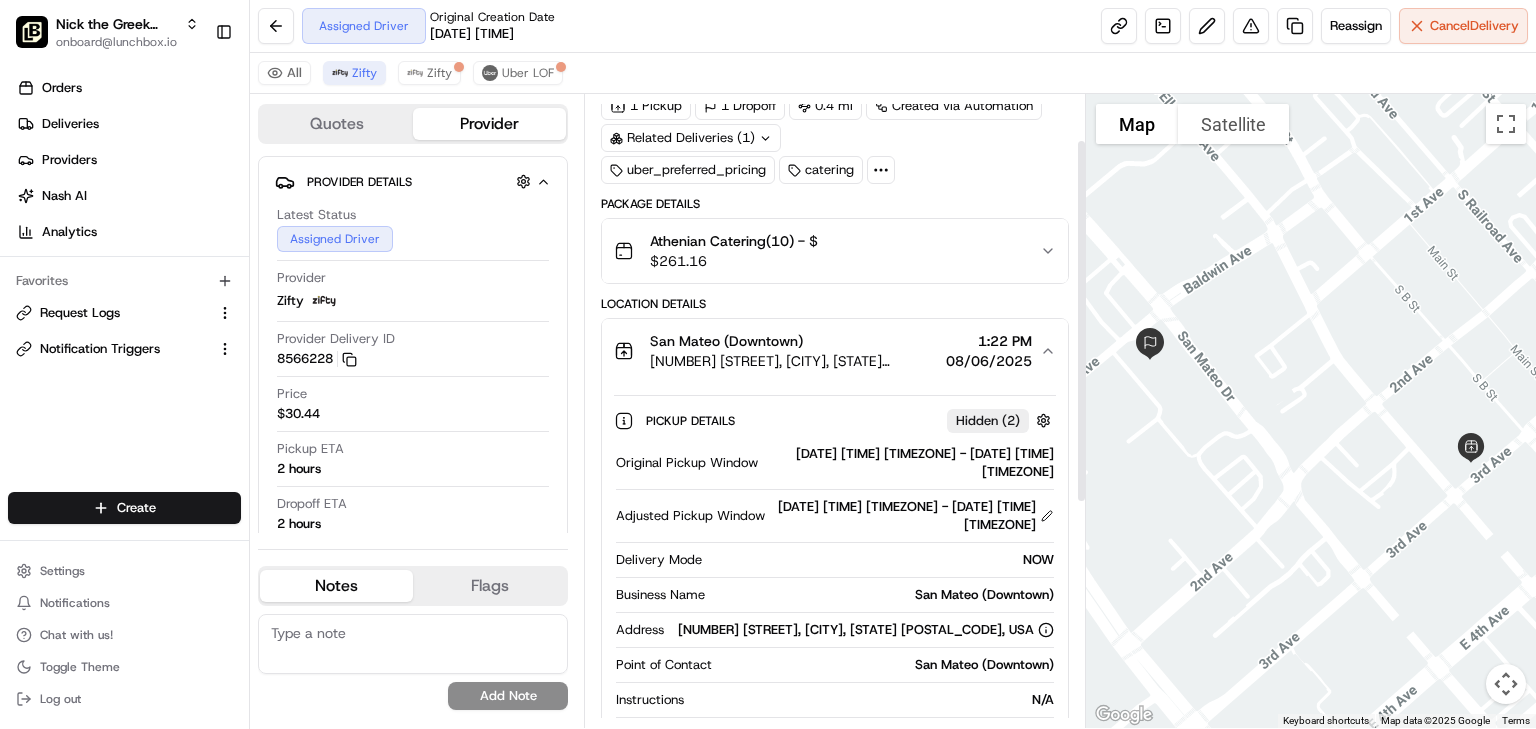 scroll, scrollTop: 80, scrollLeft: 0, axis: vertical 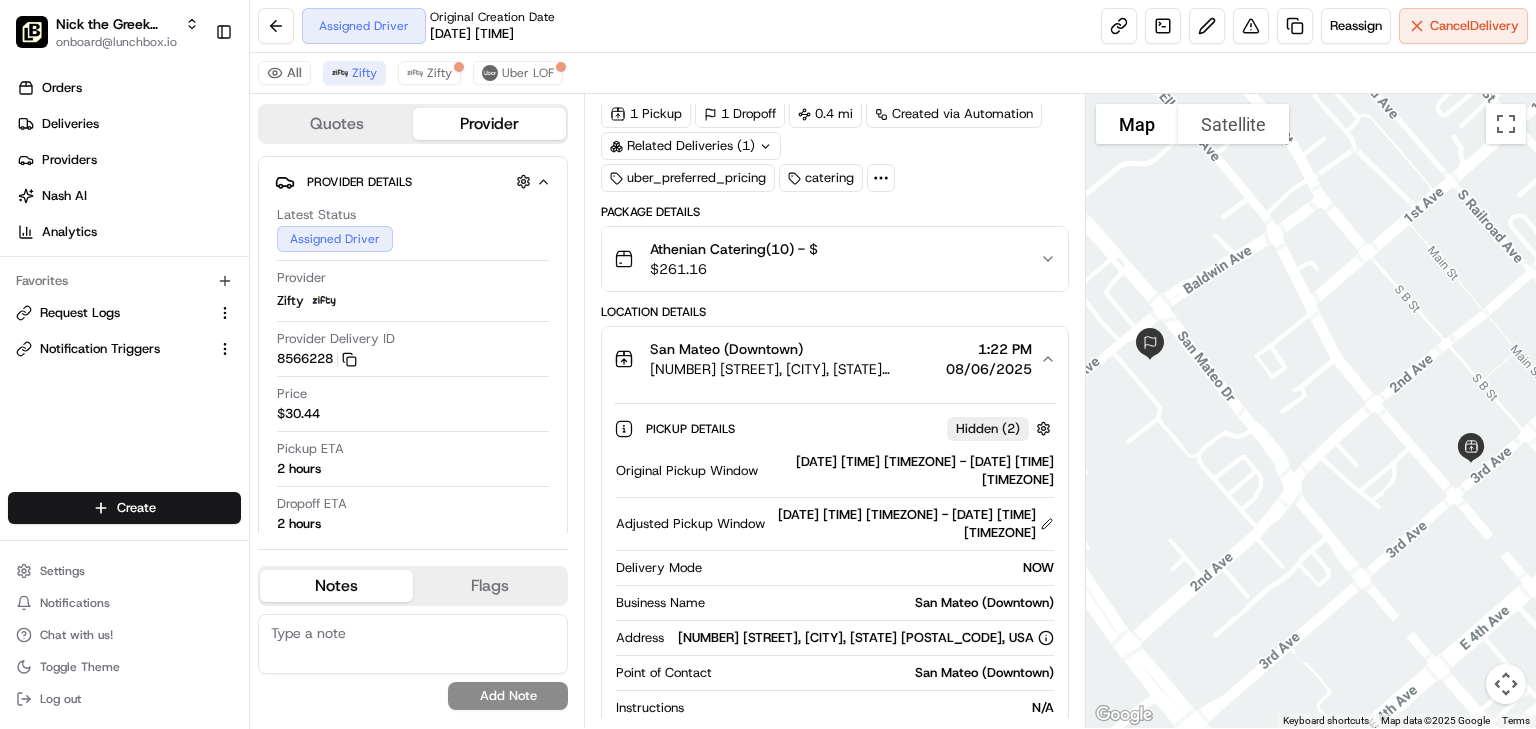 click 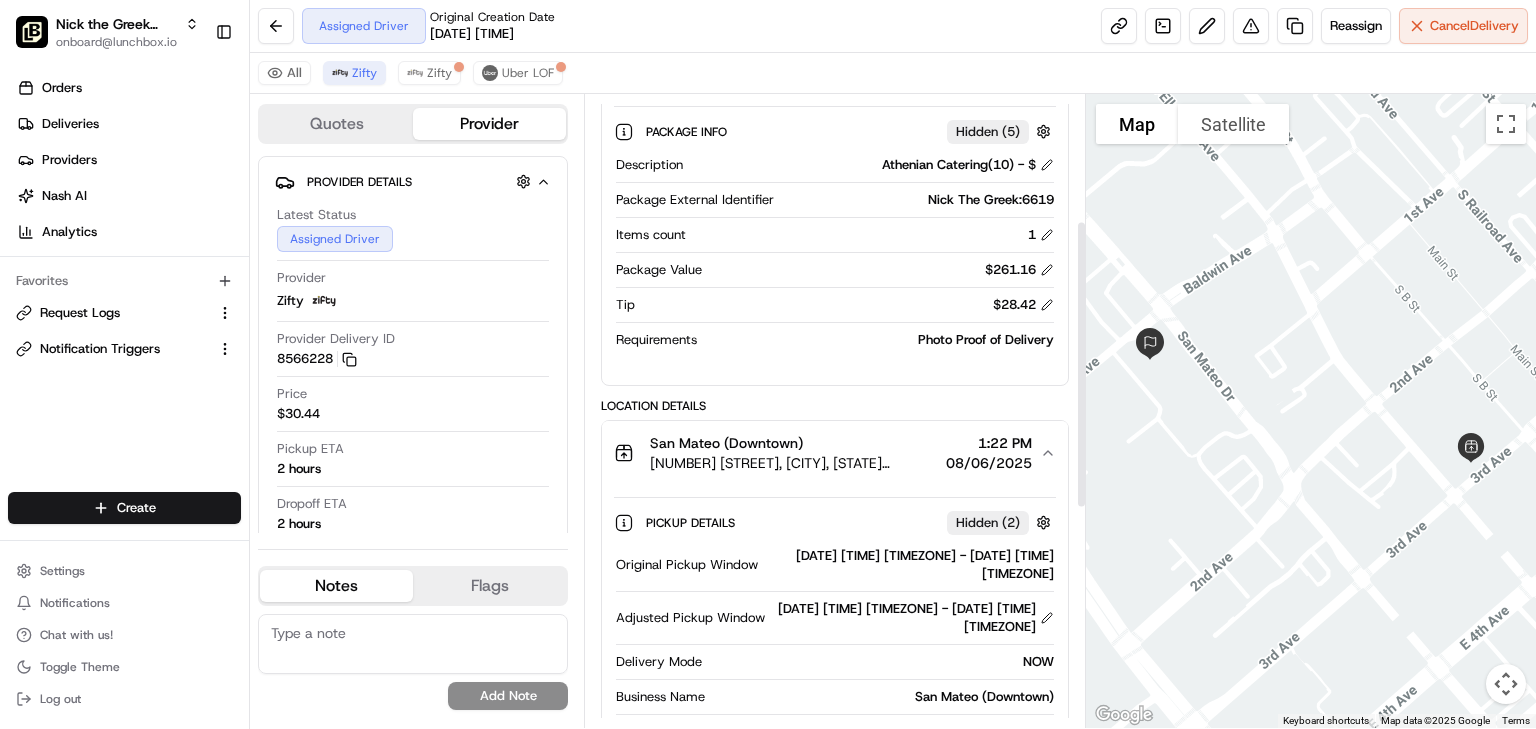 scroll, scrollTop: 400, scrollLeft: 0, axis: vertical 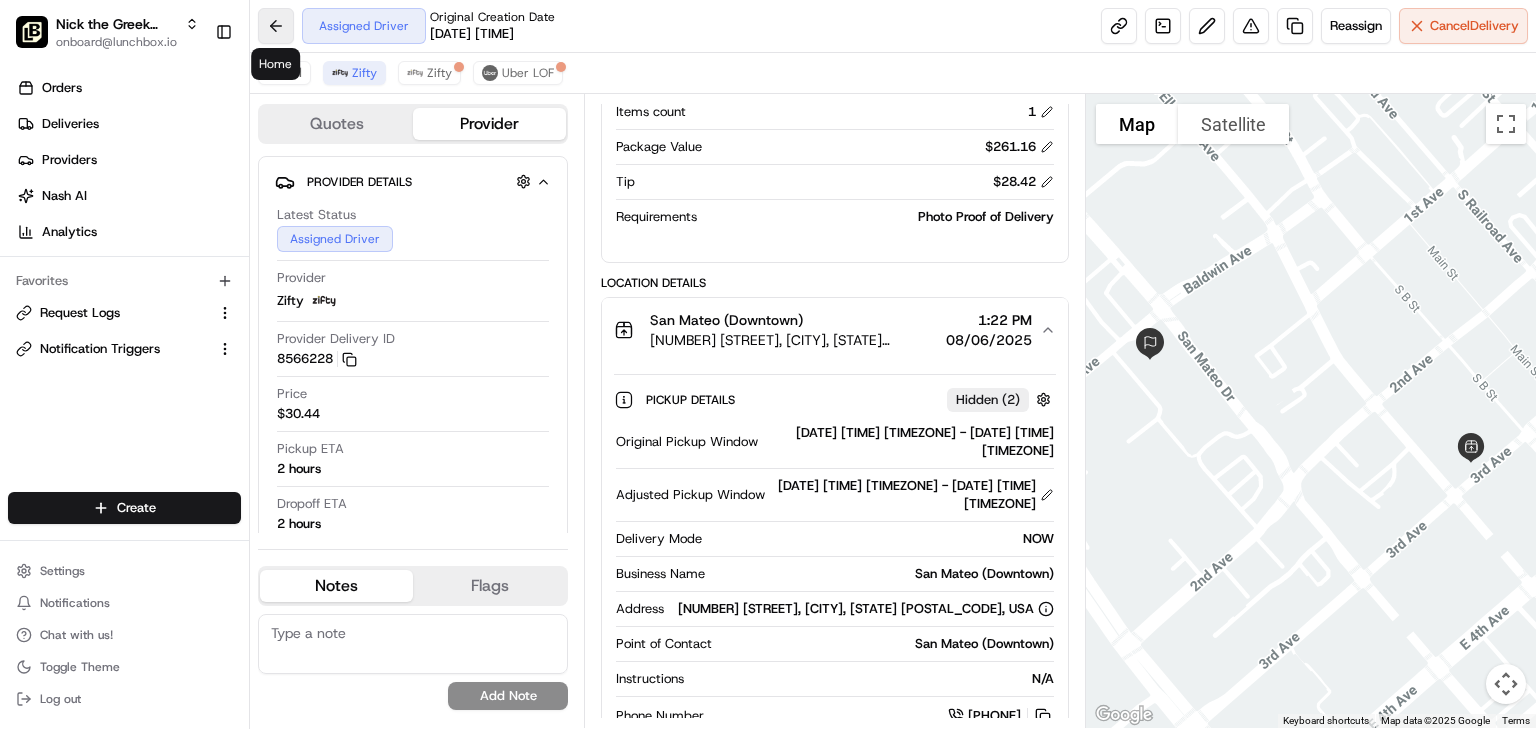 click at bounding box center [276, 26] 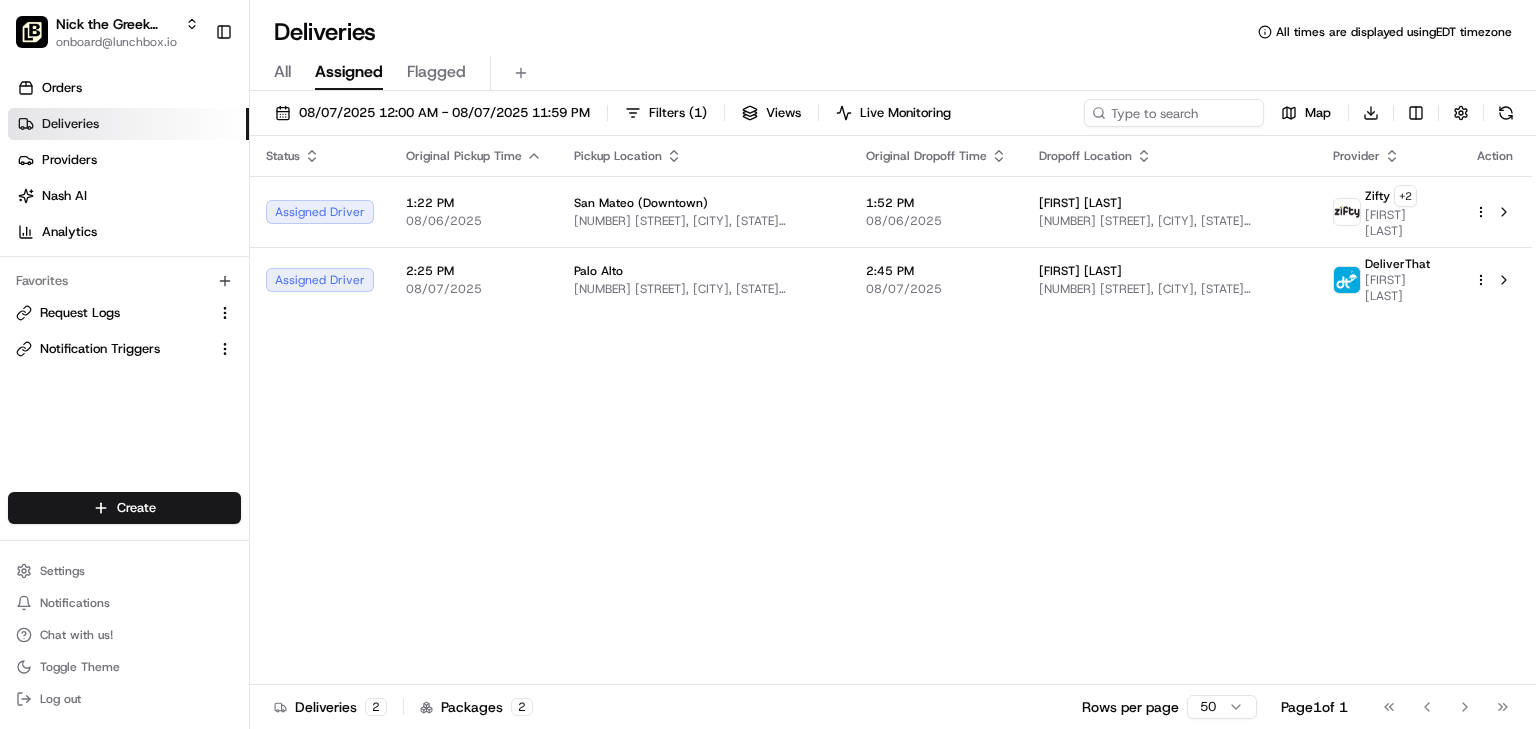 click on "Deliveries All times are displayed using  EDT   timezone" at bounding box center [893, 32] 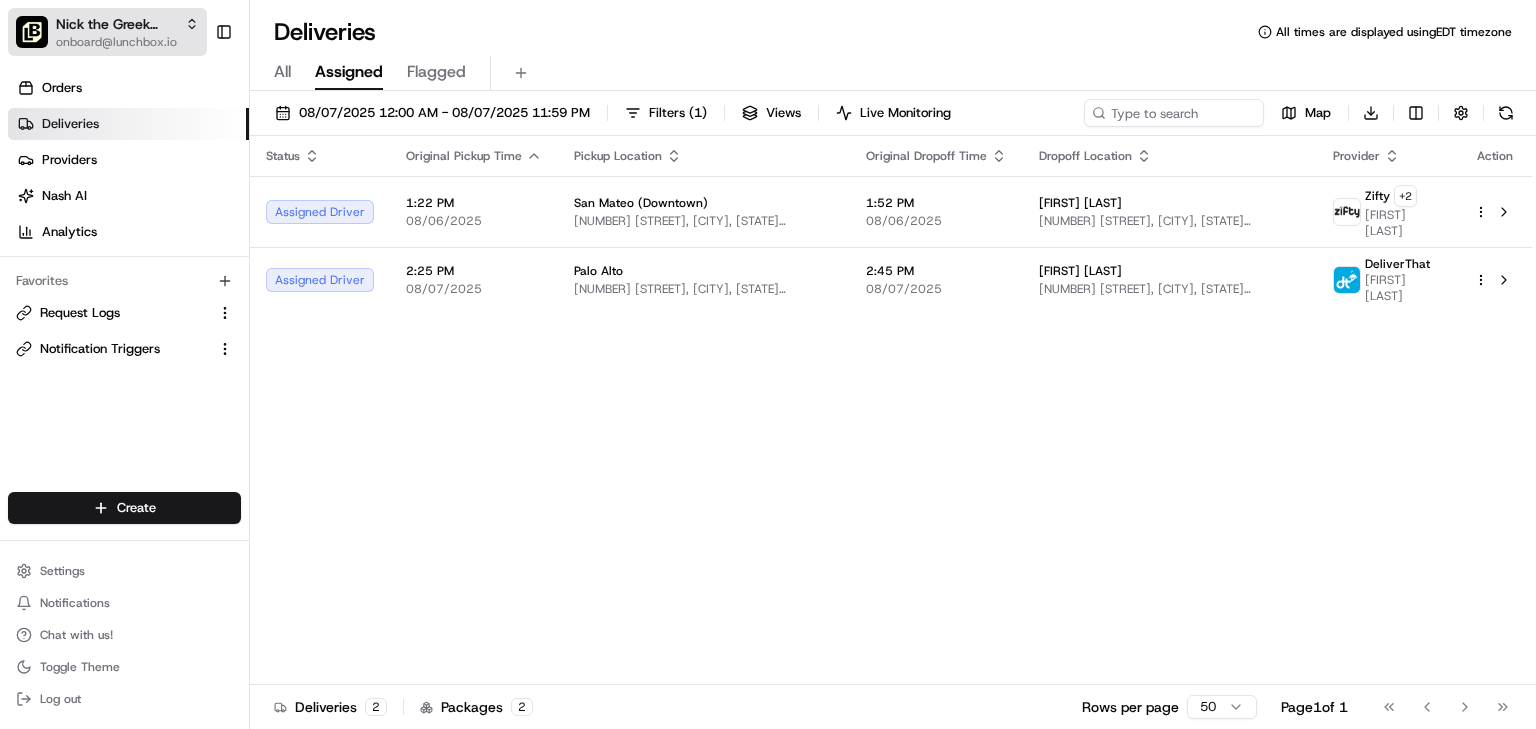 click on "Nick the Greek Parent Org" at bounding box center (116, 24) 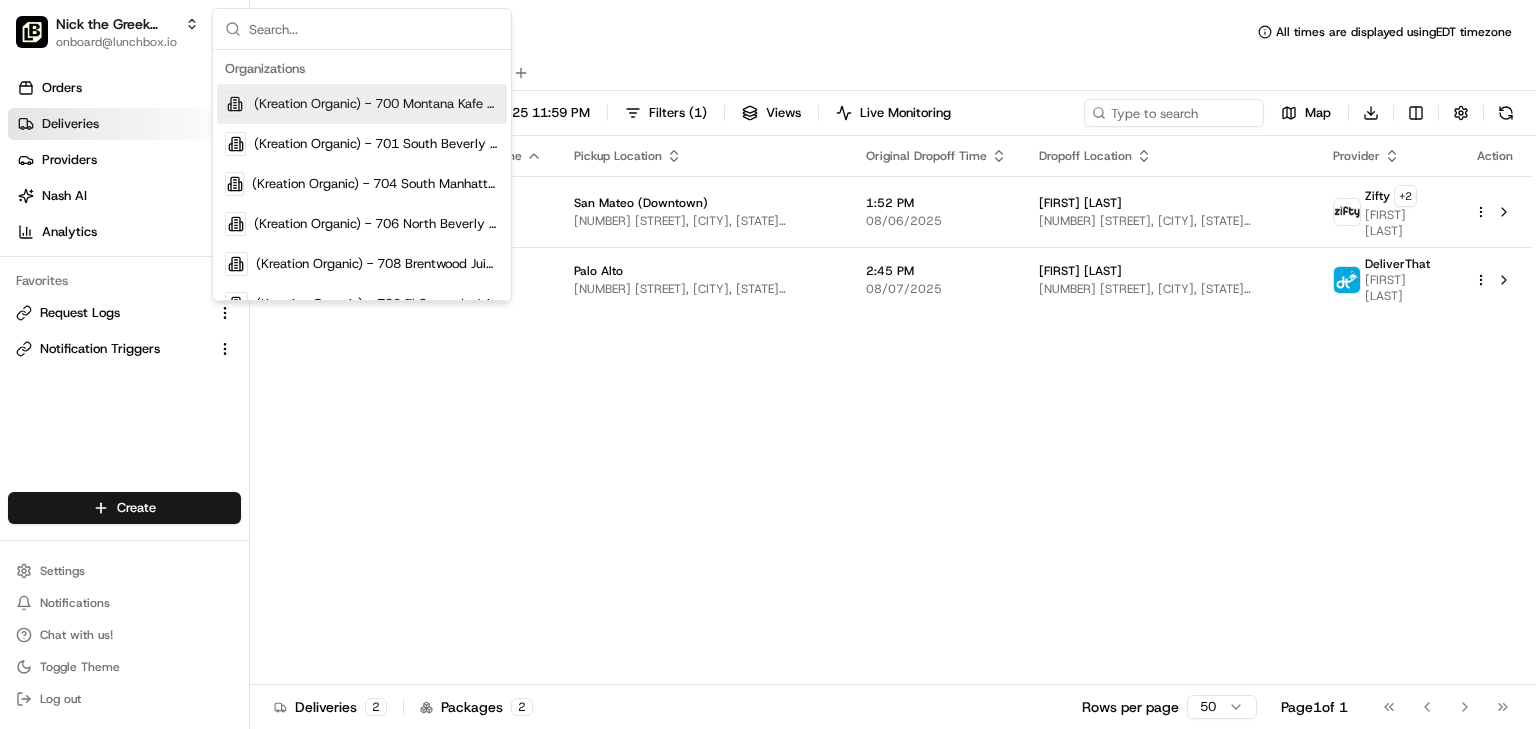 click at bounding box center (374, 29) 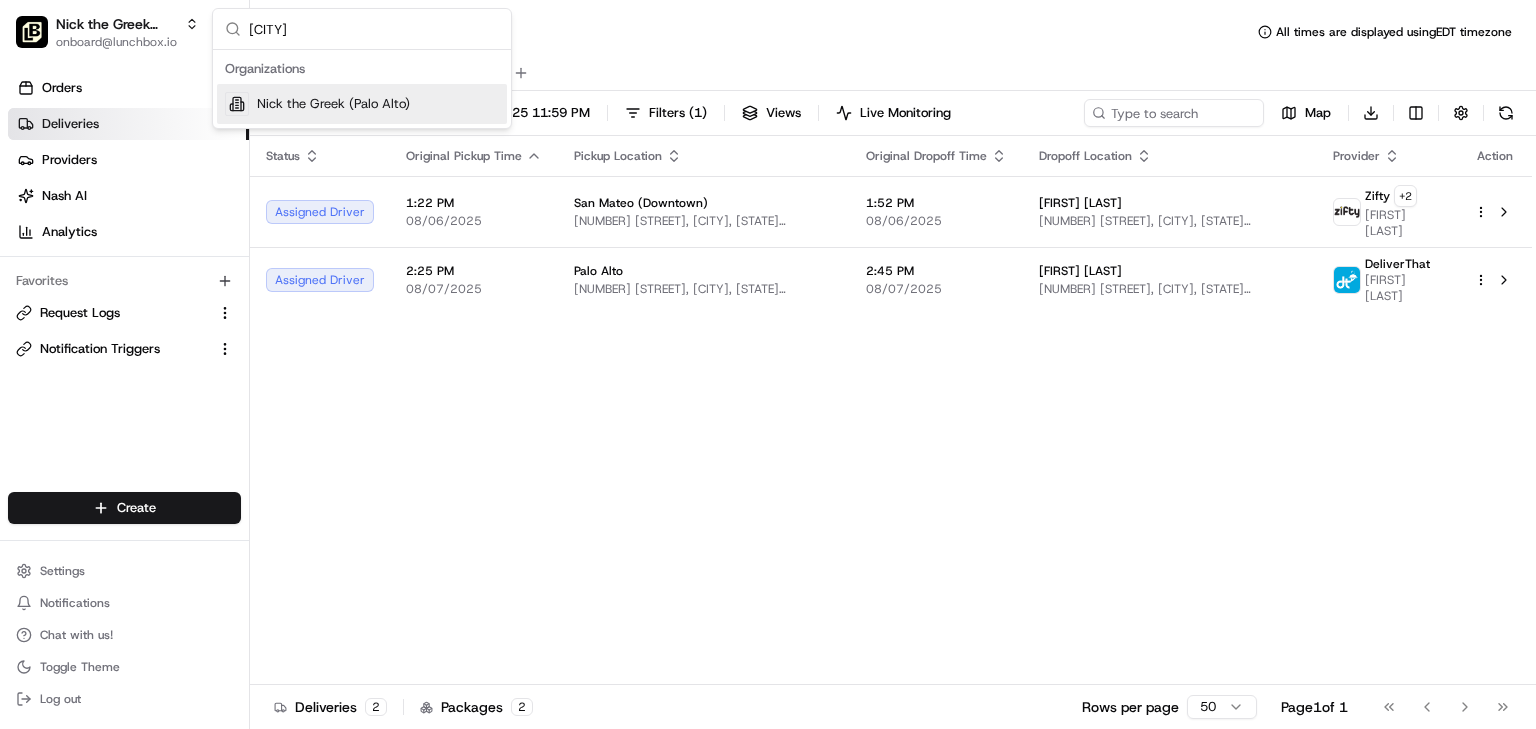 type on "palo alt" 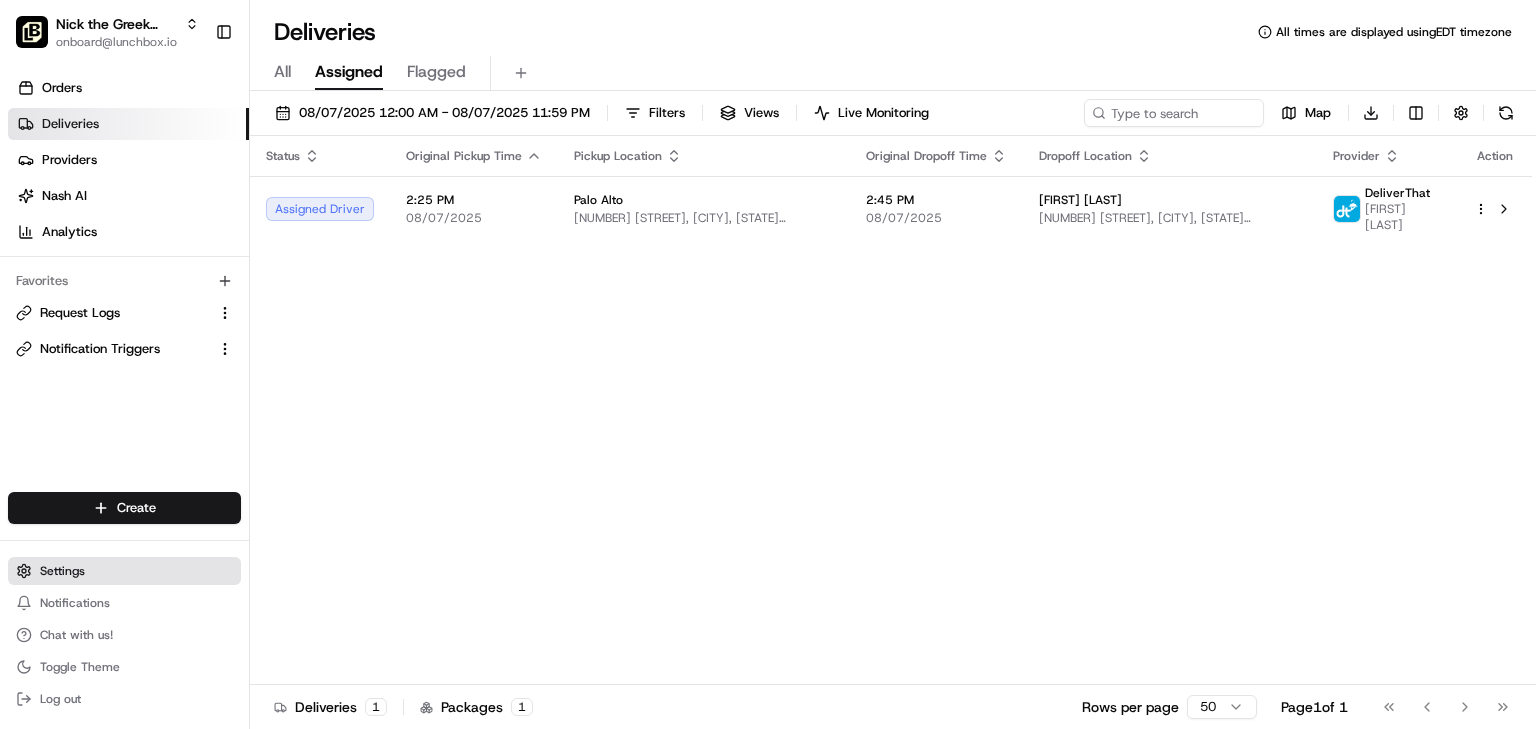 click on "Settings" at bounding box center [62, 571] 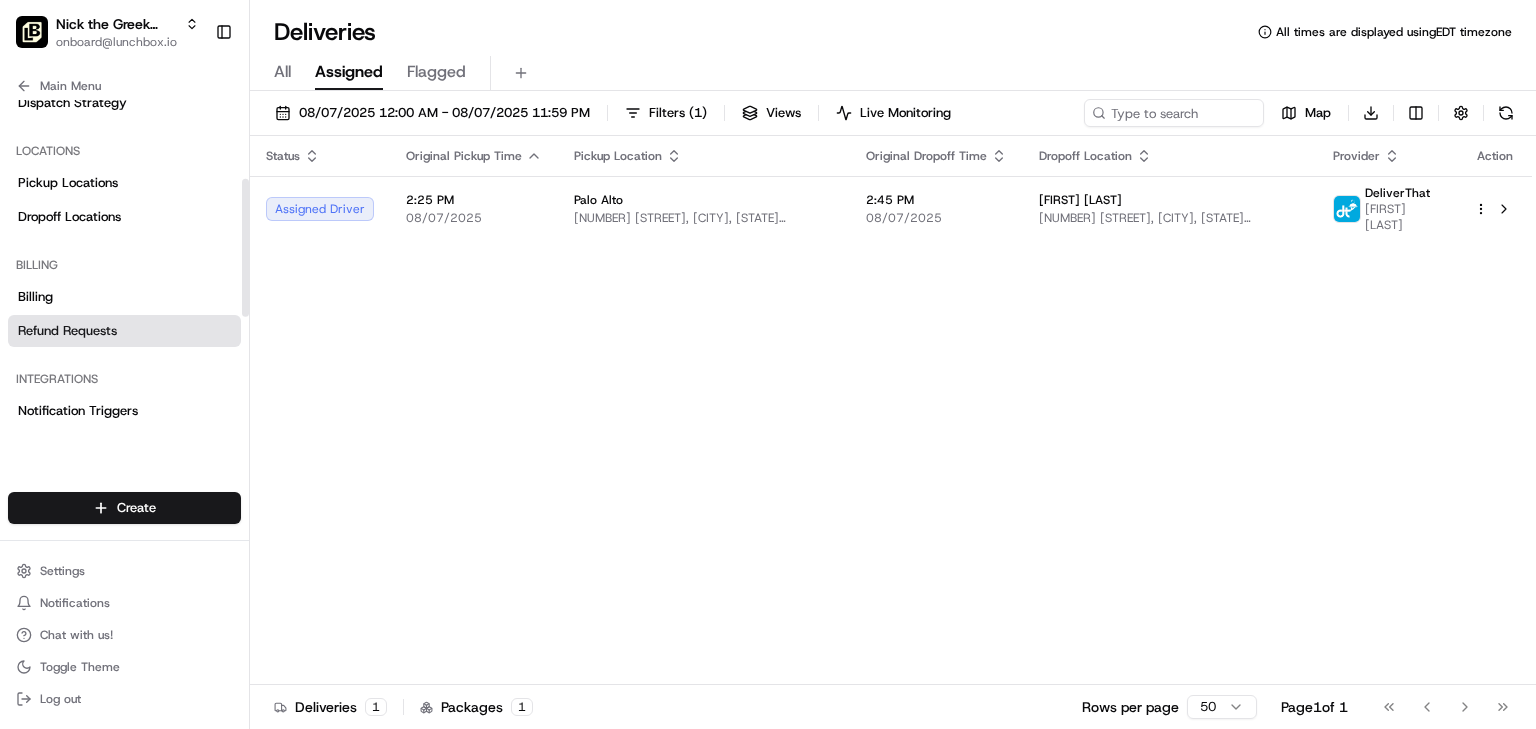 scroll, scrollTop: 137, scrollLeft: 0, axis: vertical 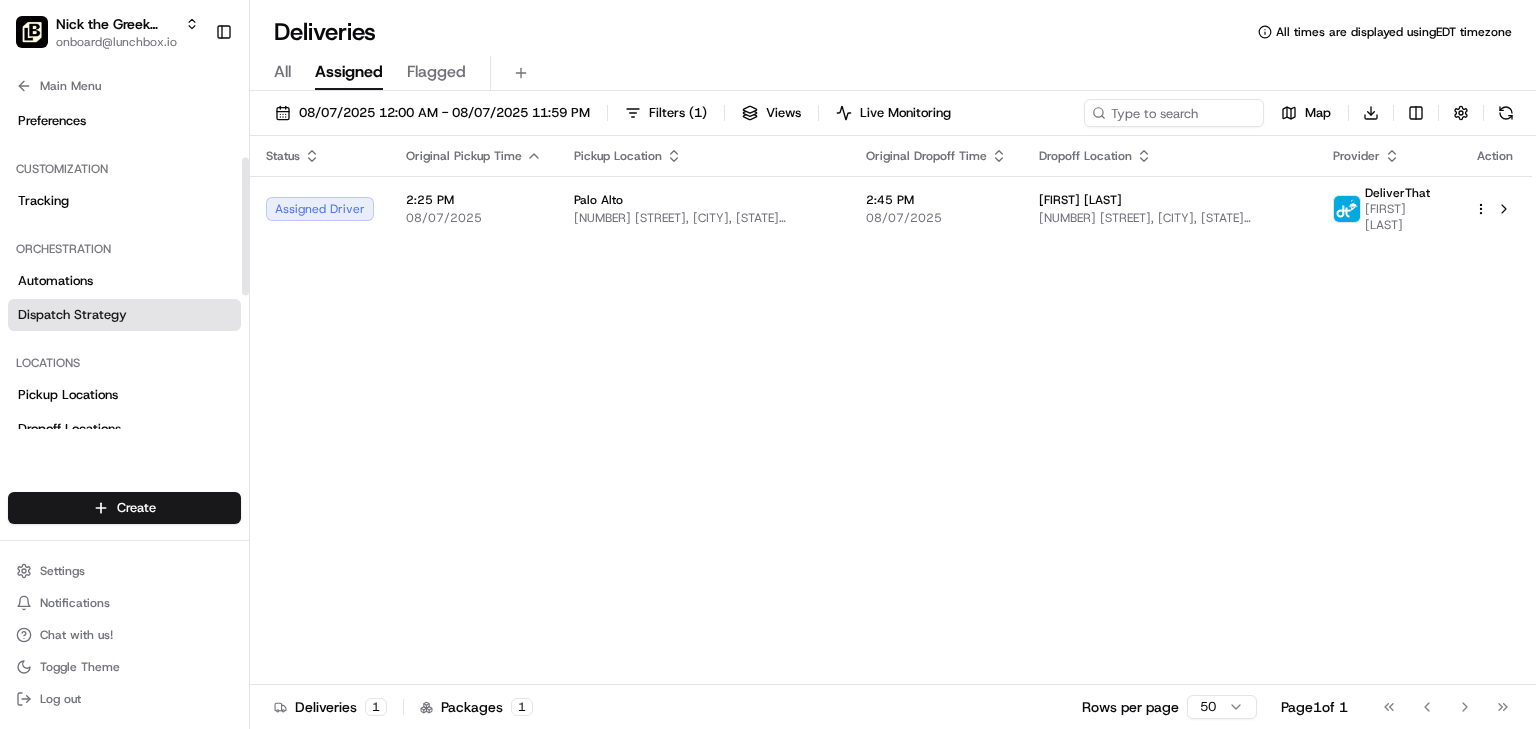 click on "Dispatch Strategy" at bounding box center [72, 315] 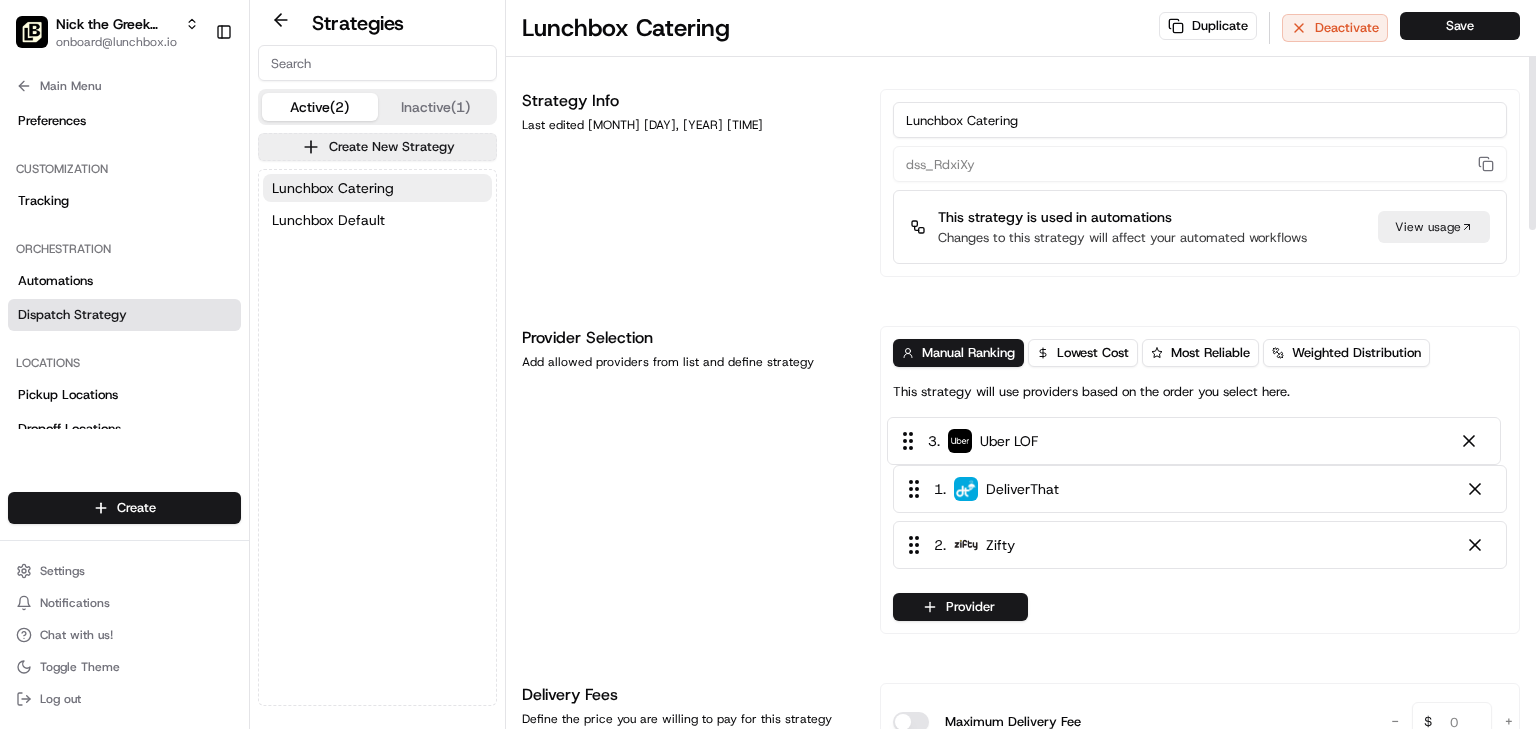 drag, startPoint x: 1082, startPoint y: 553, endPoint x: 1076, endPoint y: 423, distance: 130.13838 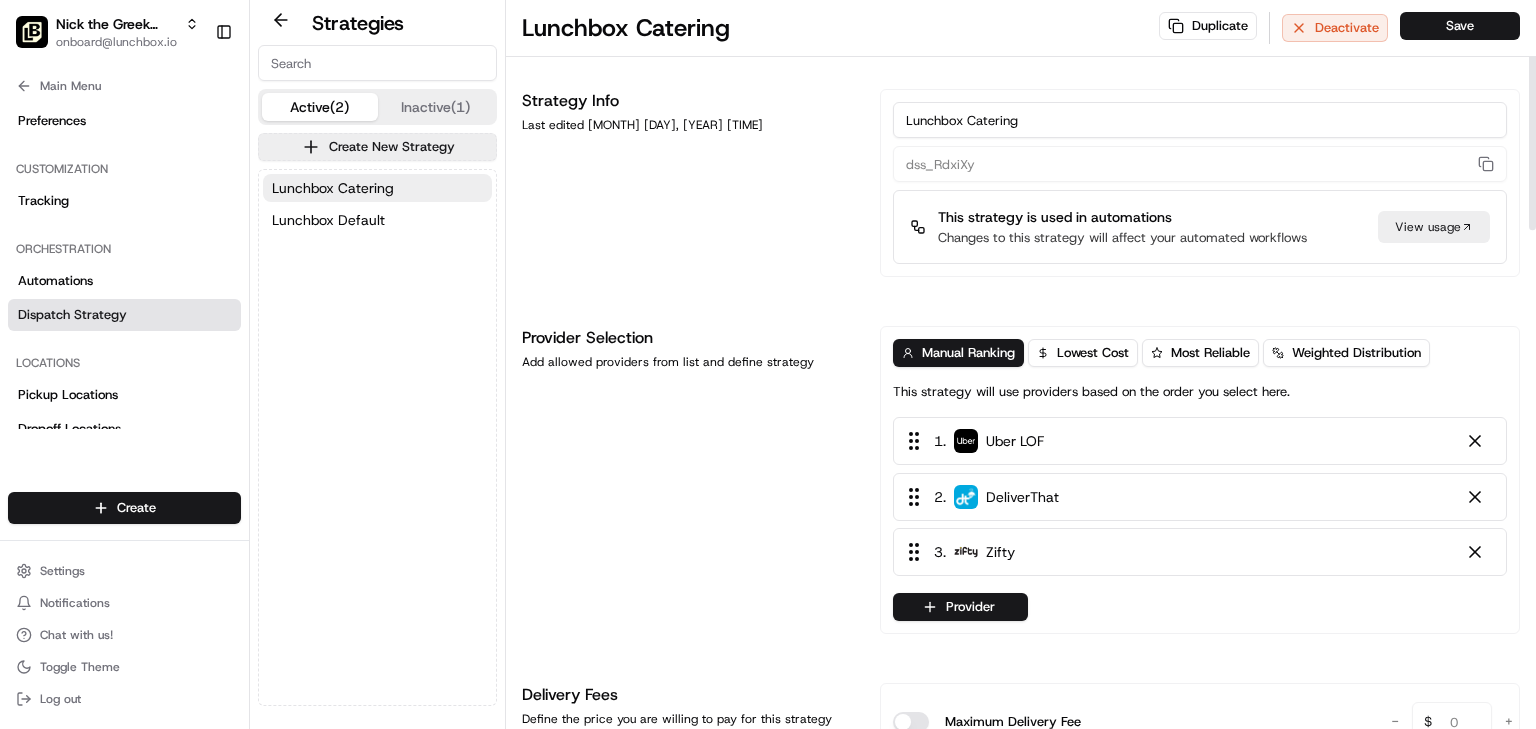 scroll, scrollTop: 1, scrollLeft: 0, axis: vertical 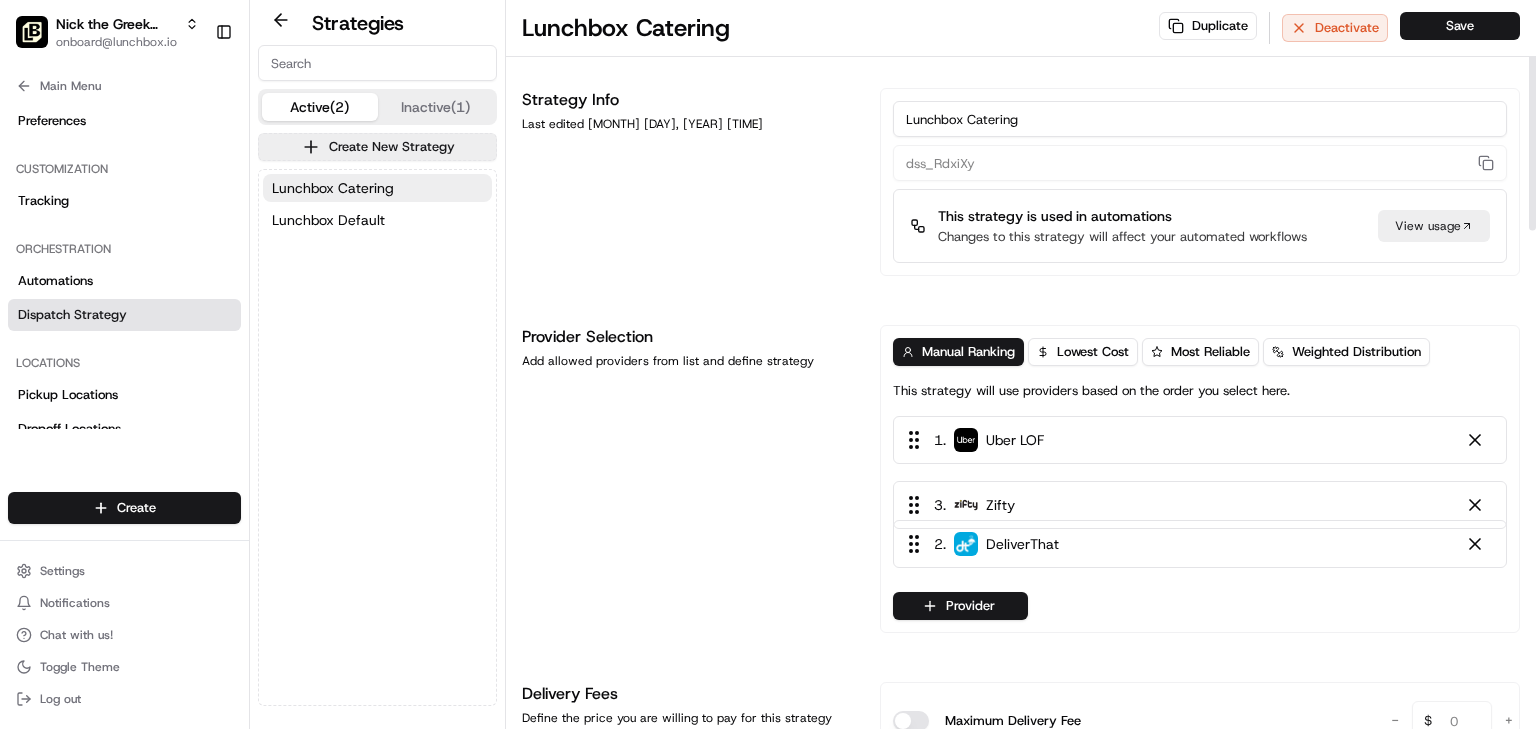 drag, startPoint x: 1052, startPoint y: 555, endPoint x: 1052, endPoint y: 496, distance: 59 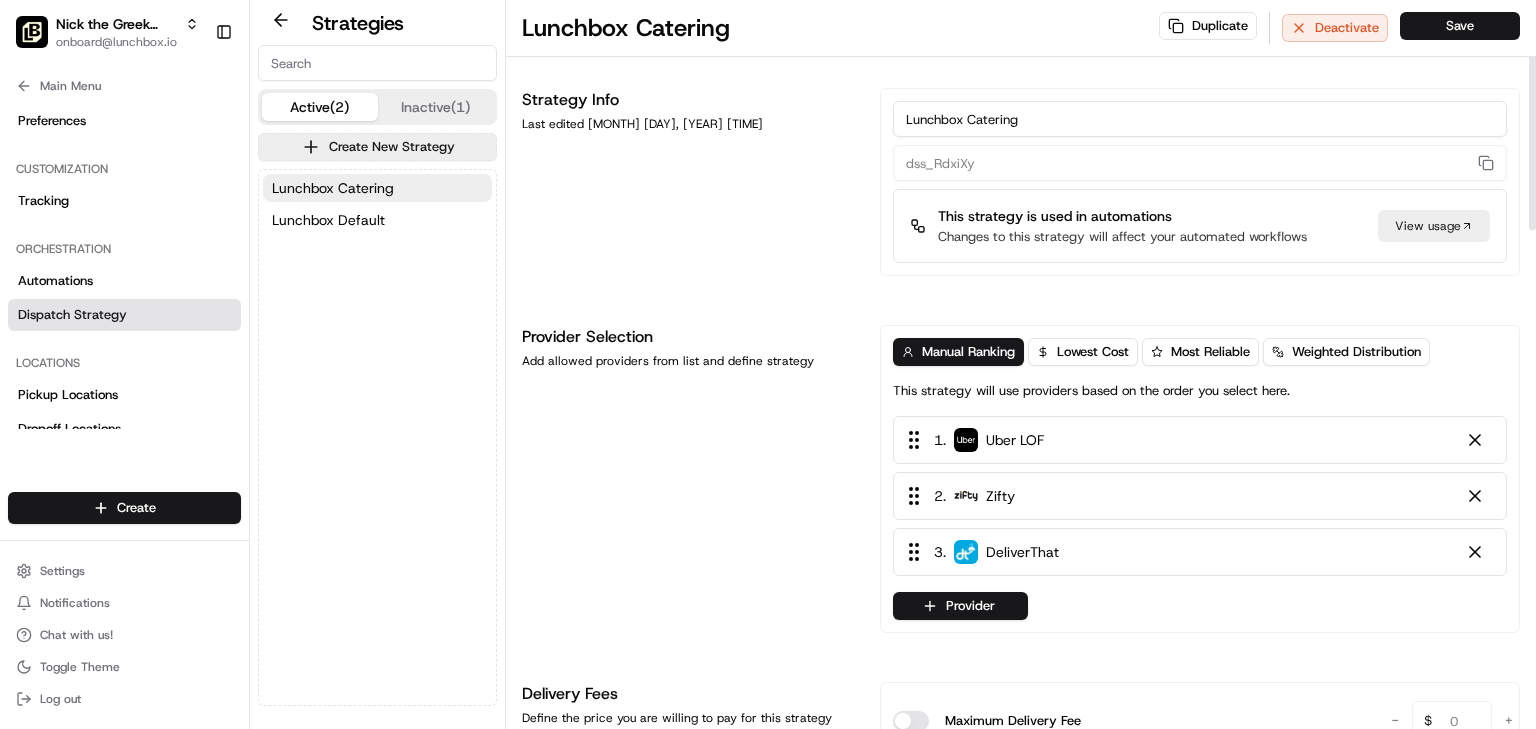 click on "Save" at bounding box center [1460, 26] 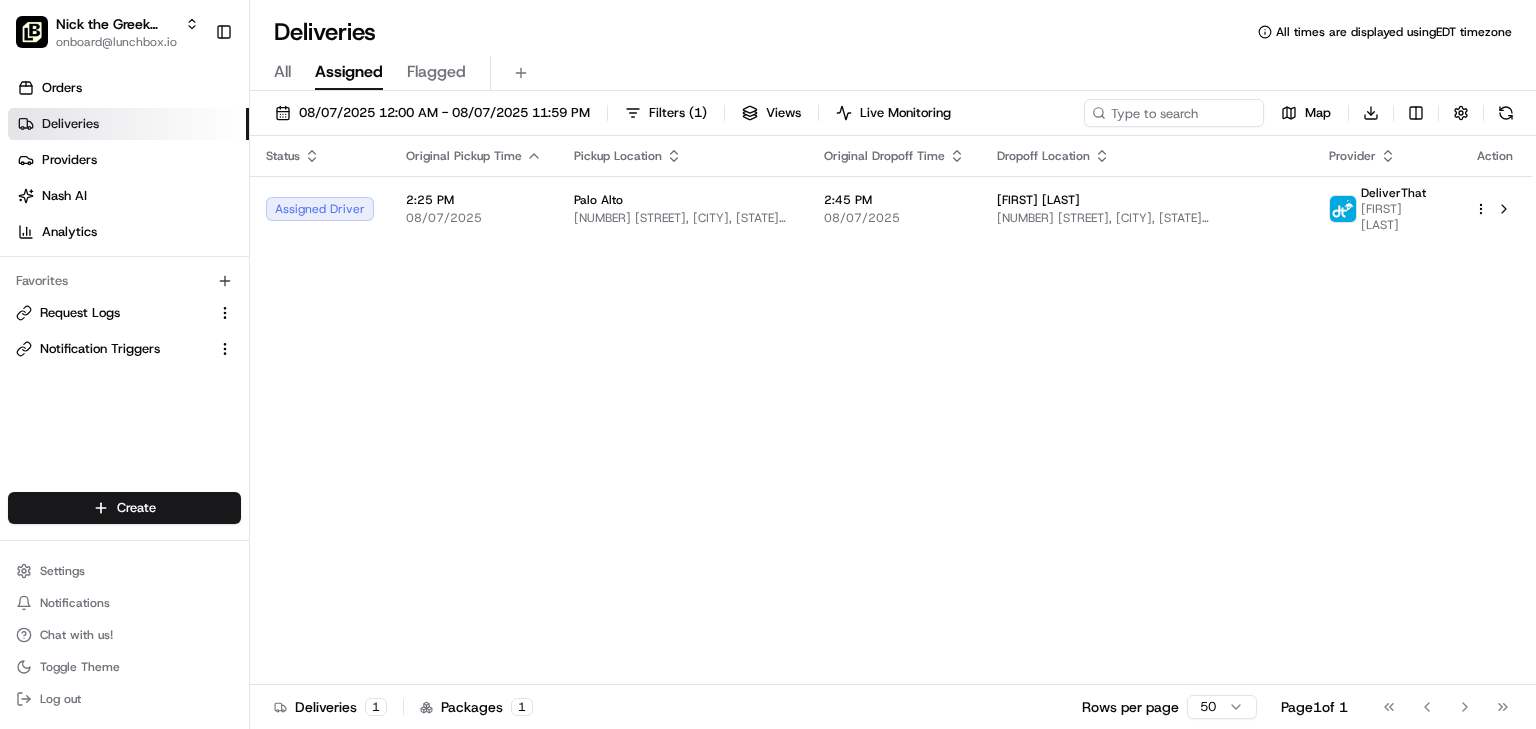 scroll, scrollTop: 0, scrollLeft: 0, axis: both 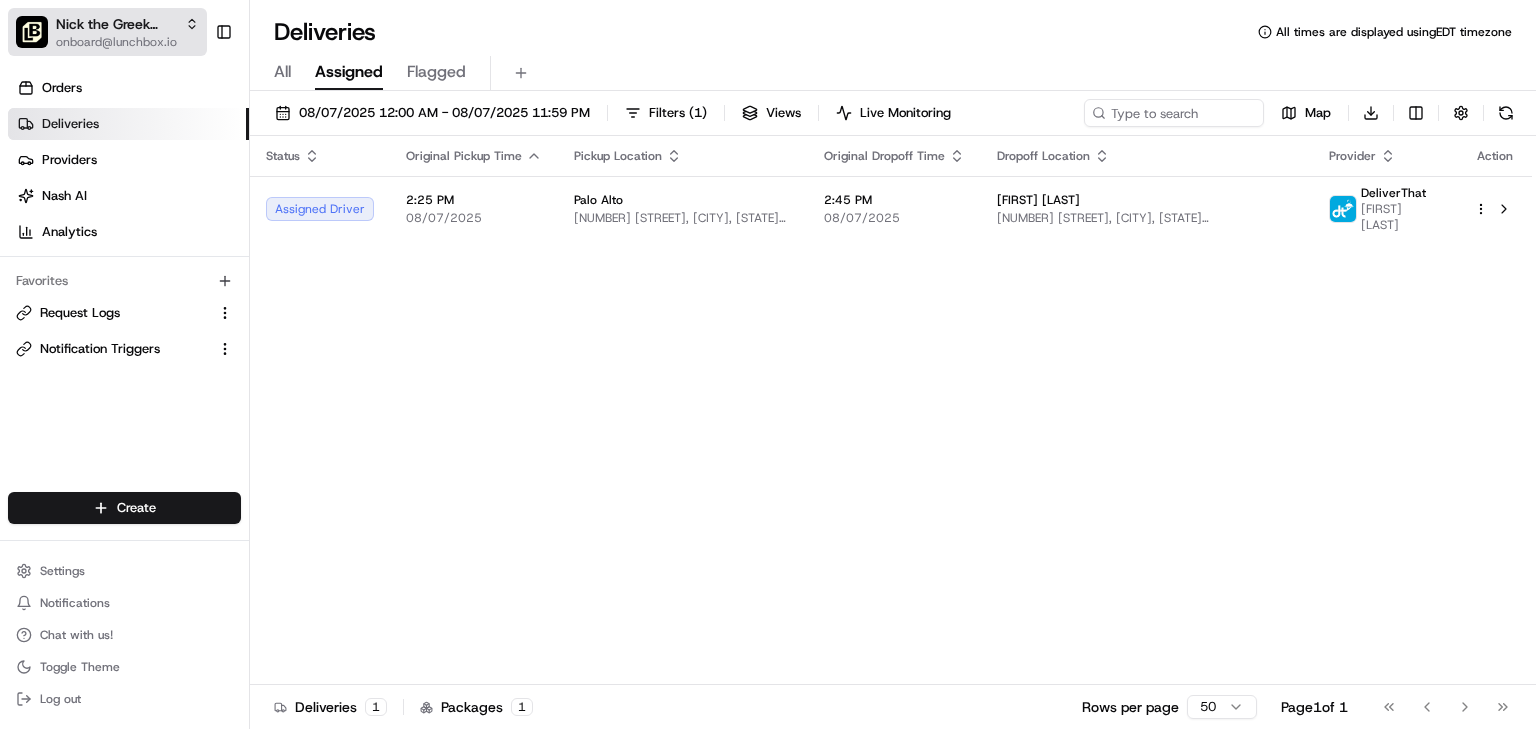 click on "Nick the Greek (Palo Alto)" at bounding box center [116, 24] 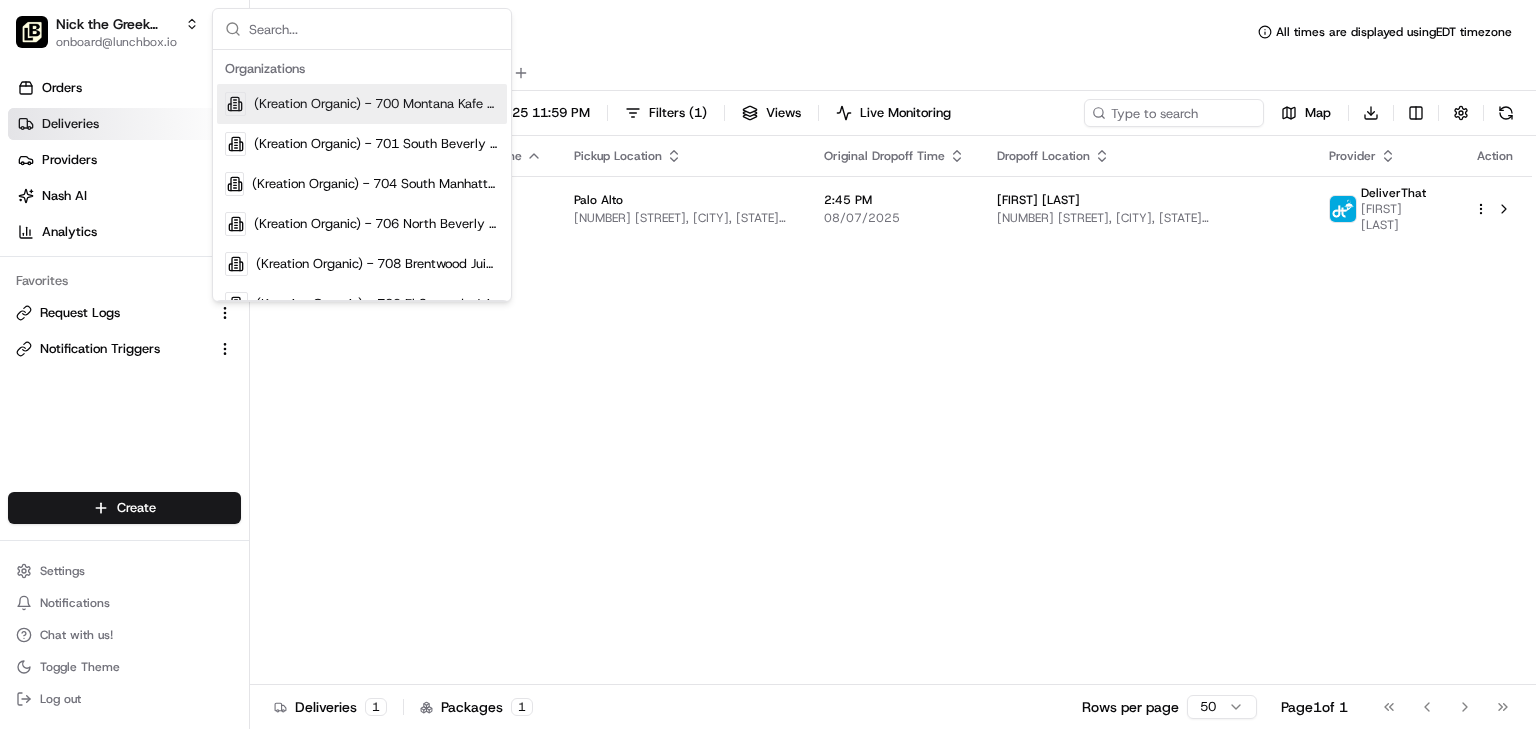click at bounding box center (374, 29) 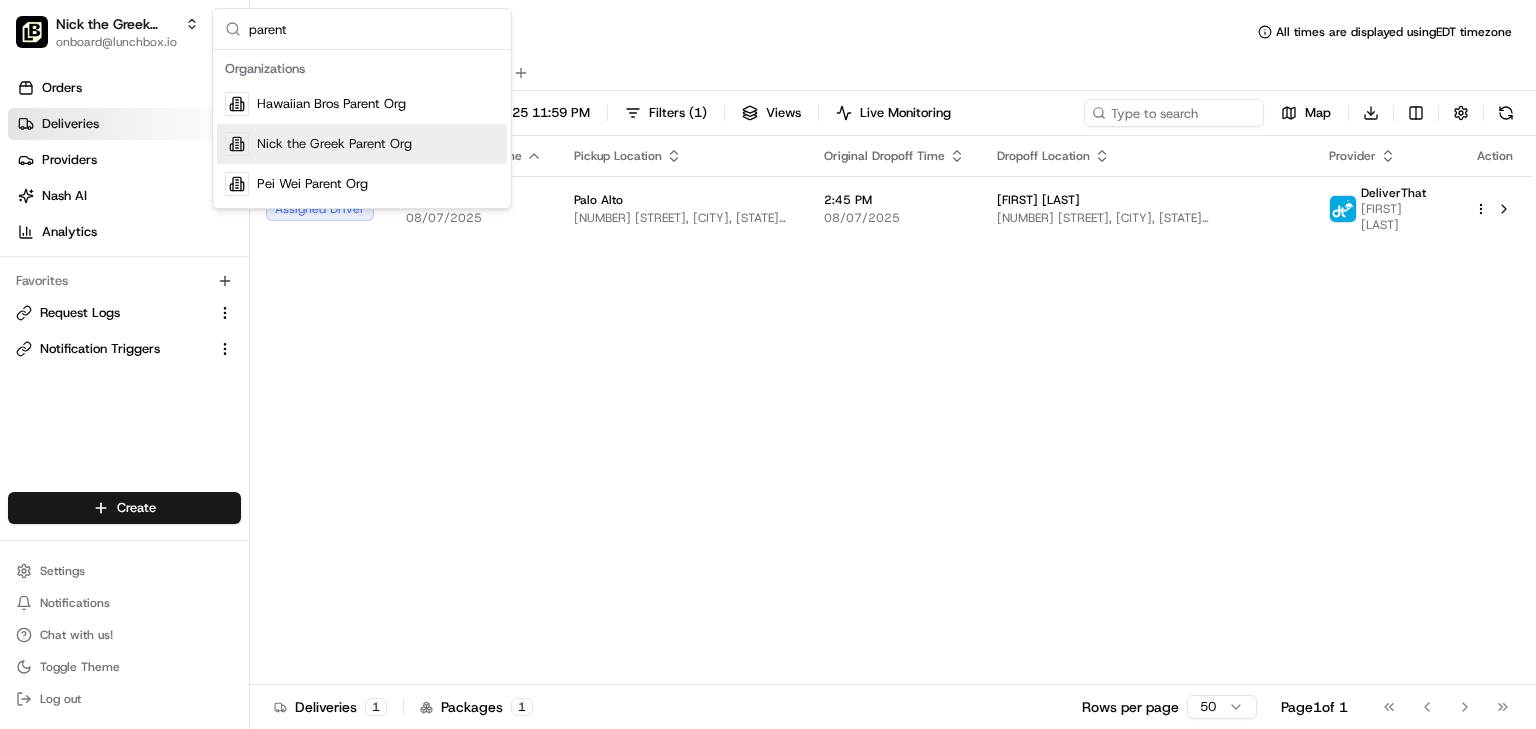 type on "parent" 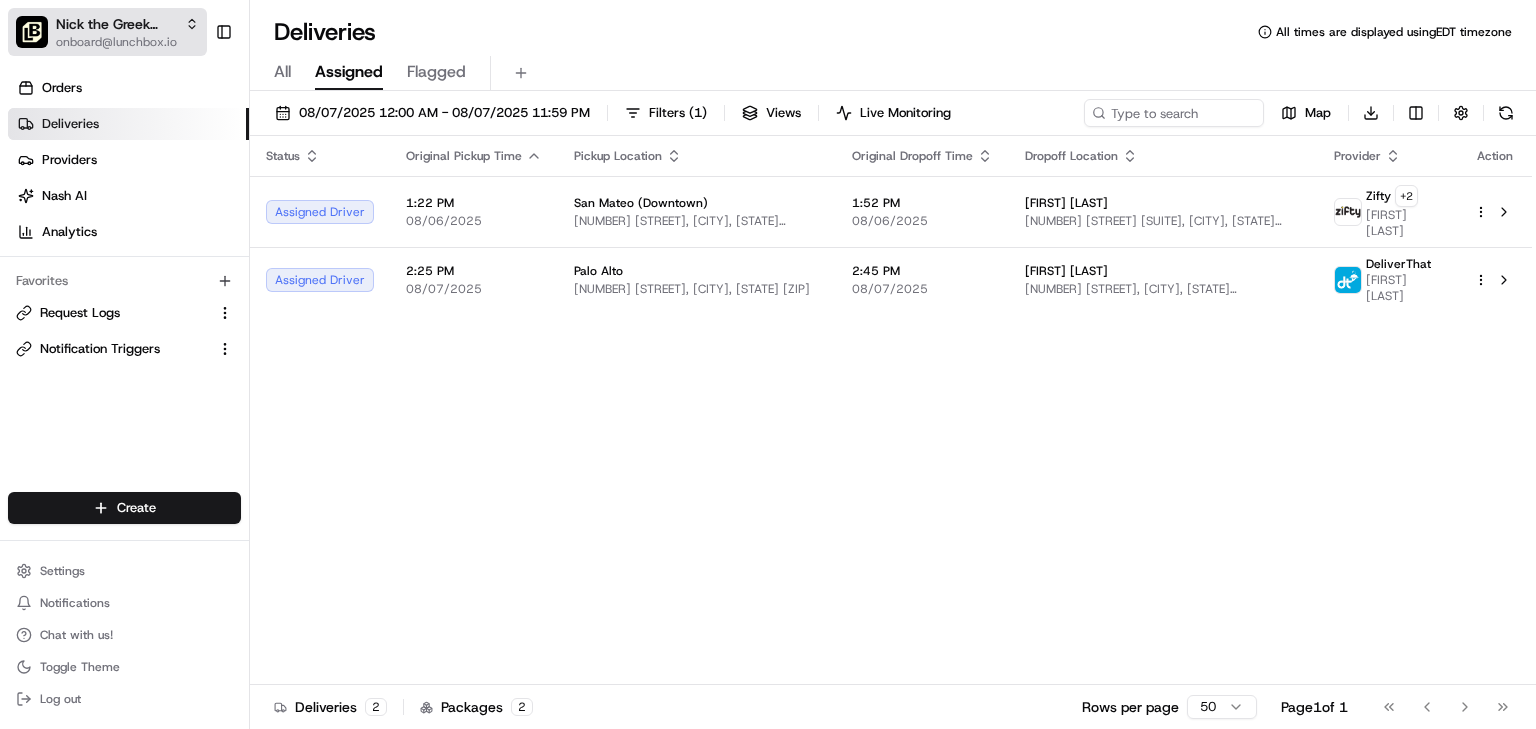 click on "onboard@lunchbox.io" at bounding box center [127, 42] 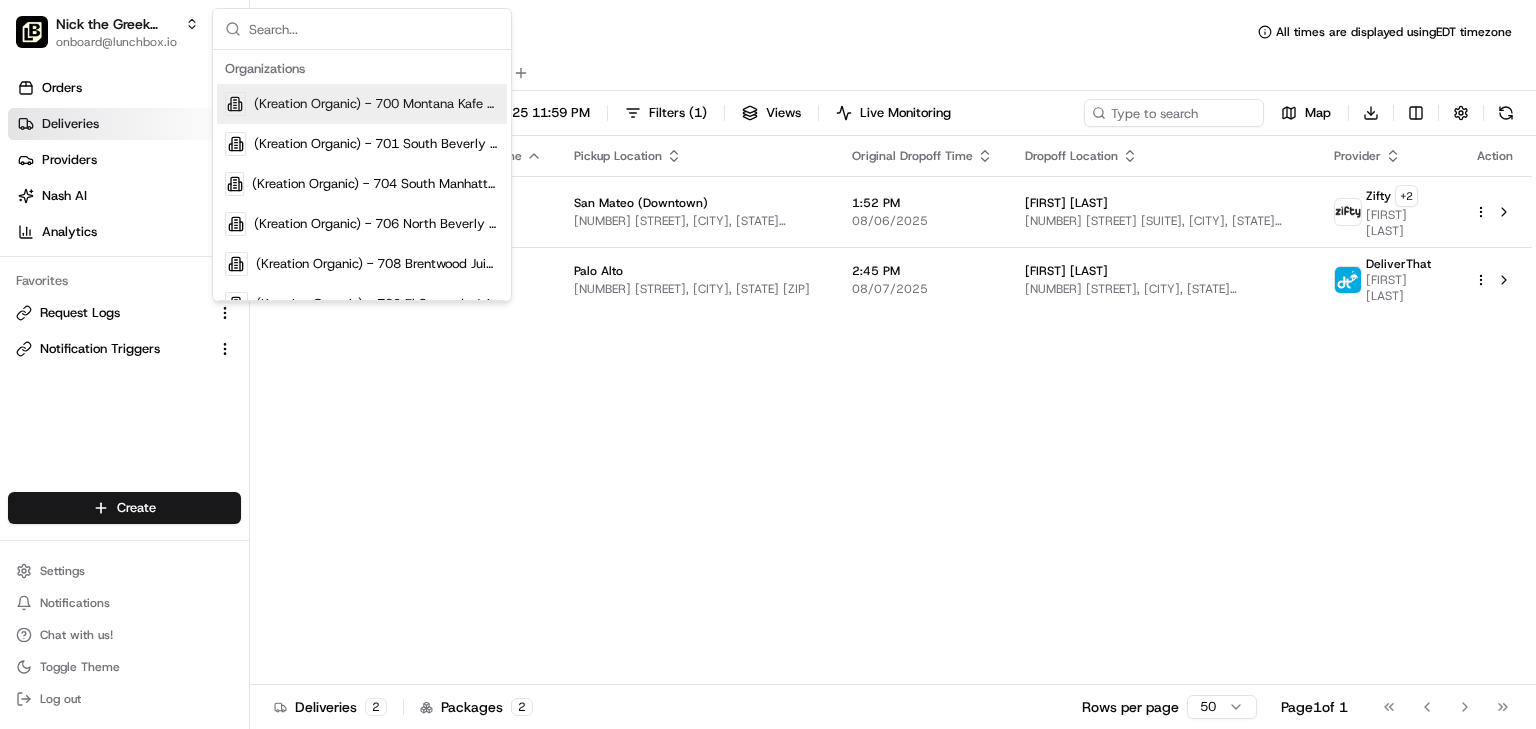 click at bounding box center [374, 29] 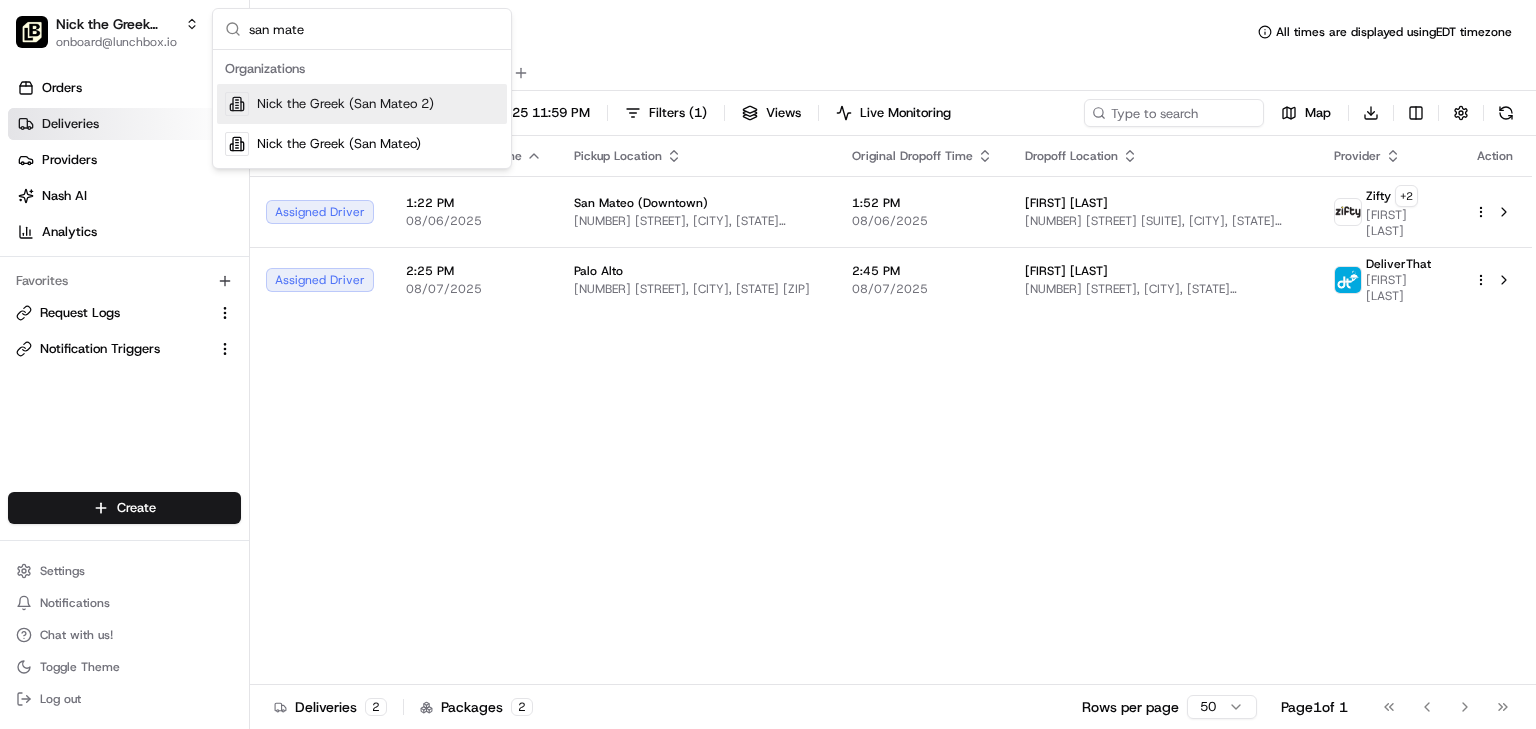 type on "san mate" 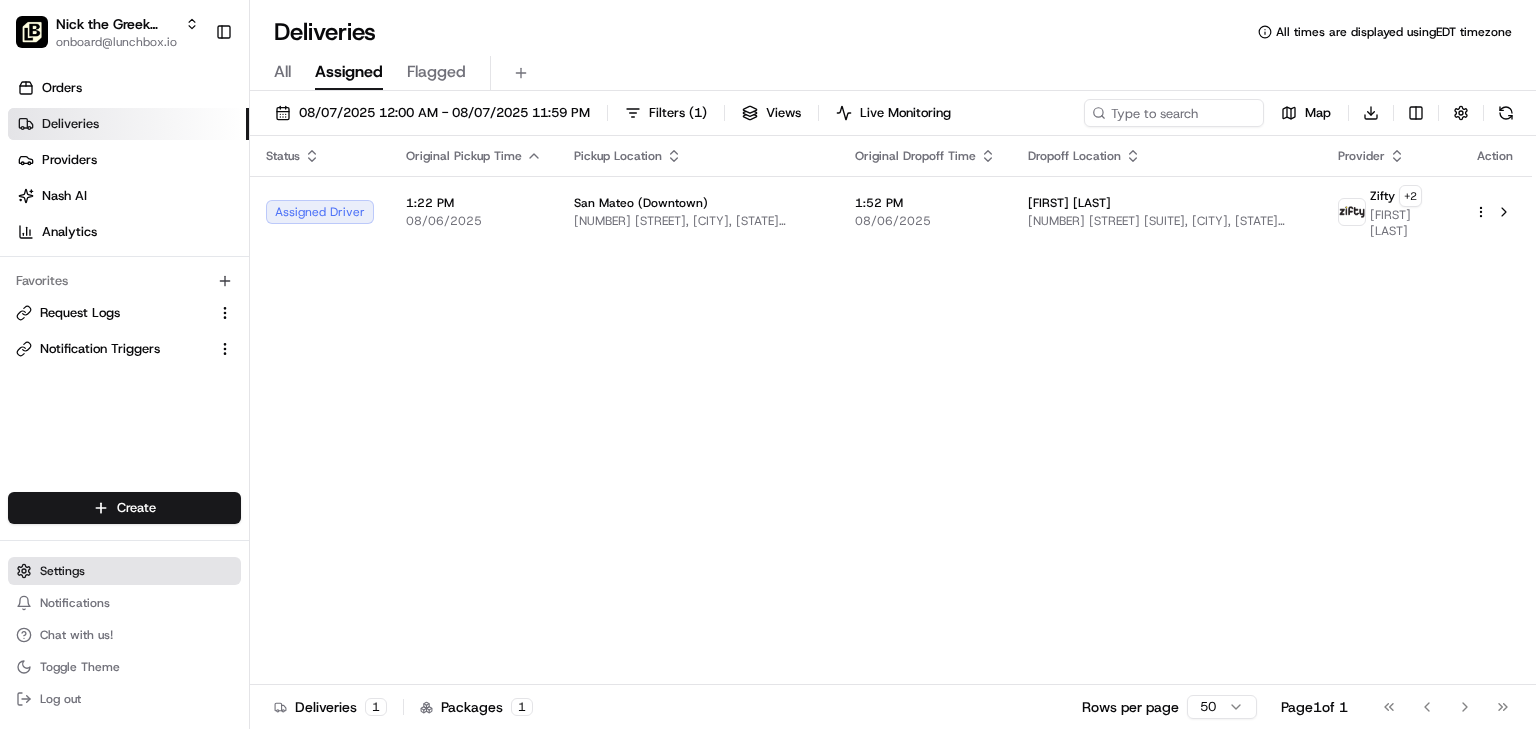click on "Settings" at bounding box center [62, 571] 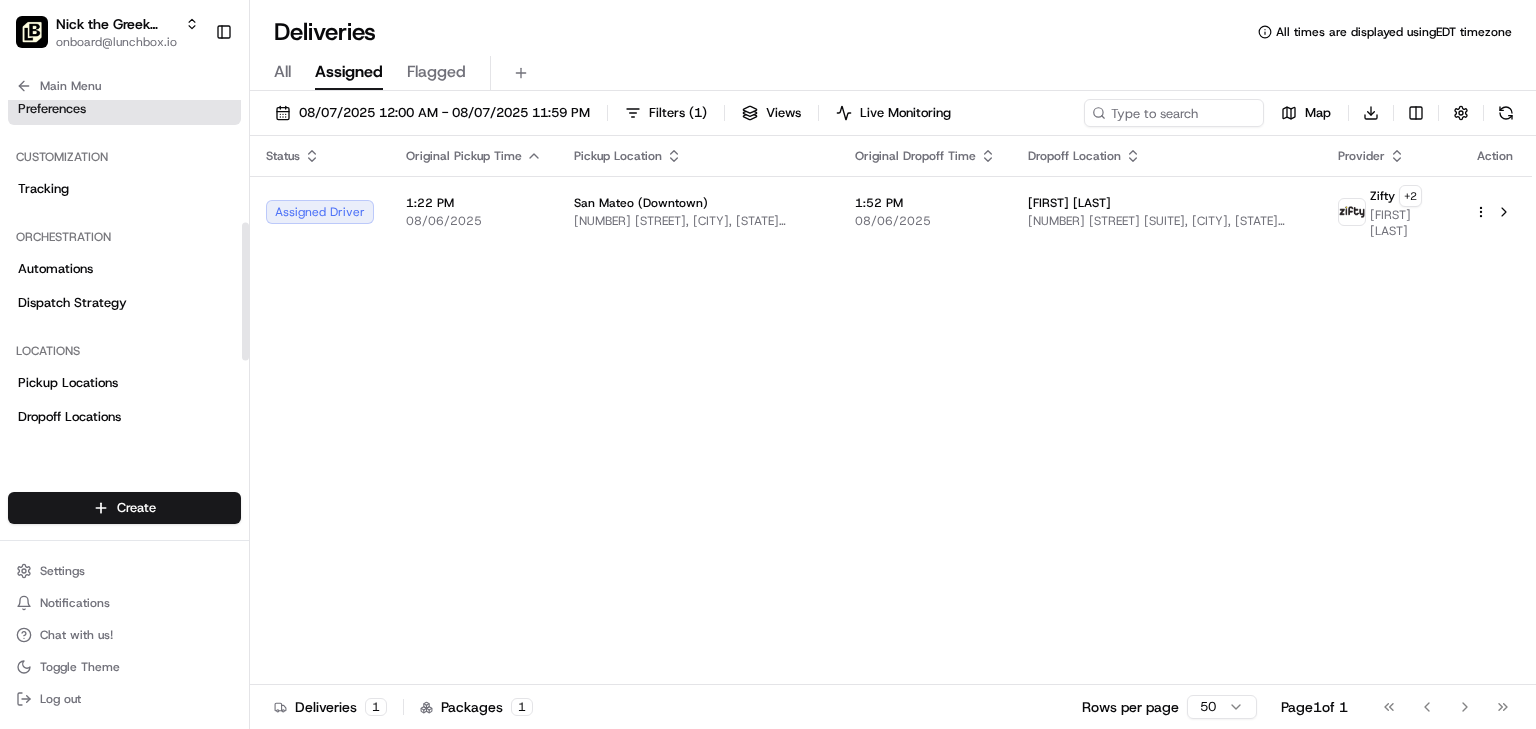 scroll, scrollTop: 320, scrollLeft: 0, axis: vertical 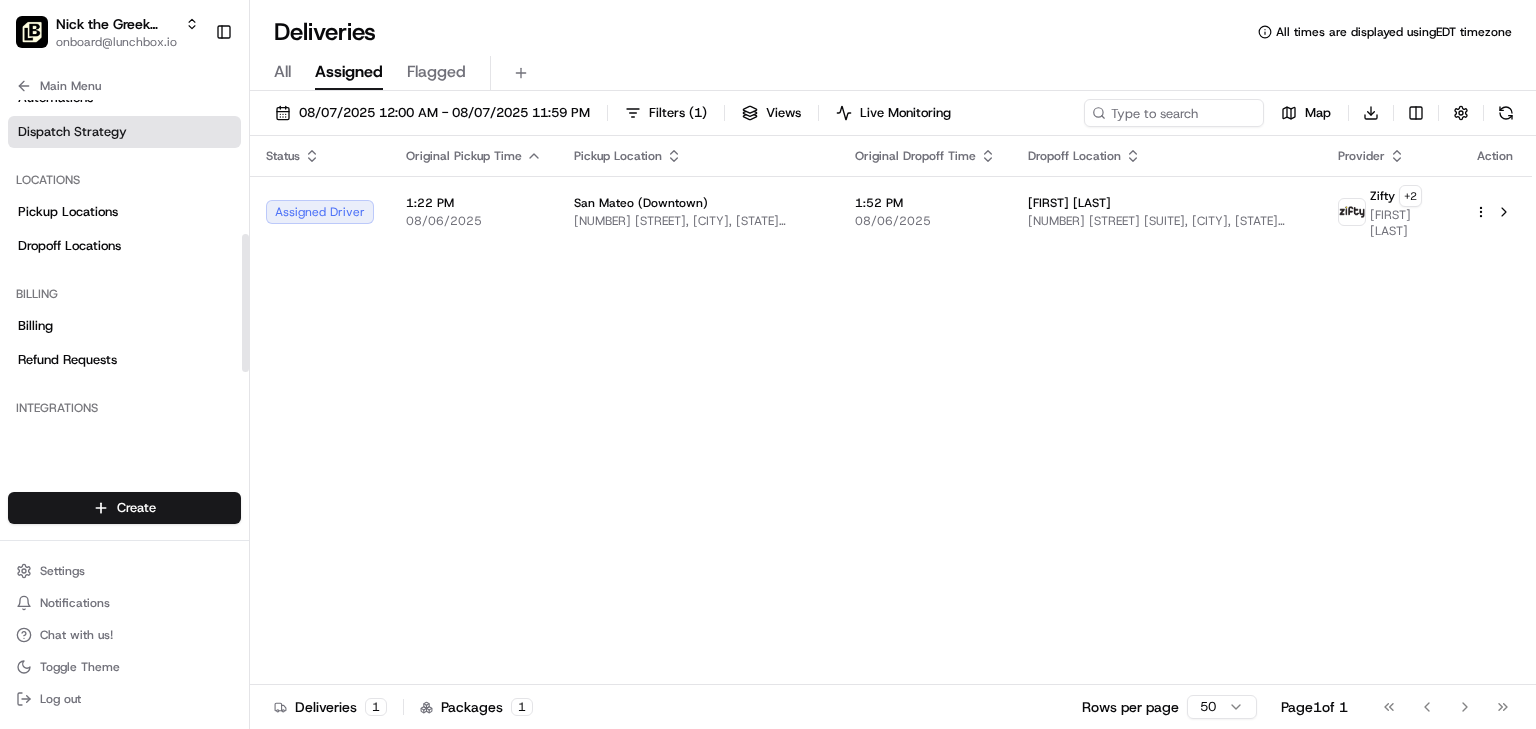 click on "Dispatch Strategy" at bounding box center (124, 132) 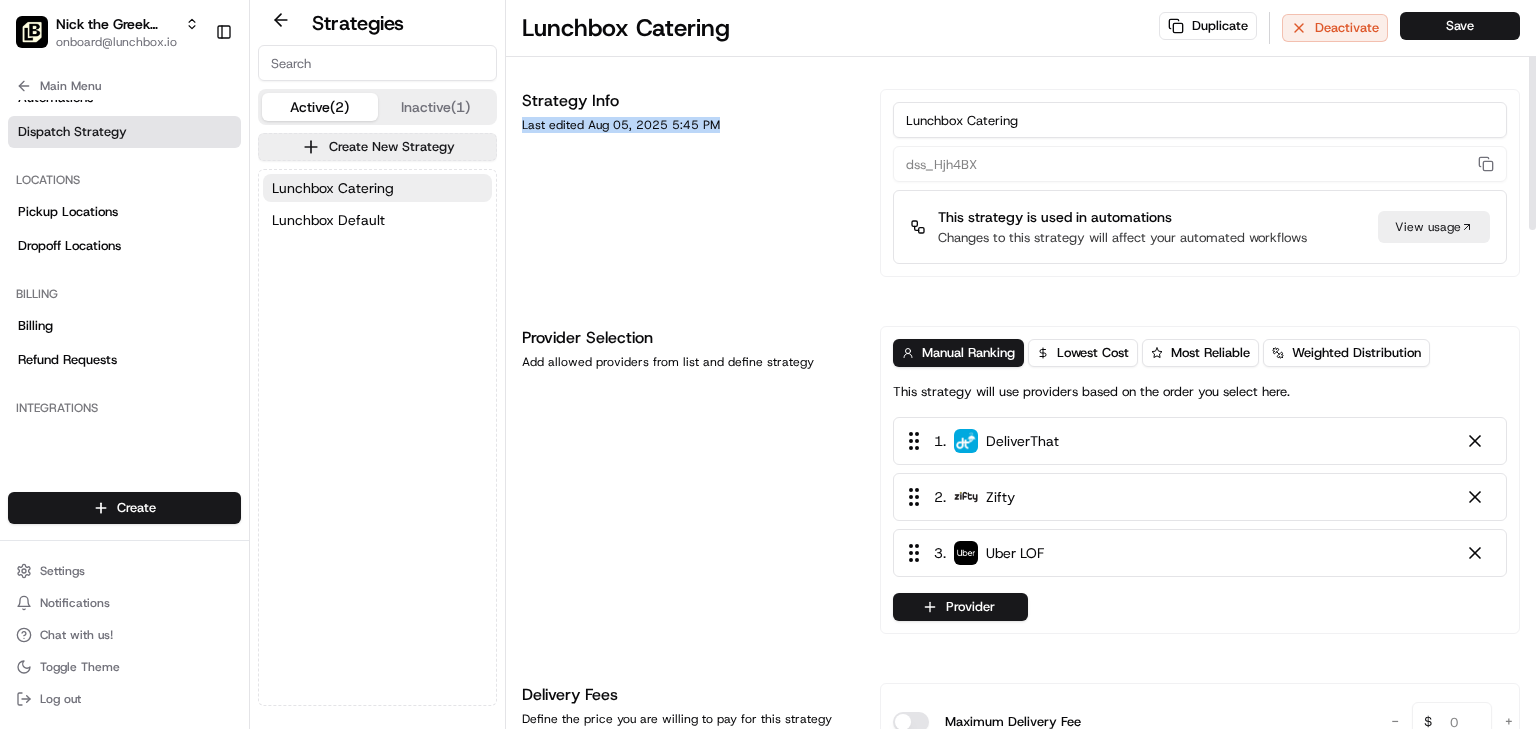 drag, startPoint x: 718, startPoint y: 124, endPoint x: 521, endPoint y: 118, distance: 197.09135 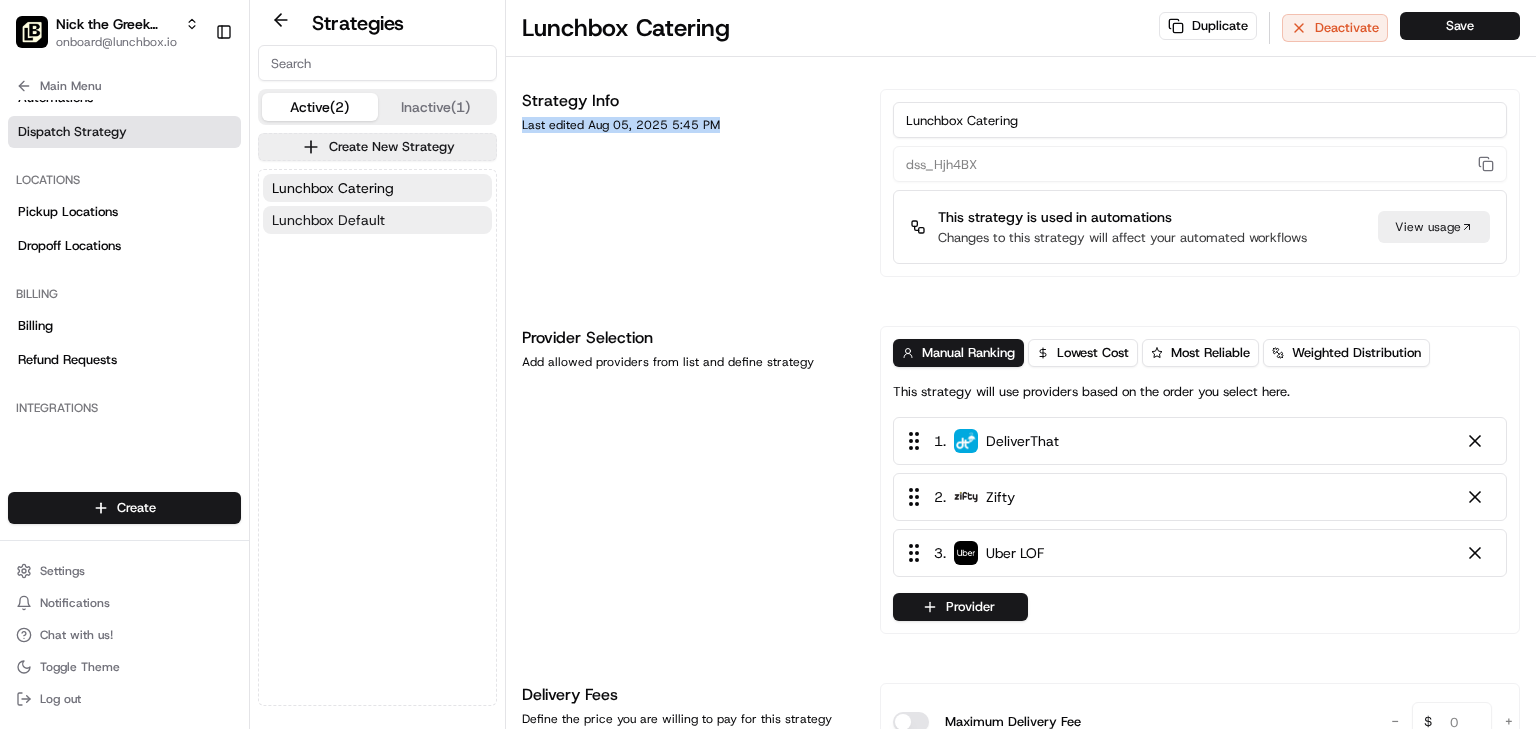 click on "Lunchbox Default" at bounding box center (328, 220) 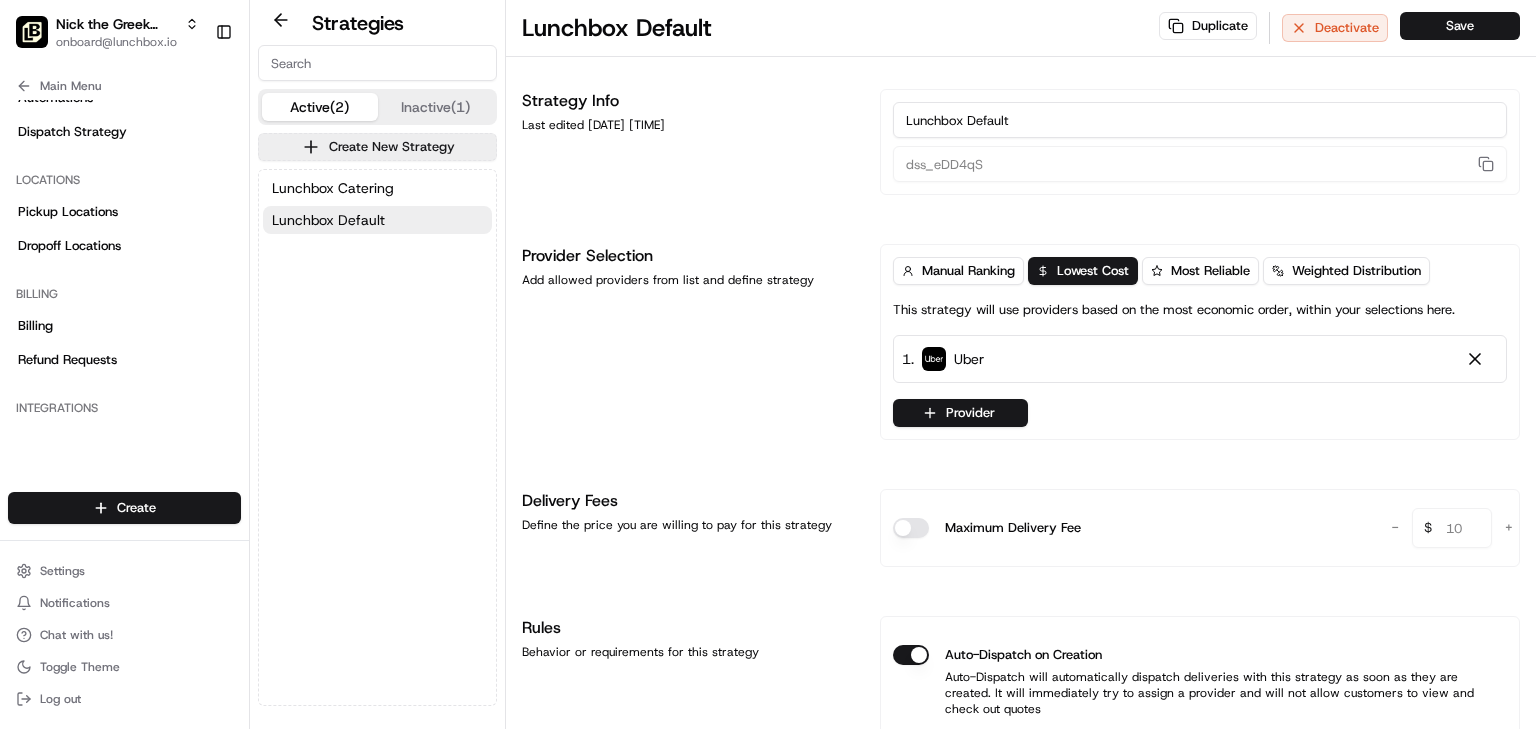 click on "Inactive  (1)" at bounding box center (436, 107) 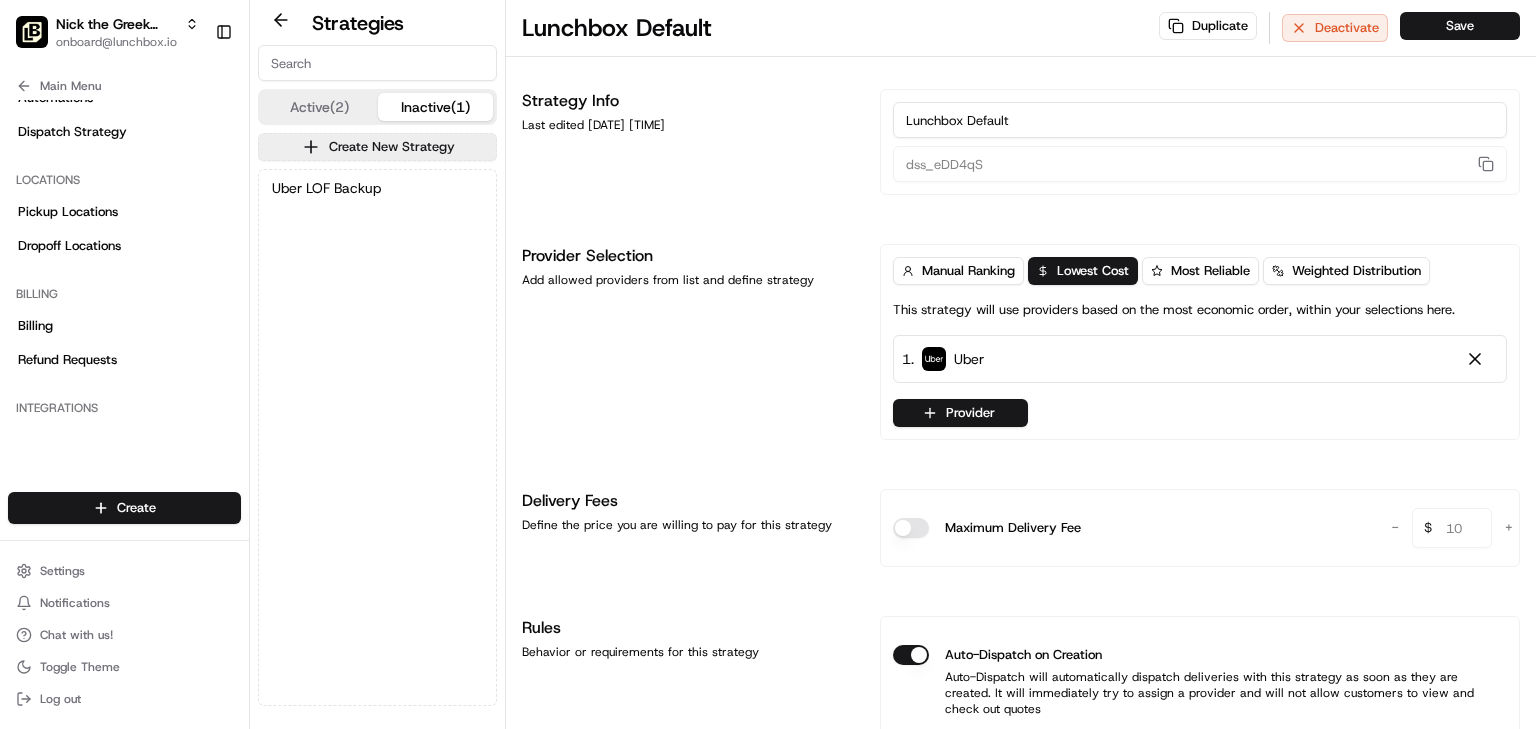 click on "Active  (2)" at bounding box center (320, 107) 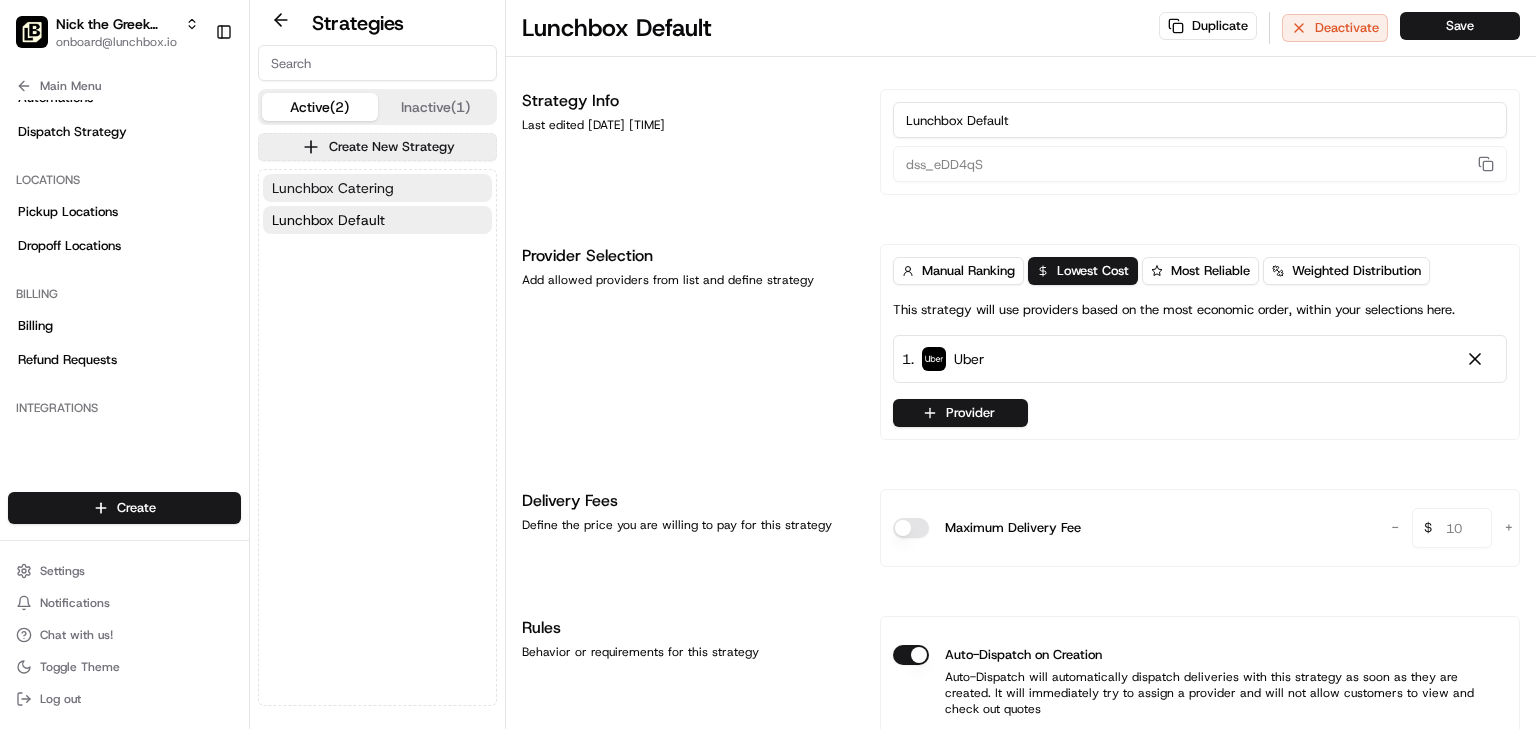 click on "Lunchbox Catering" at bounding box center (333, 188) 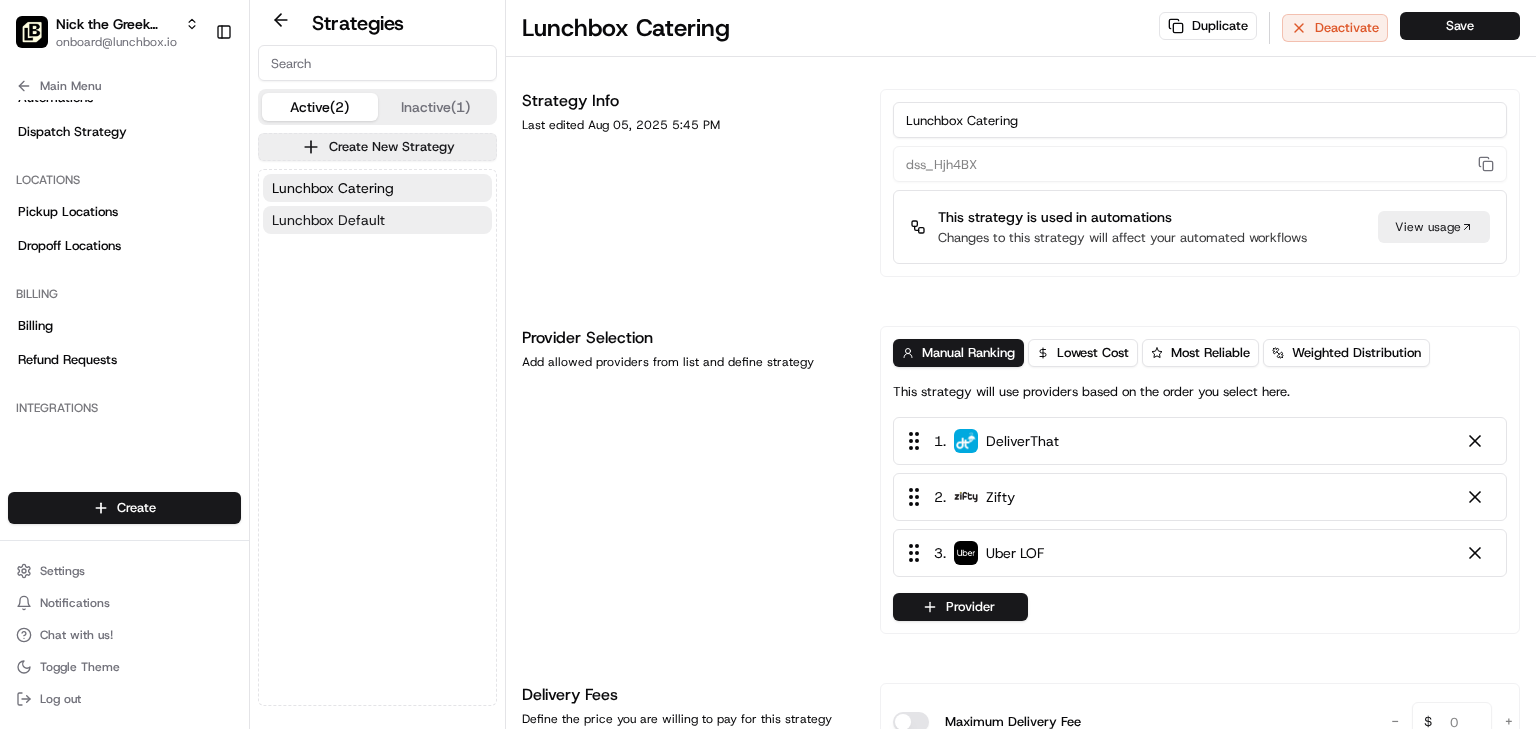 click on "Lunchbox Default" at bounding box center [328, 220] 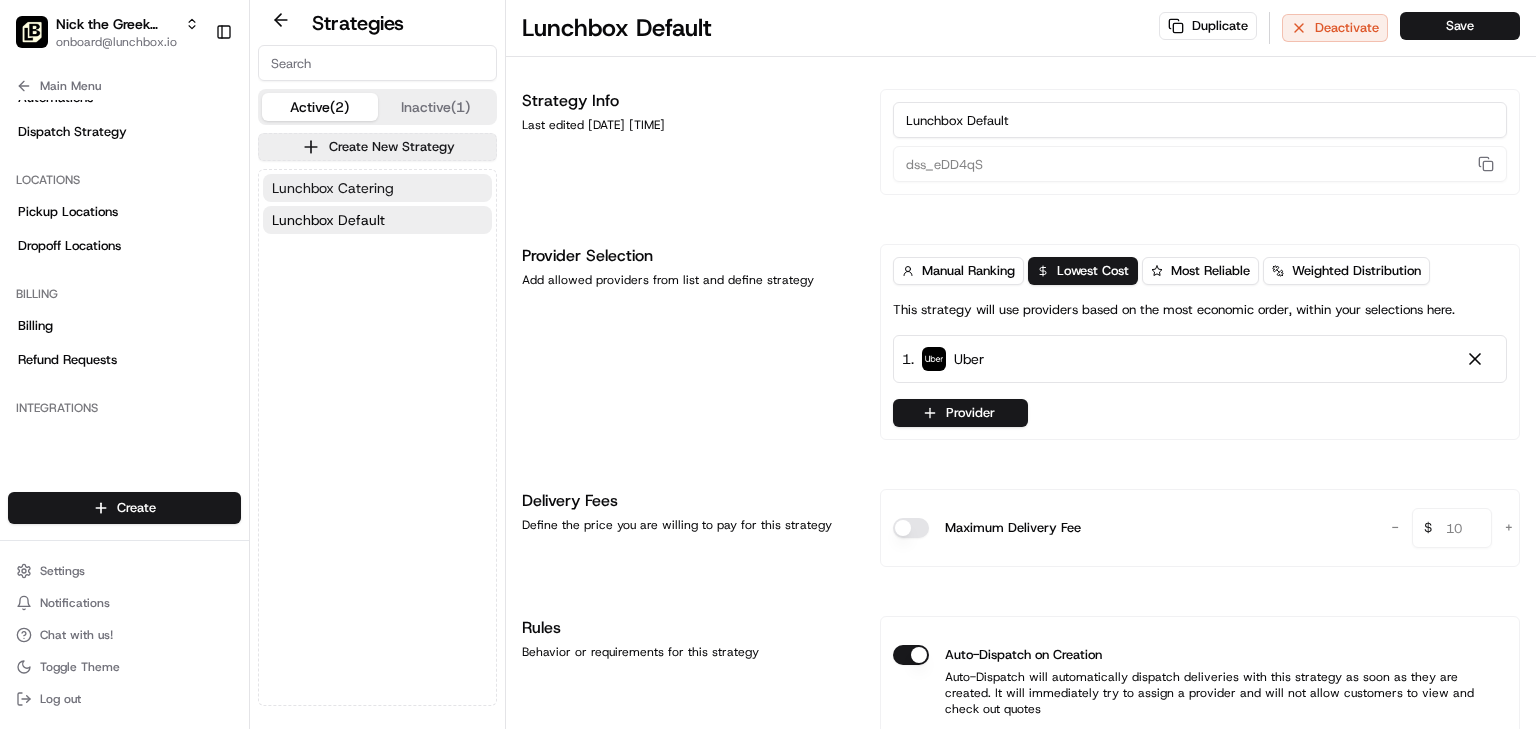 click on "Lunchbox Catering" at bounding box center (333, 188) 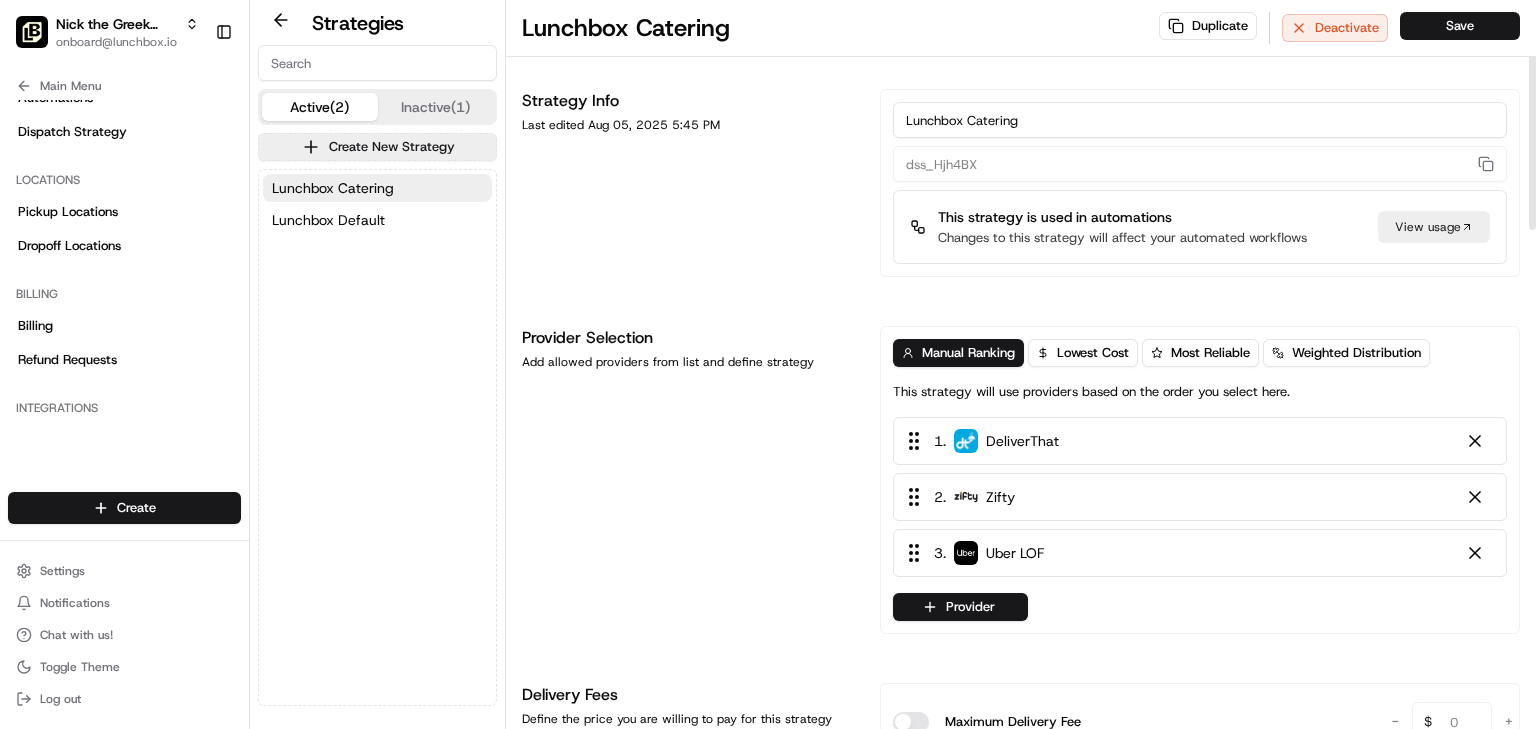 click on "Strategy Info Last edited Aug 05, 2025 5:45 PM" at bounding box center [689, 183] 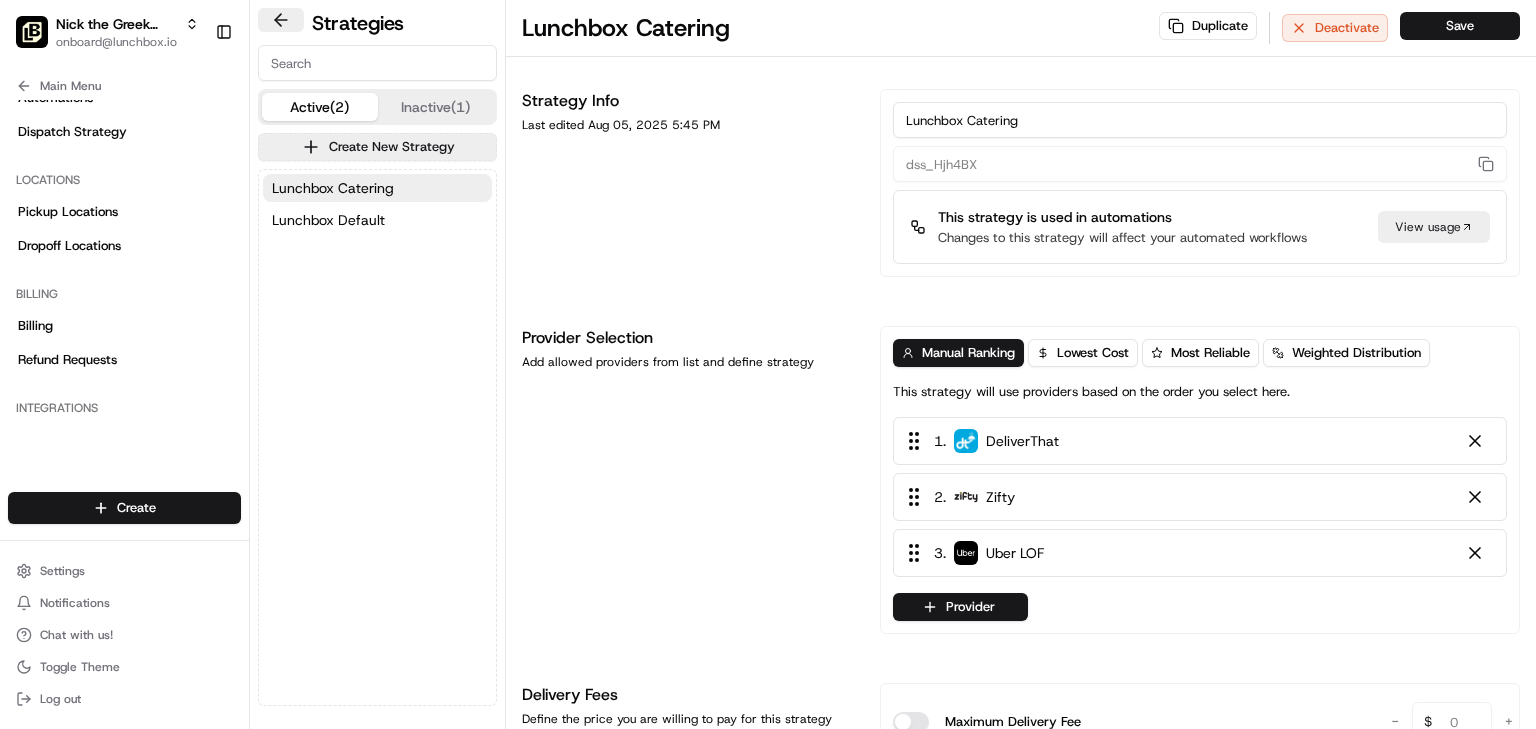 click at bounding box center (281, 20) 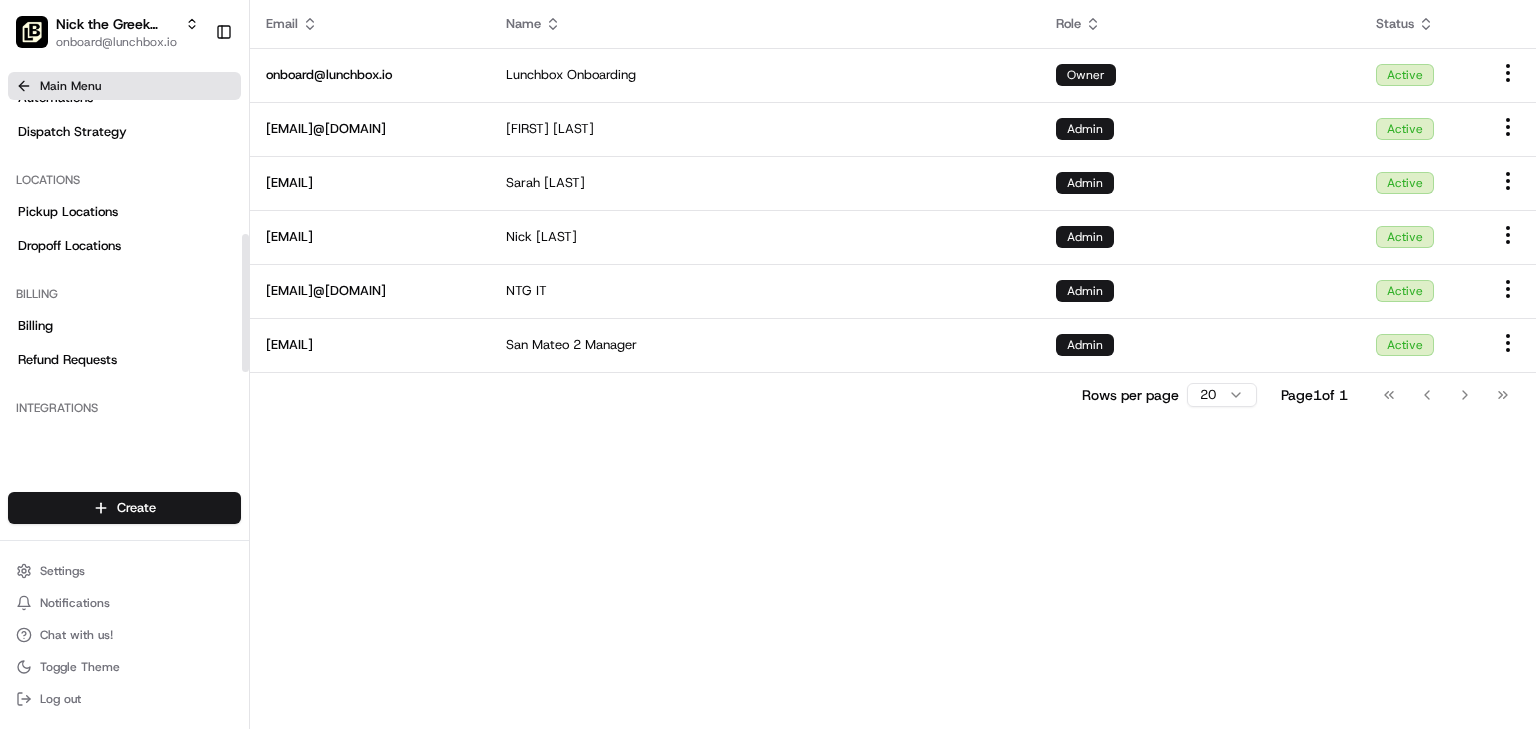 click on "Main Menu" at bounding box center [70, 86] 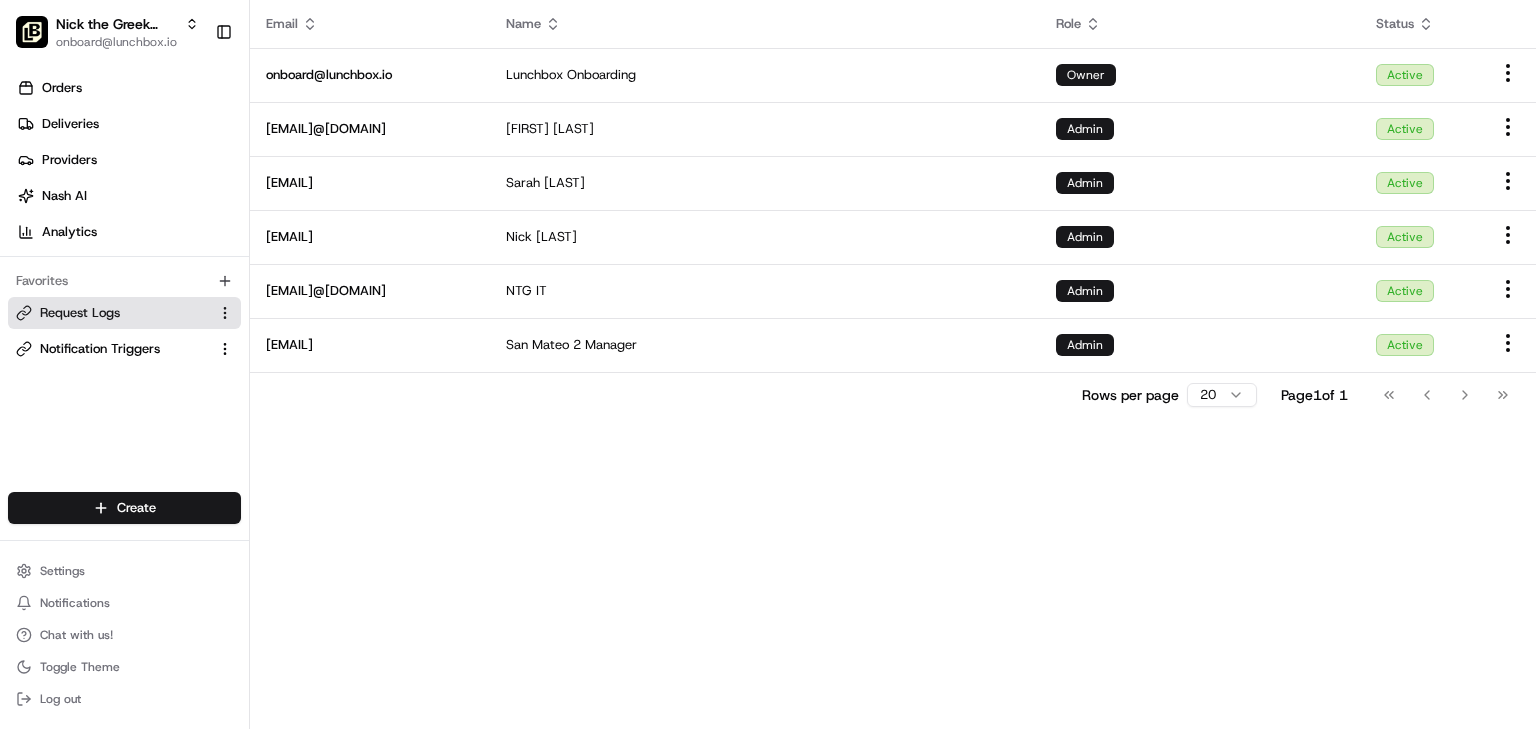 click on "Request Logs" at bounding box center [80, 313] 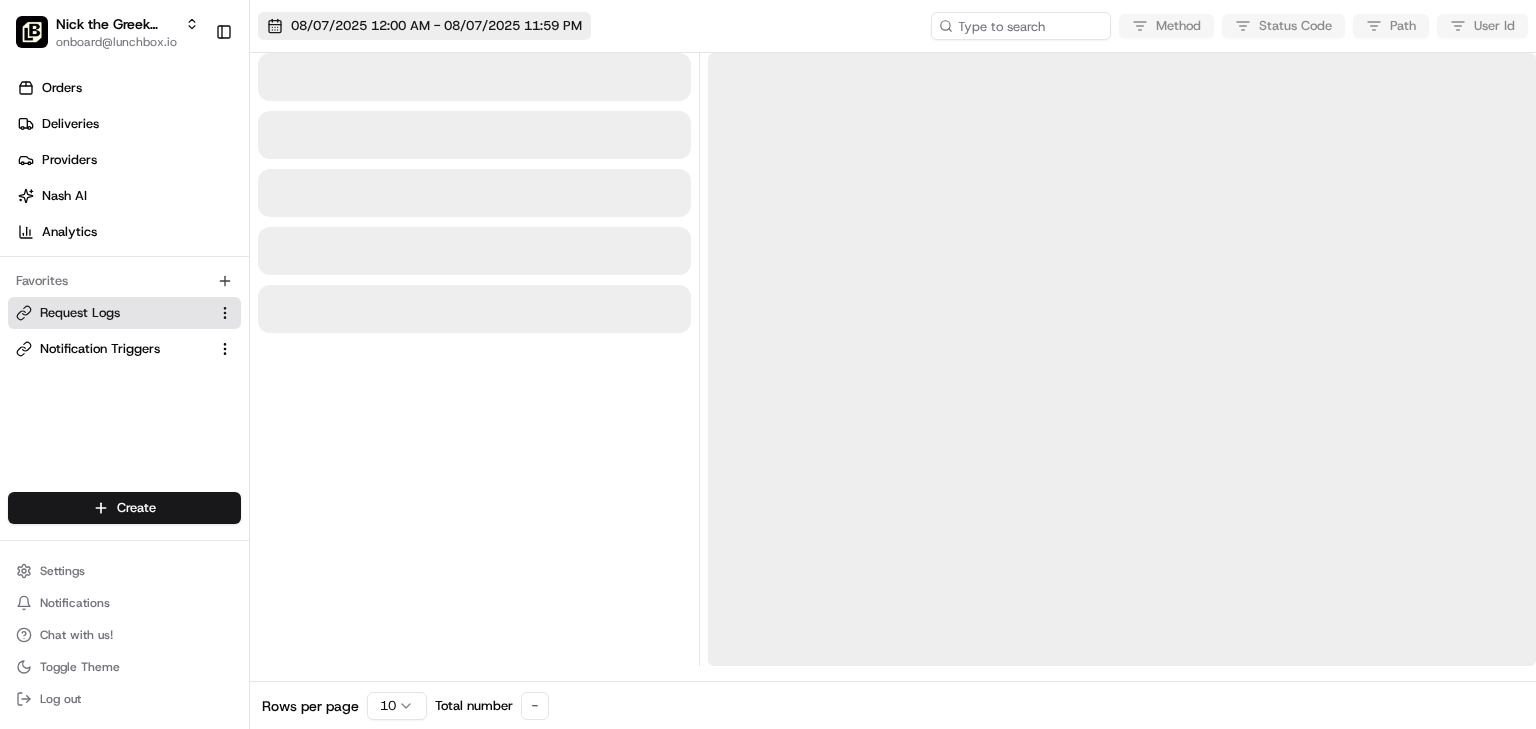 click on "08/07/2025 12:00 AM - 08/07/2025 11:59 PM" at bounding box center (436, 26) 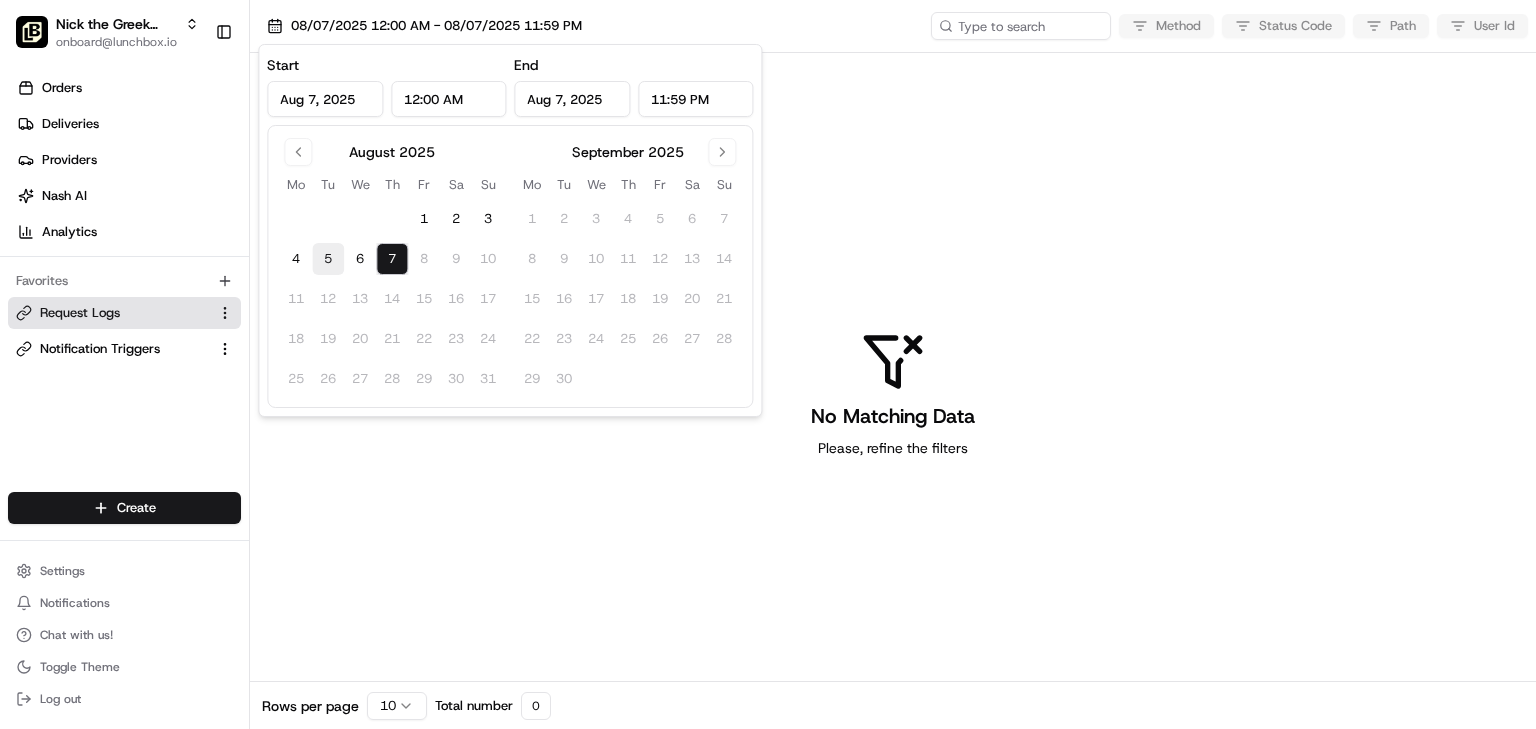 click on "5" at bounding box center [328, 259] 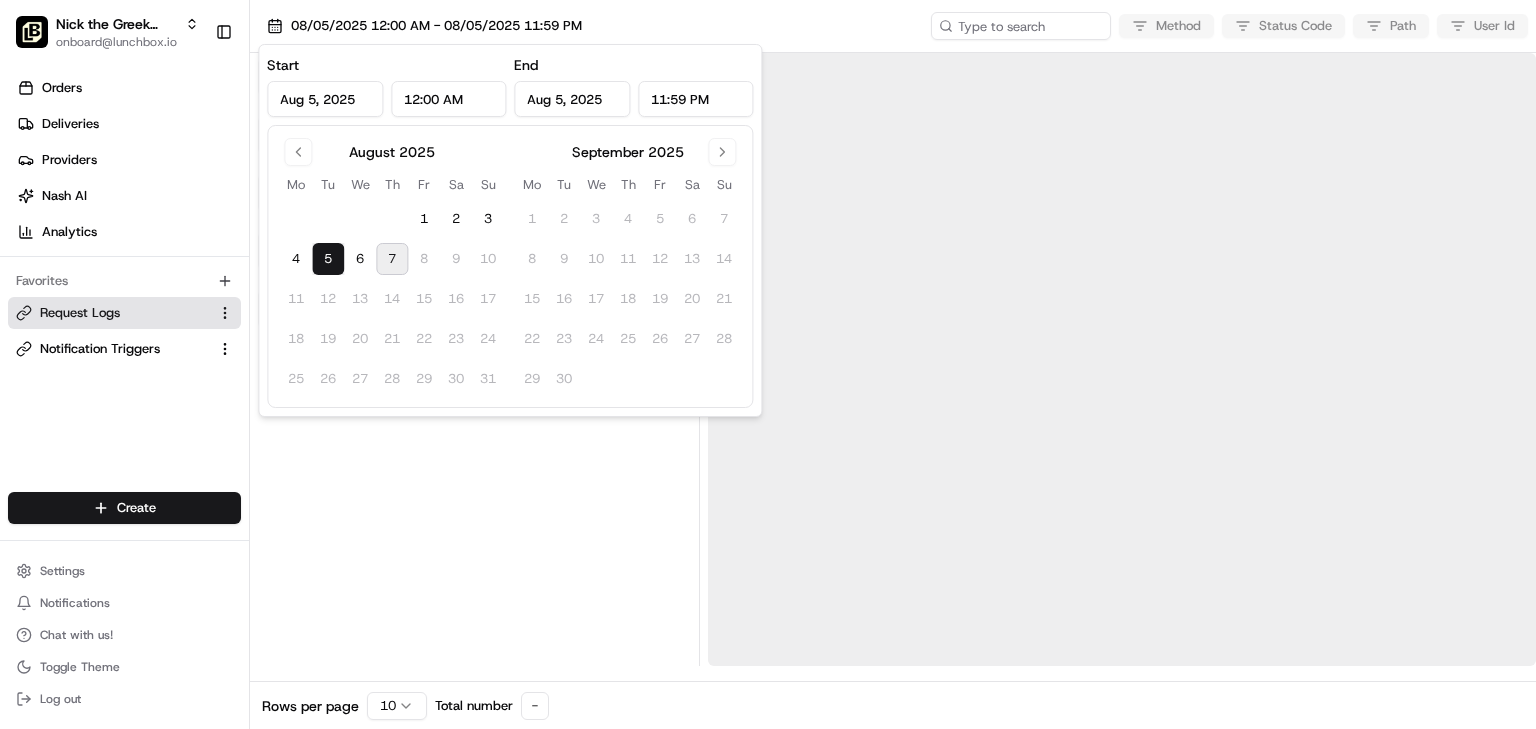 type on "Aug 5, 2025" 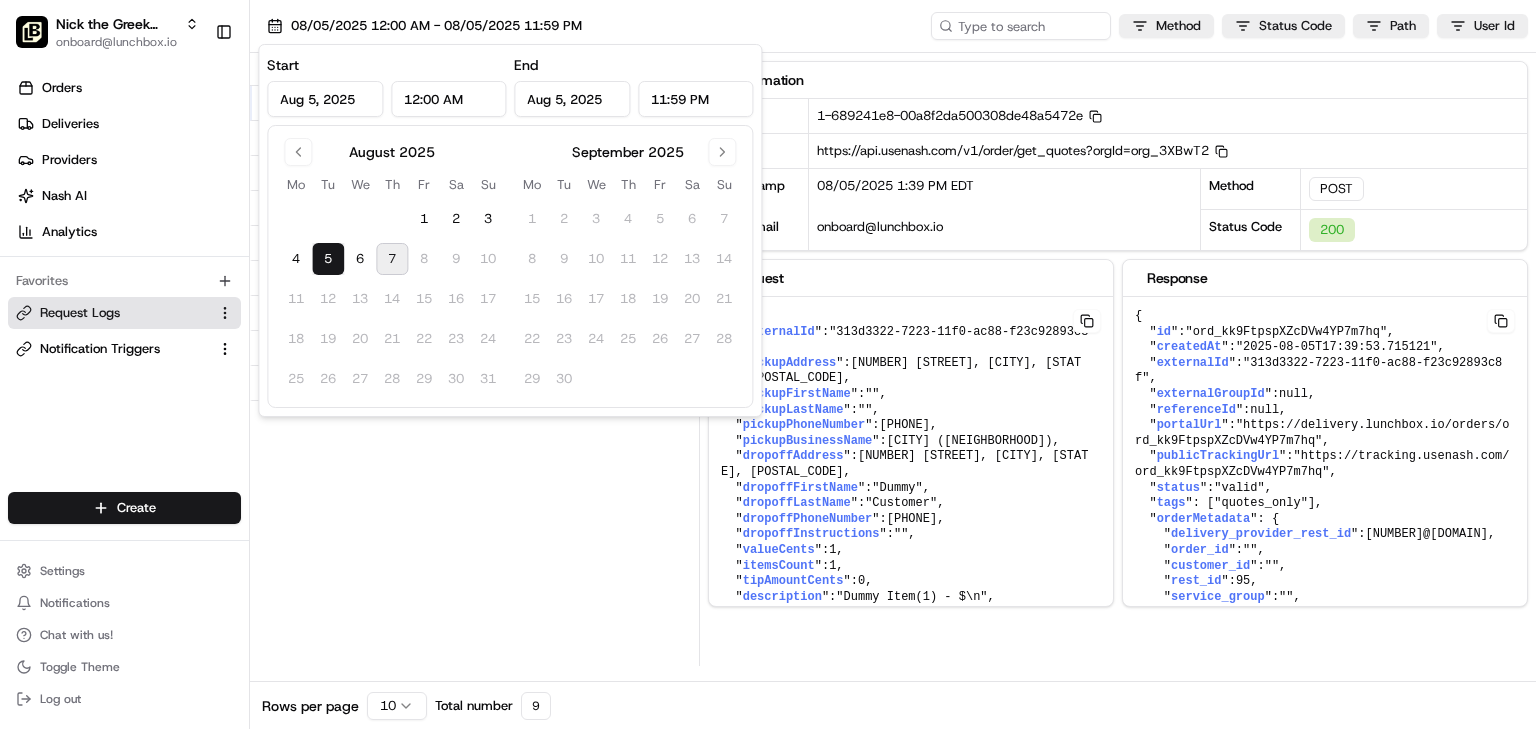click on "08/05/2025 12:00 AM - 08/05/2025 11:59 PM Method Status Code Path User Id" at bounding box center (893, 26) 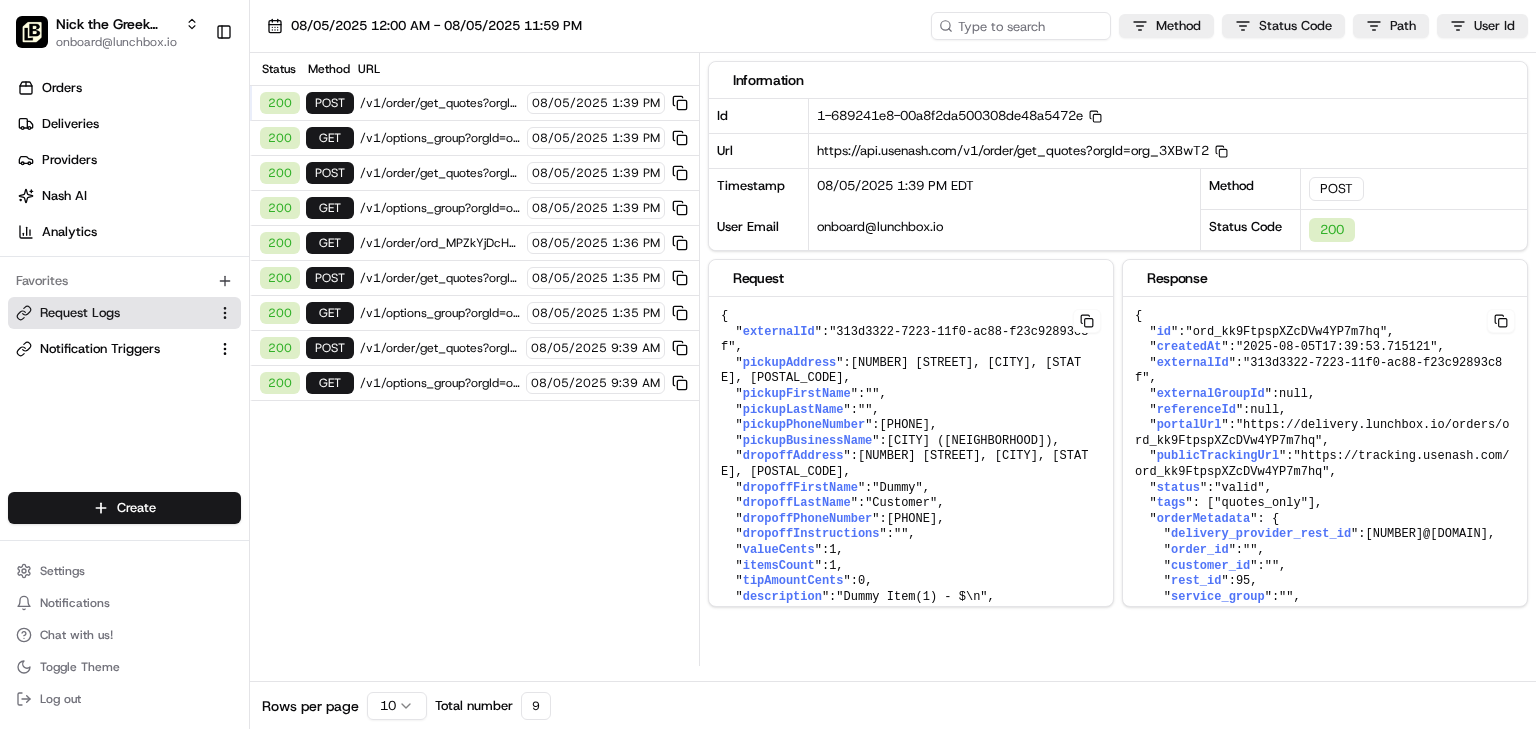 click on "/v1/order/get_quotes?orgId=org_3XBwT2" at bounding box center (440, 103) 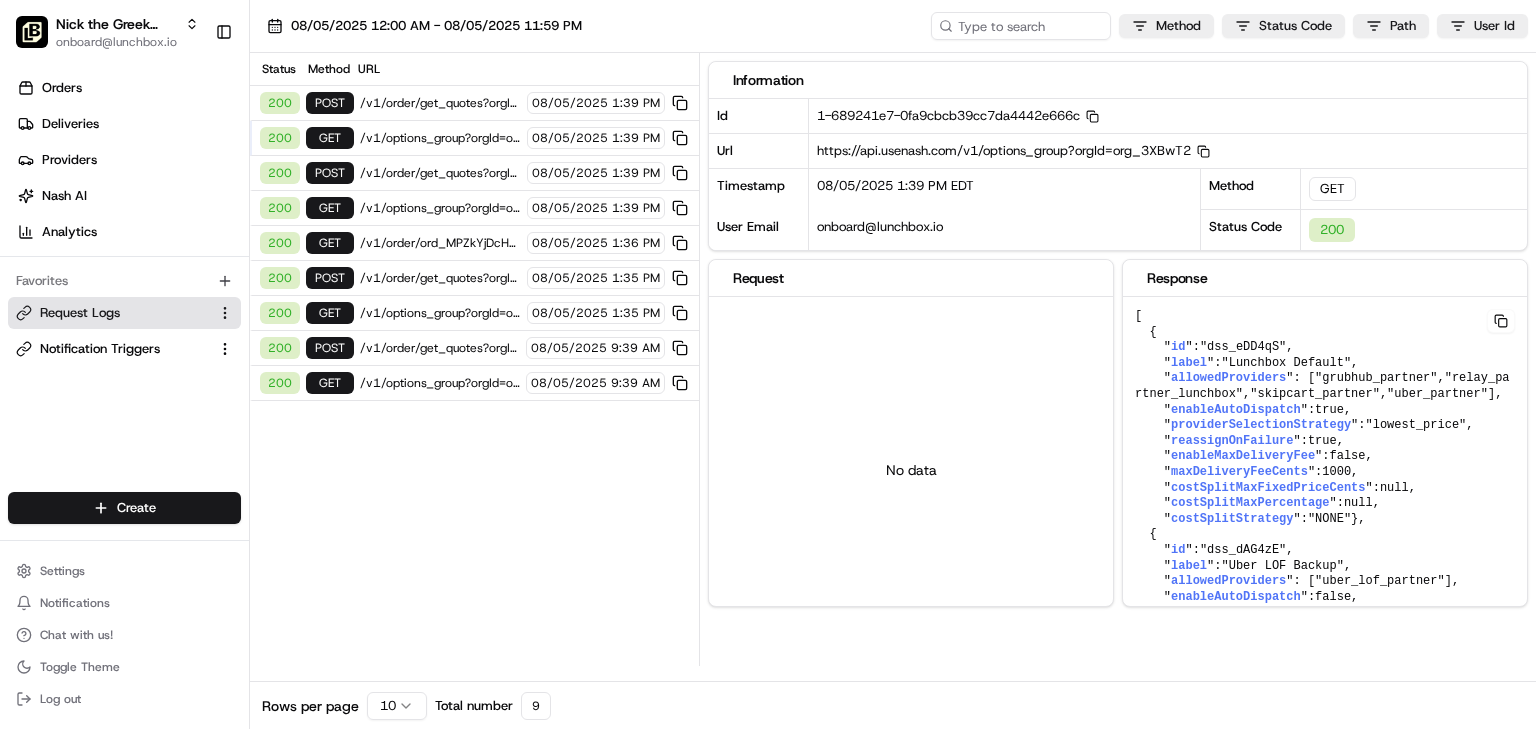click on "/v1/order/get_quotes?orgId=org_3XBwT2" at bounding box center [440, 173] 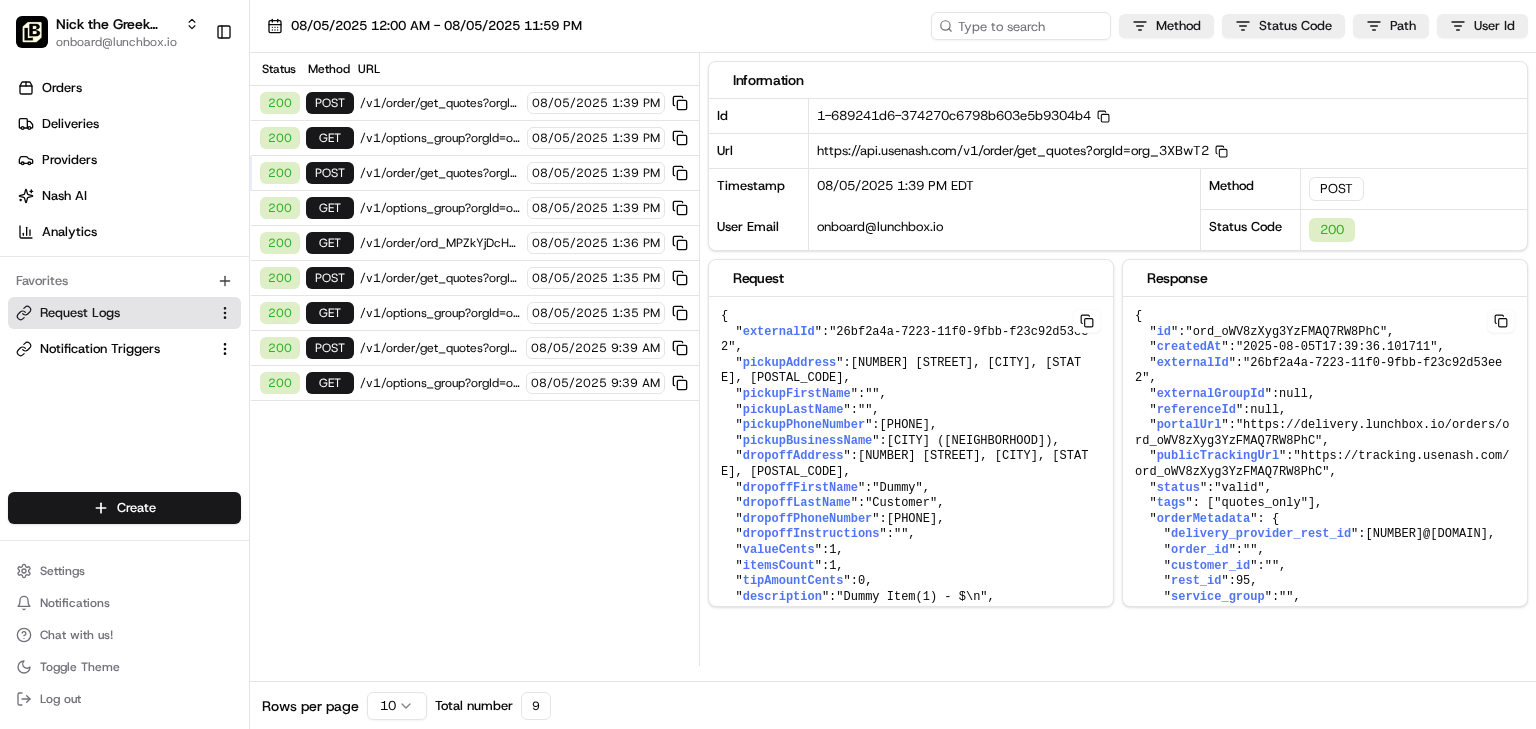 click on "/v1/options_group?orgId=org_3XBwT2" at bounding box center [440, 208] 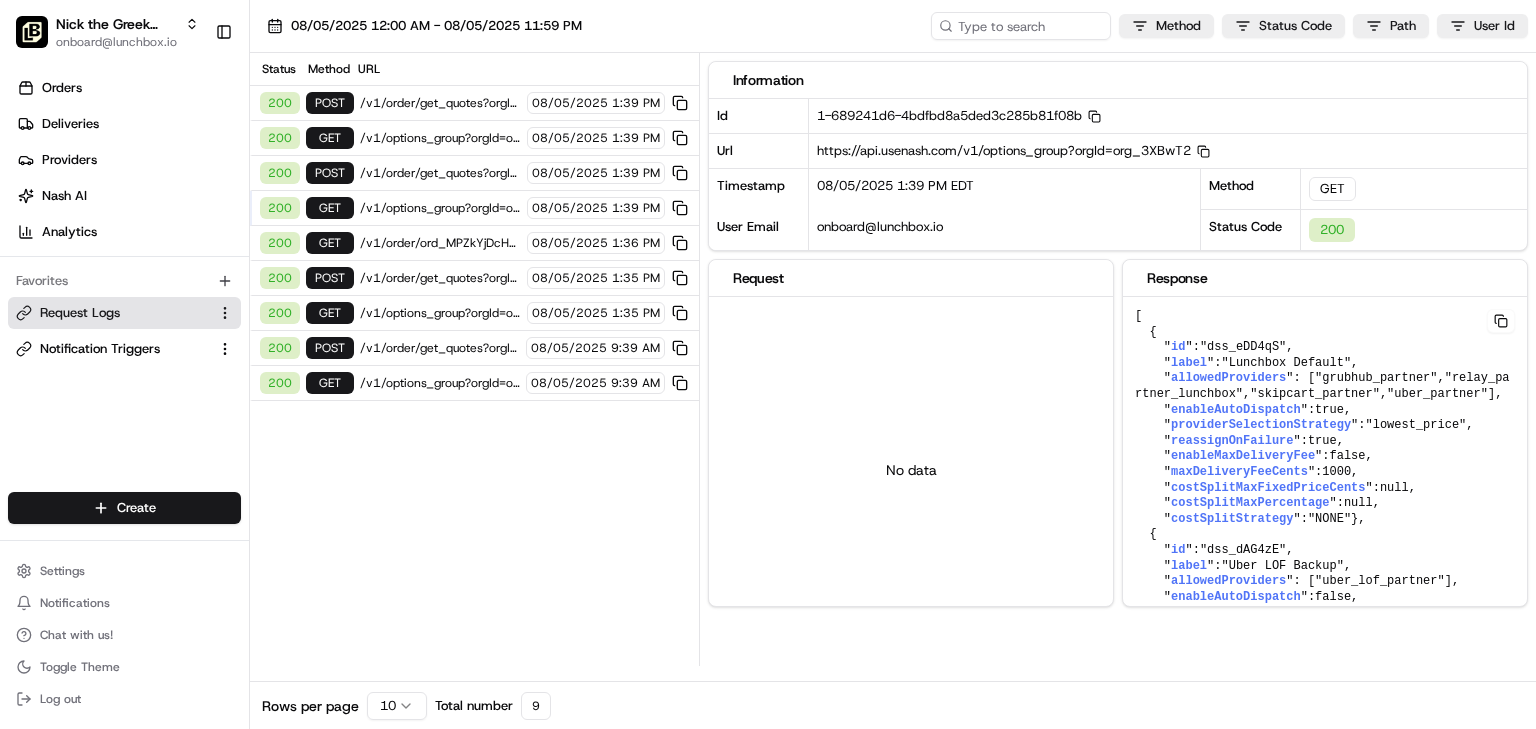 click on "/v1/order/ord_MPZkYjDcHZWbmKSCcuBuXL?orgId=org_3XBwT2" at bounding box center (440, 243) 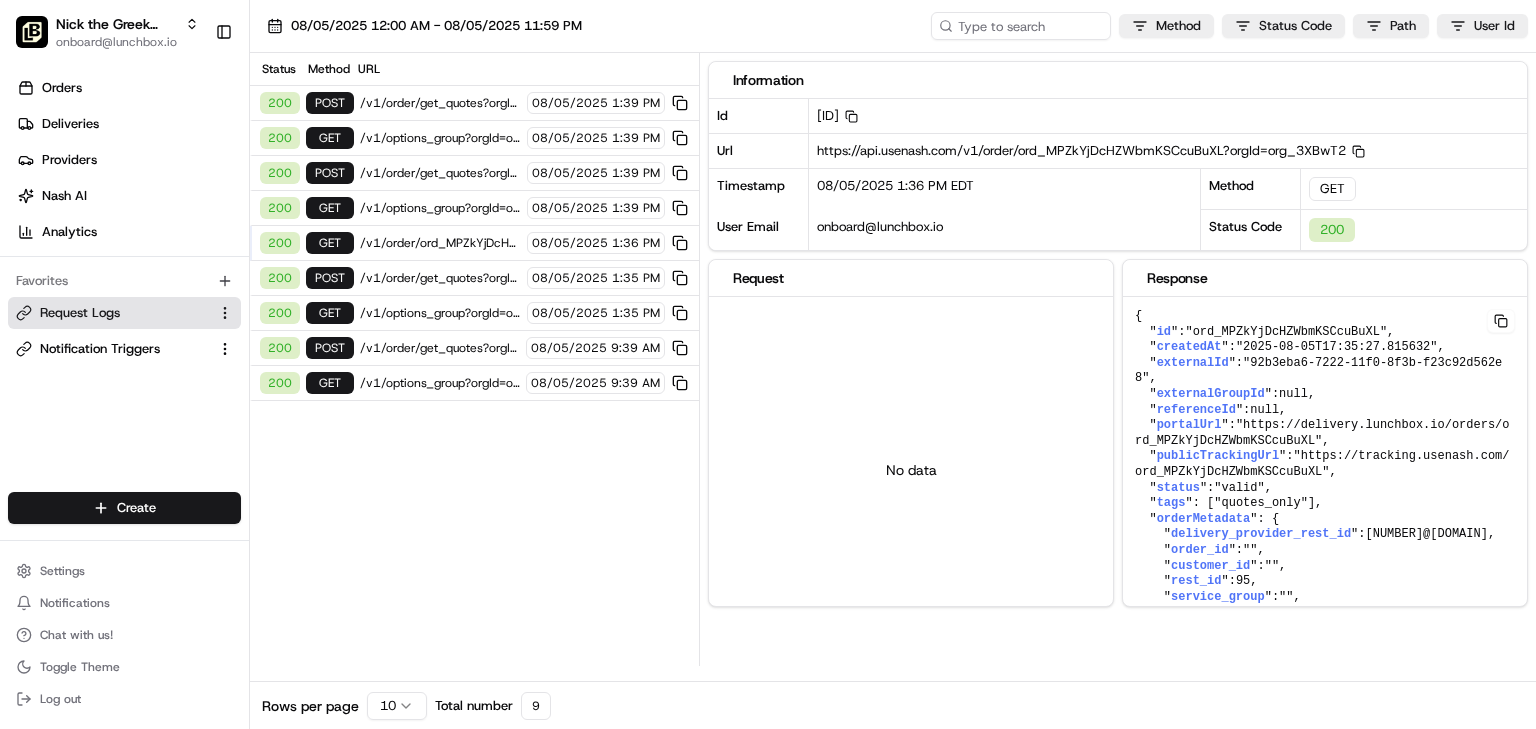 click on "/v1/order/get_quotes?orgId=org_3XBwT2" at bounding box center [440, 278] 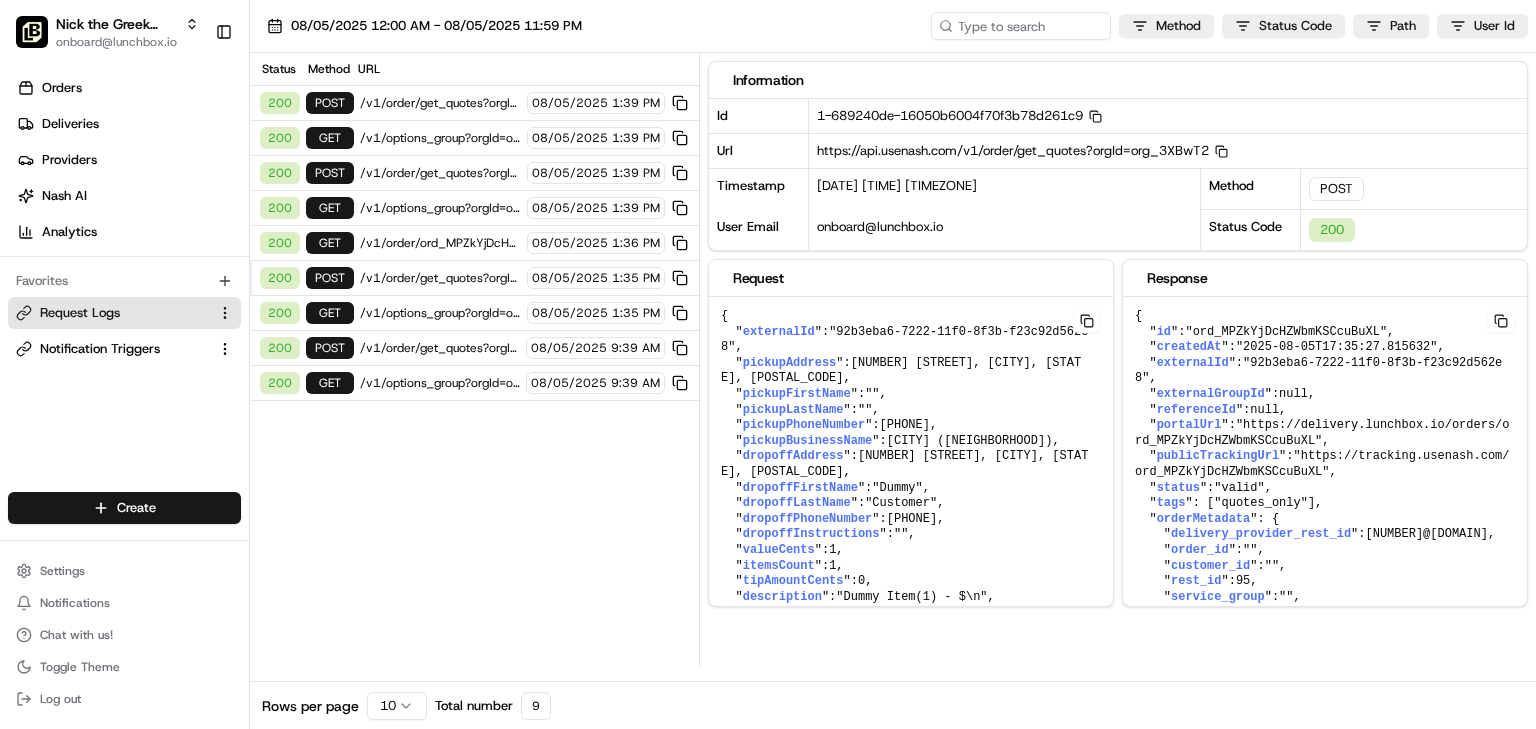 click on "200 GET /v1/options_group?orgId=org_3XBwT2 08/05/2025 1:35 PM" at bounding box center [474, 313] 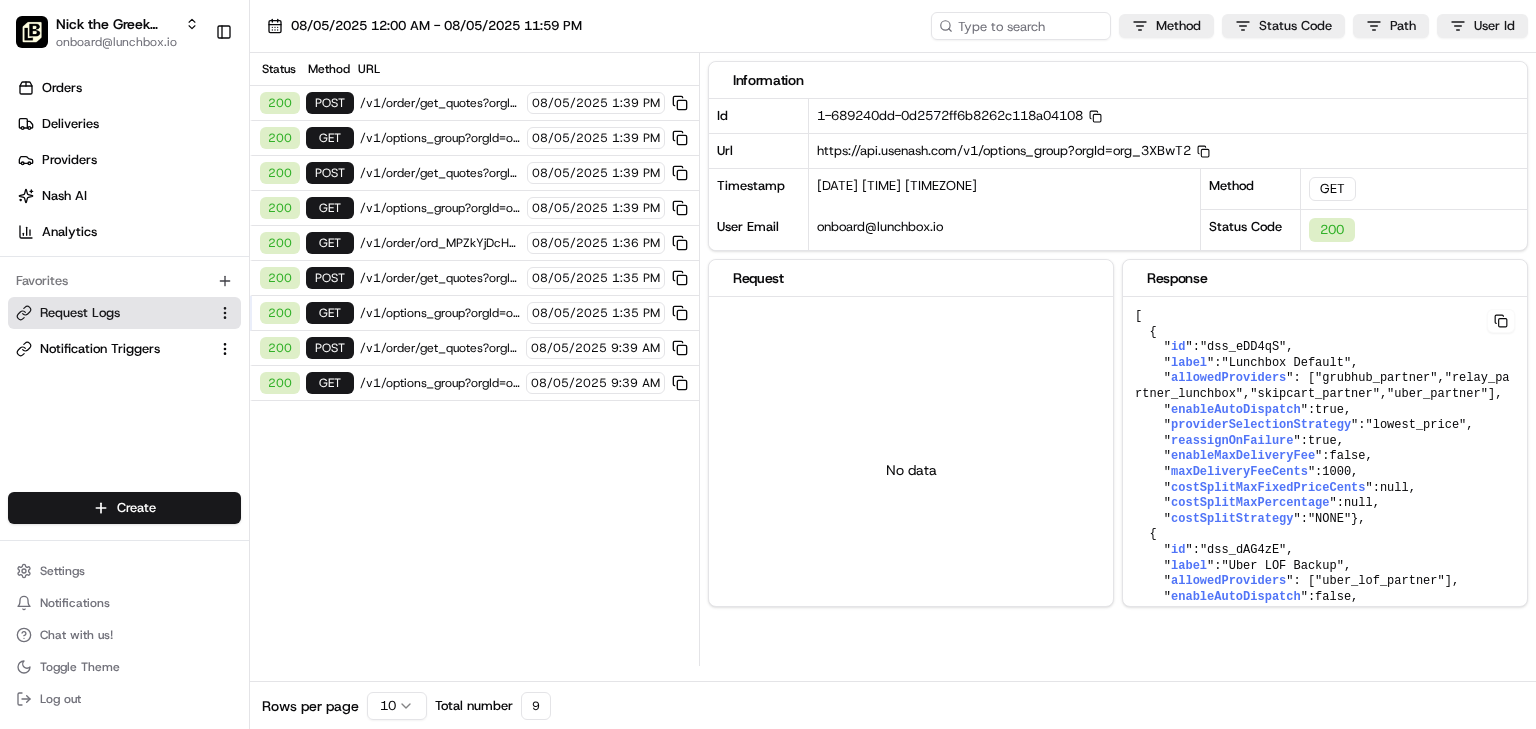 click on "/v1/order/get_quotes?orgId=org_3XBwT2" at bounding box center (440, 348) 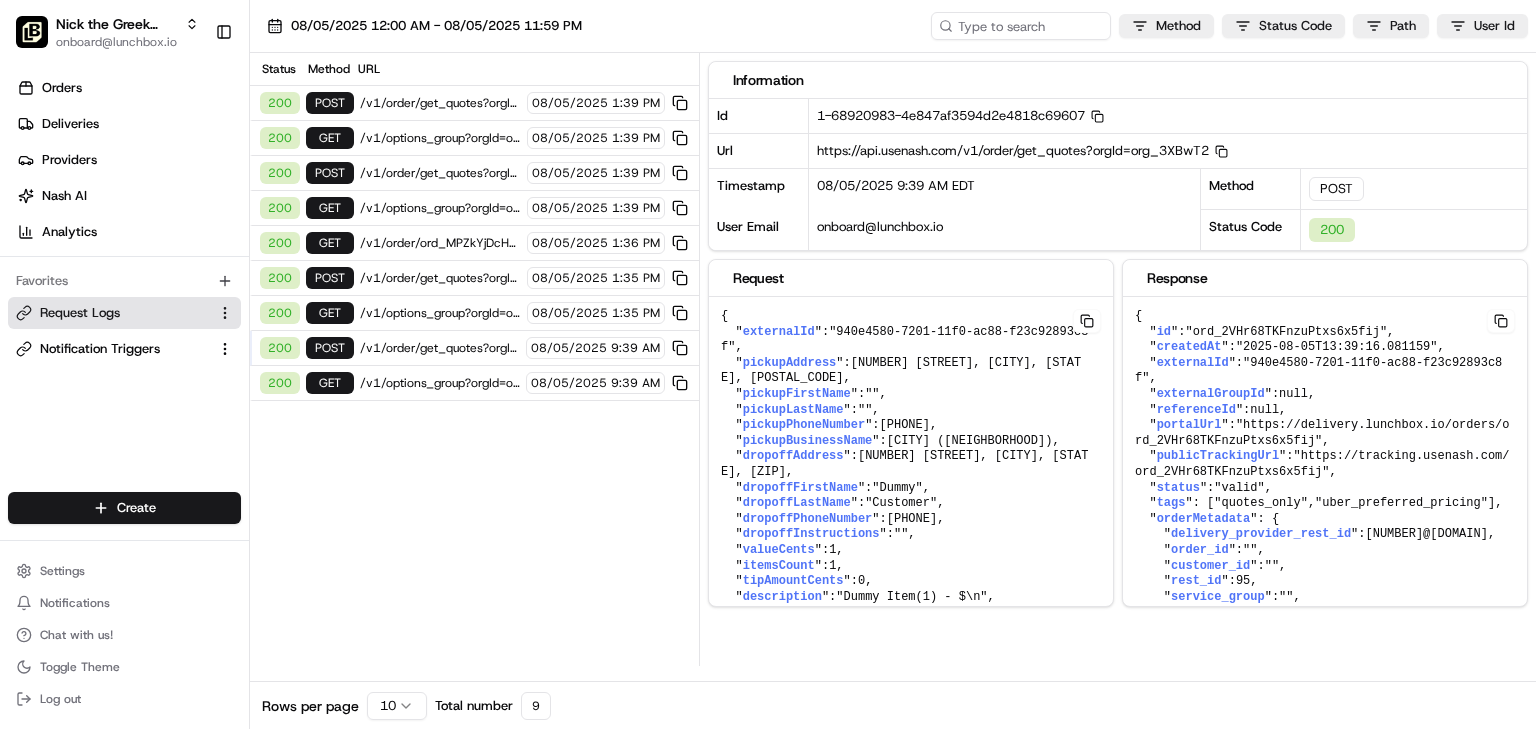 click on "/v1/options_group?orgId=org_3XBwT2" at bounding box center (440, 383) 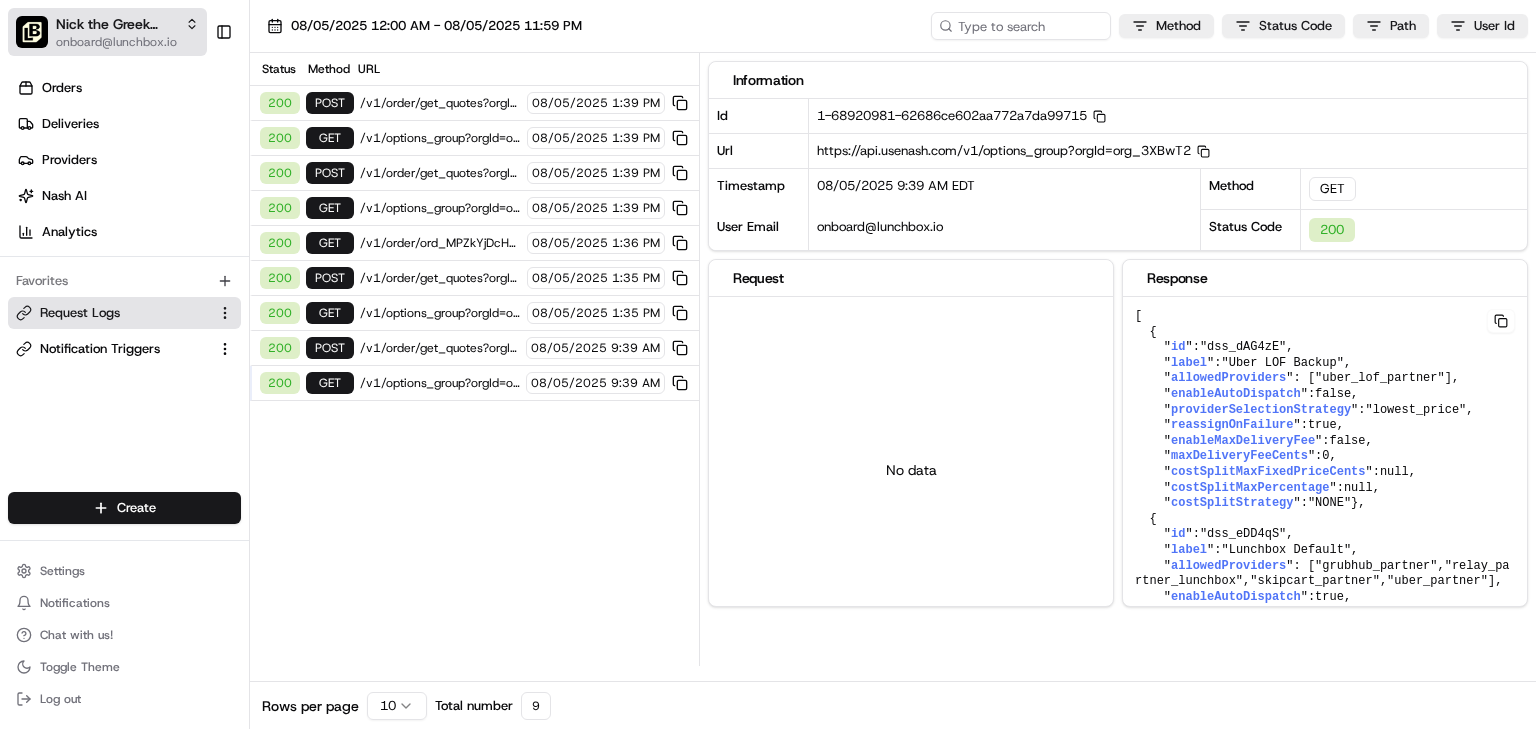 click on "Nick the Greek (San Mateo 2)" at bounding box center (116, 24) 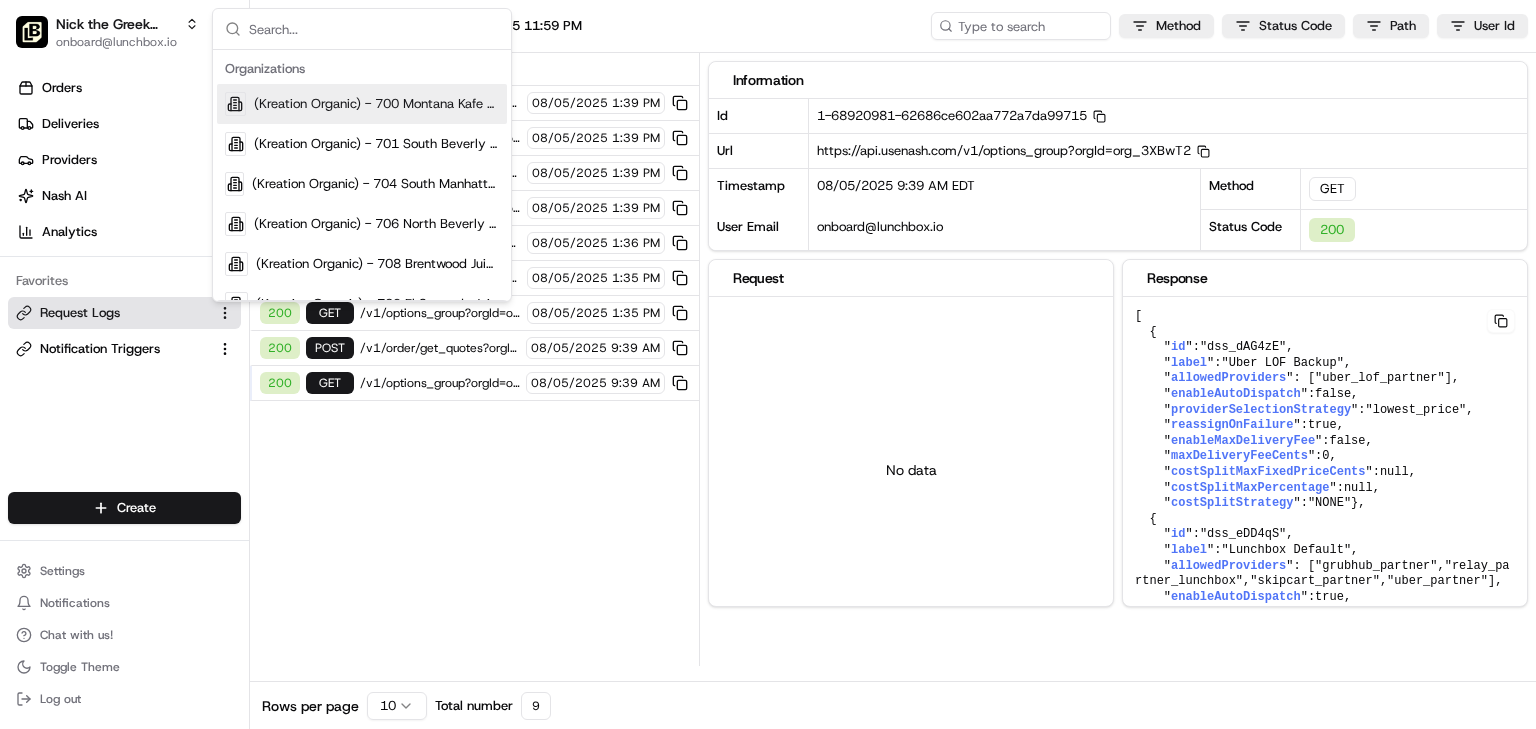 click at bounding box center [374, 29] 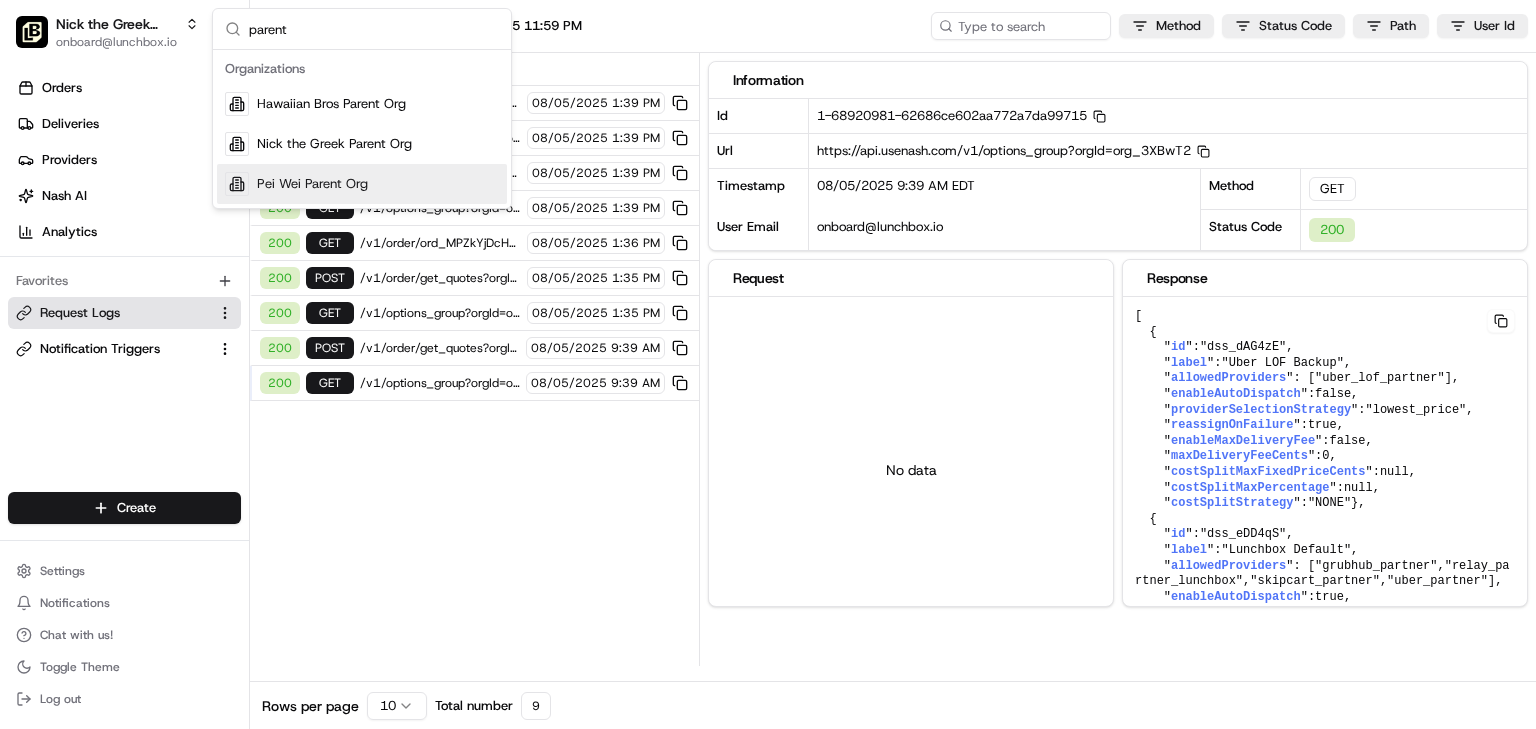 type on "parent" 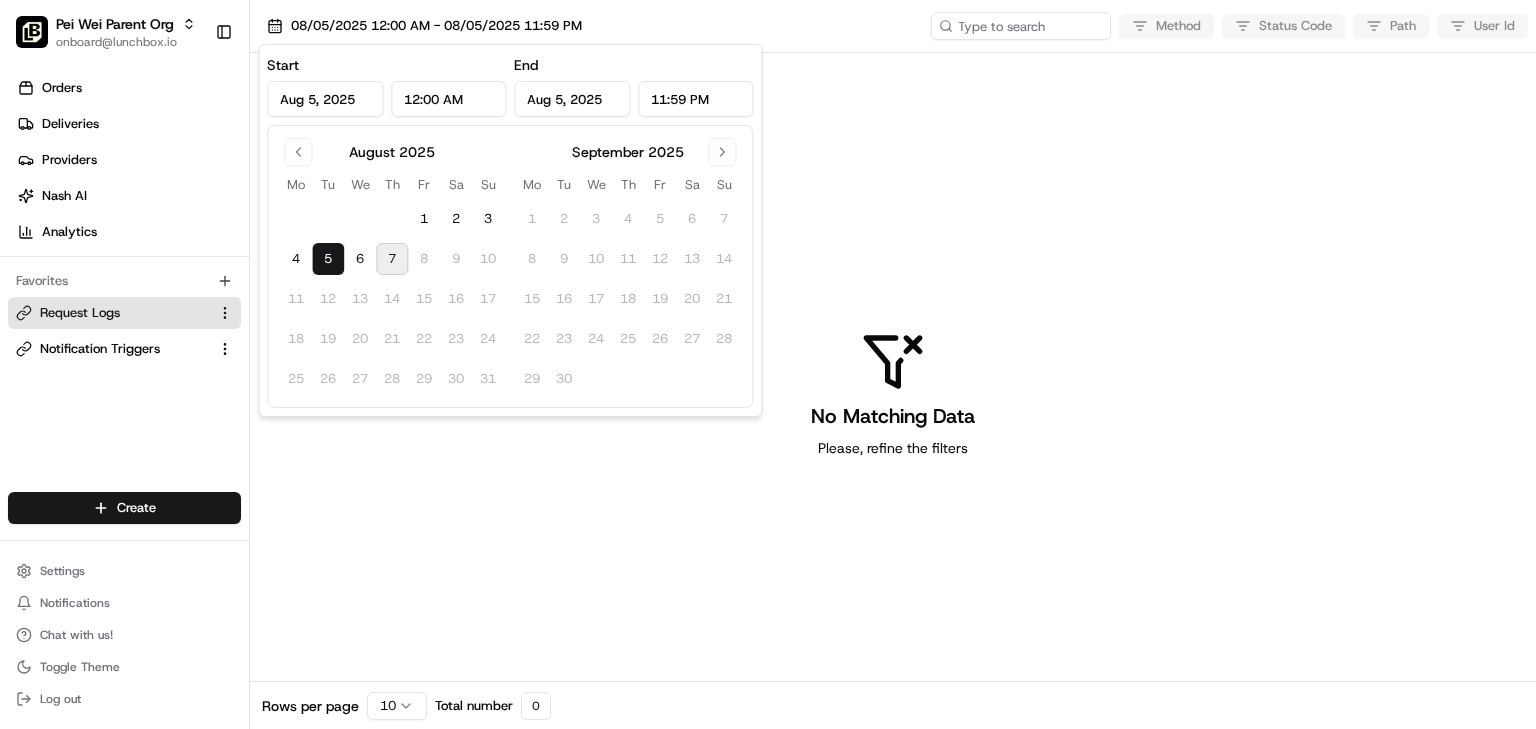 click on "7" at bounding box center (392, 259) 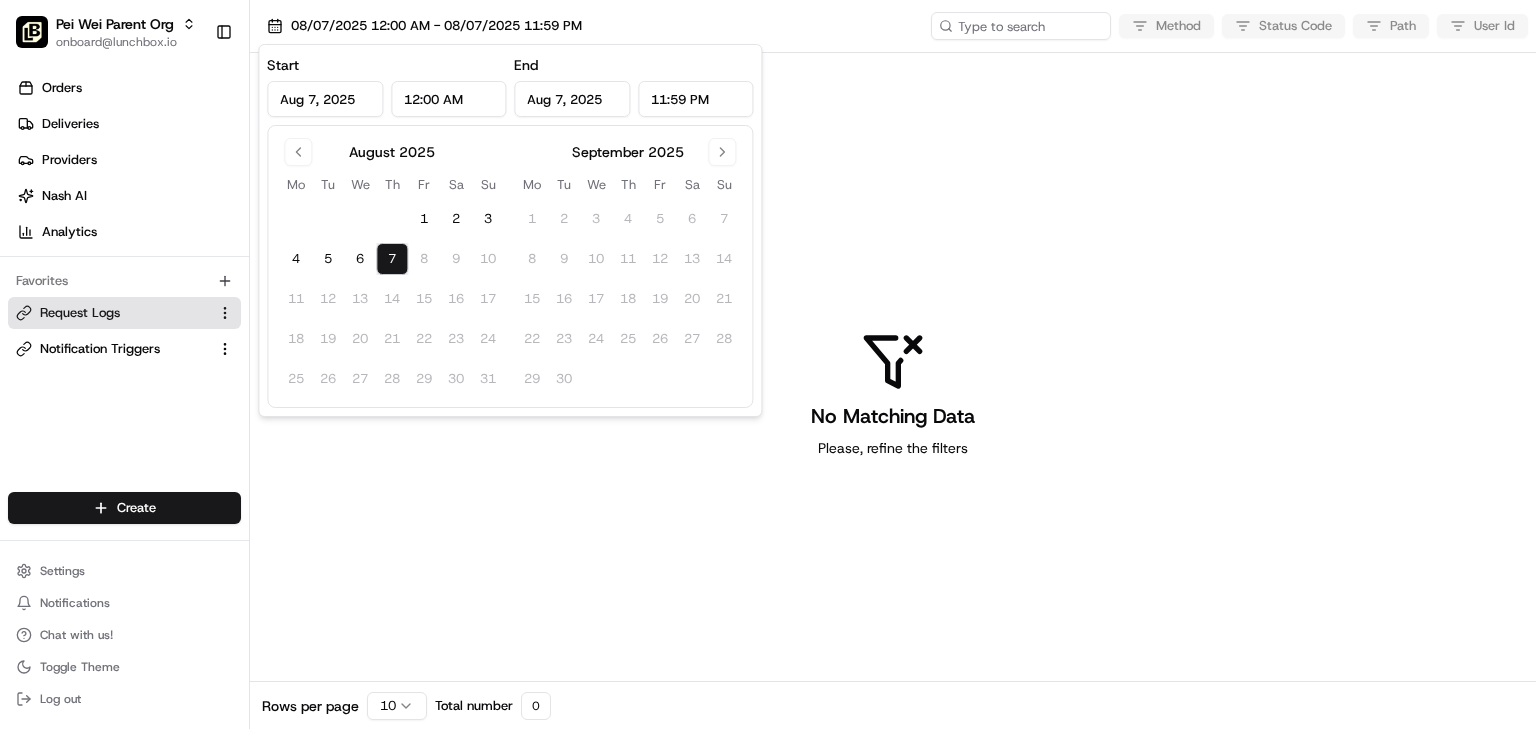 click on "7" at bounding box center [392, 259] 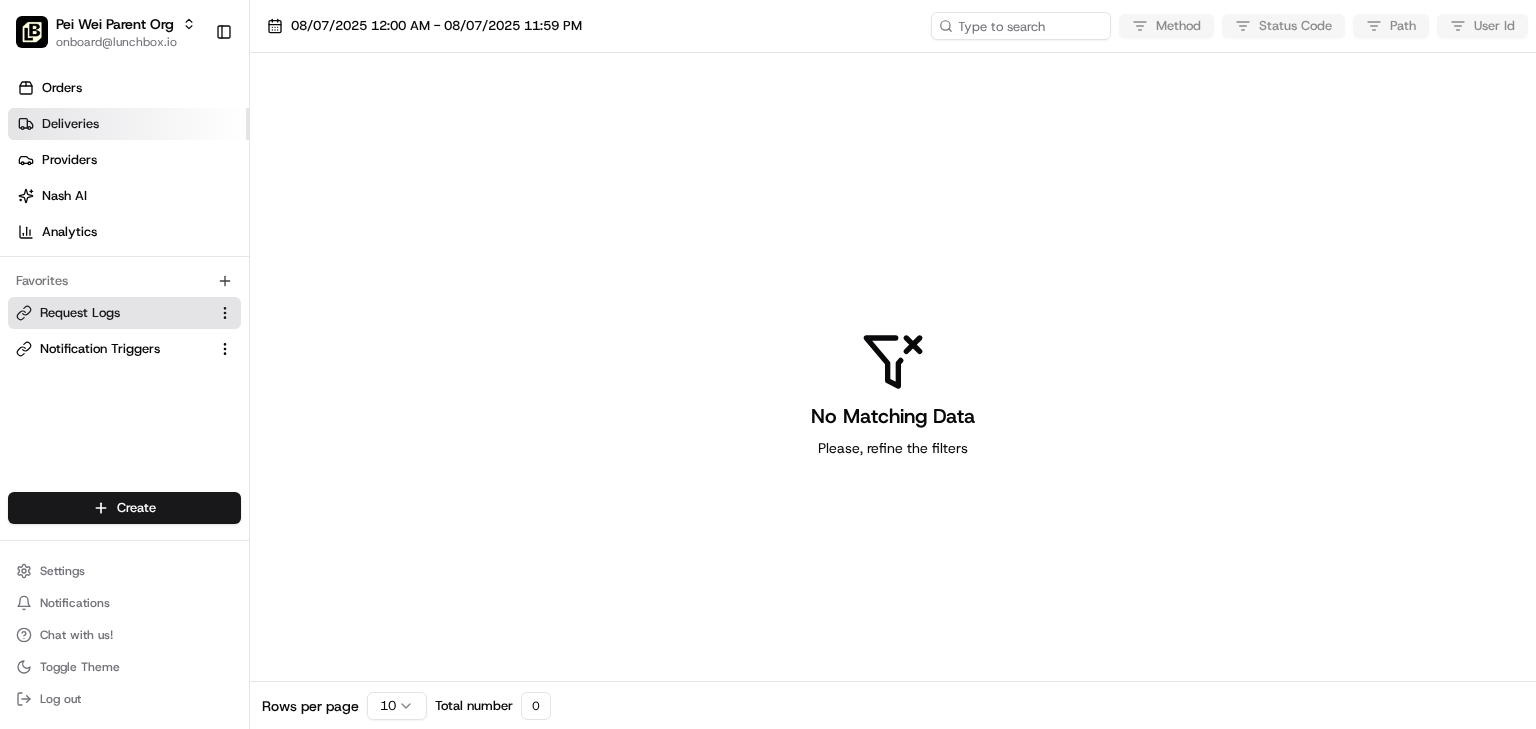 click on "Deliveries" at bounding box center [128, 124] 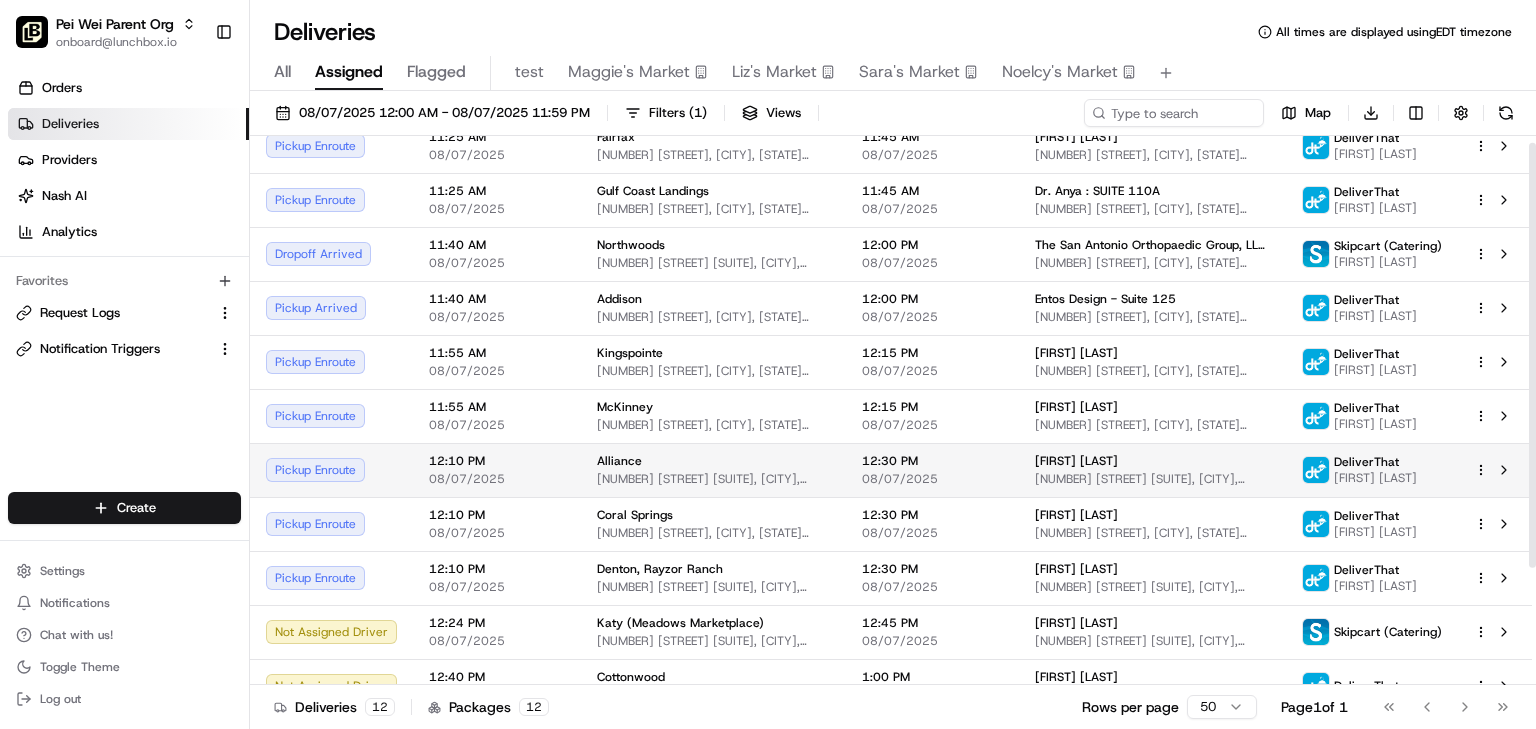 scroll, scrollTop: 0, scrollLeft: 0, axis: both 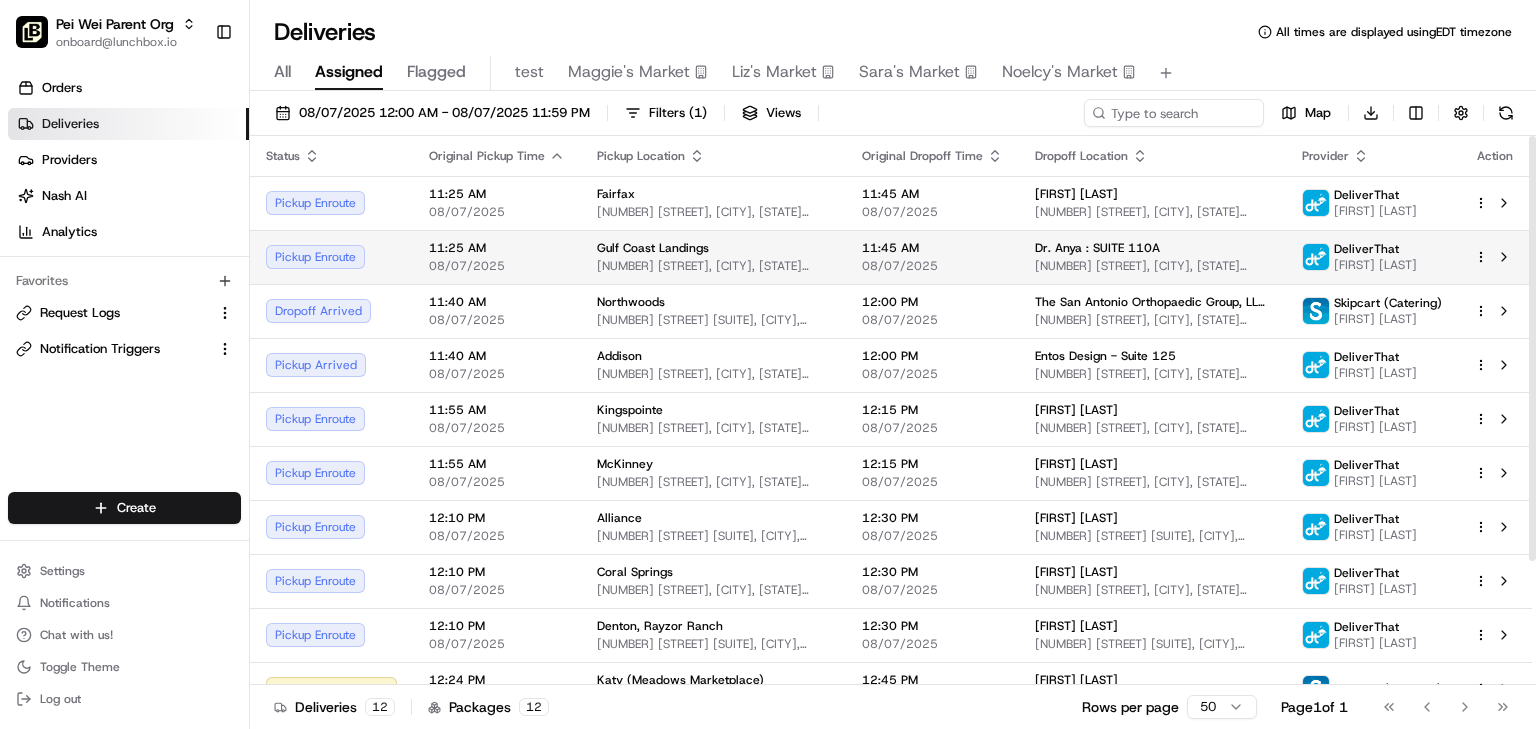 click on "[NUMBER] [STREET], [CITY], [STATE] [POSTAL_CODE], [COUNTRY]" at bounding box center [713, 266] 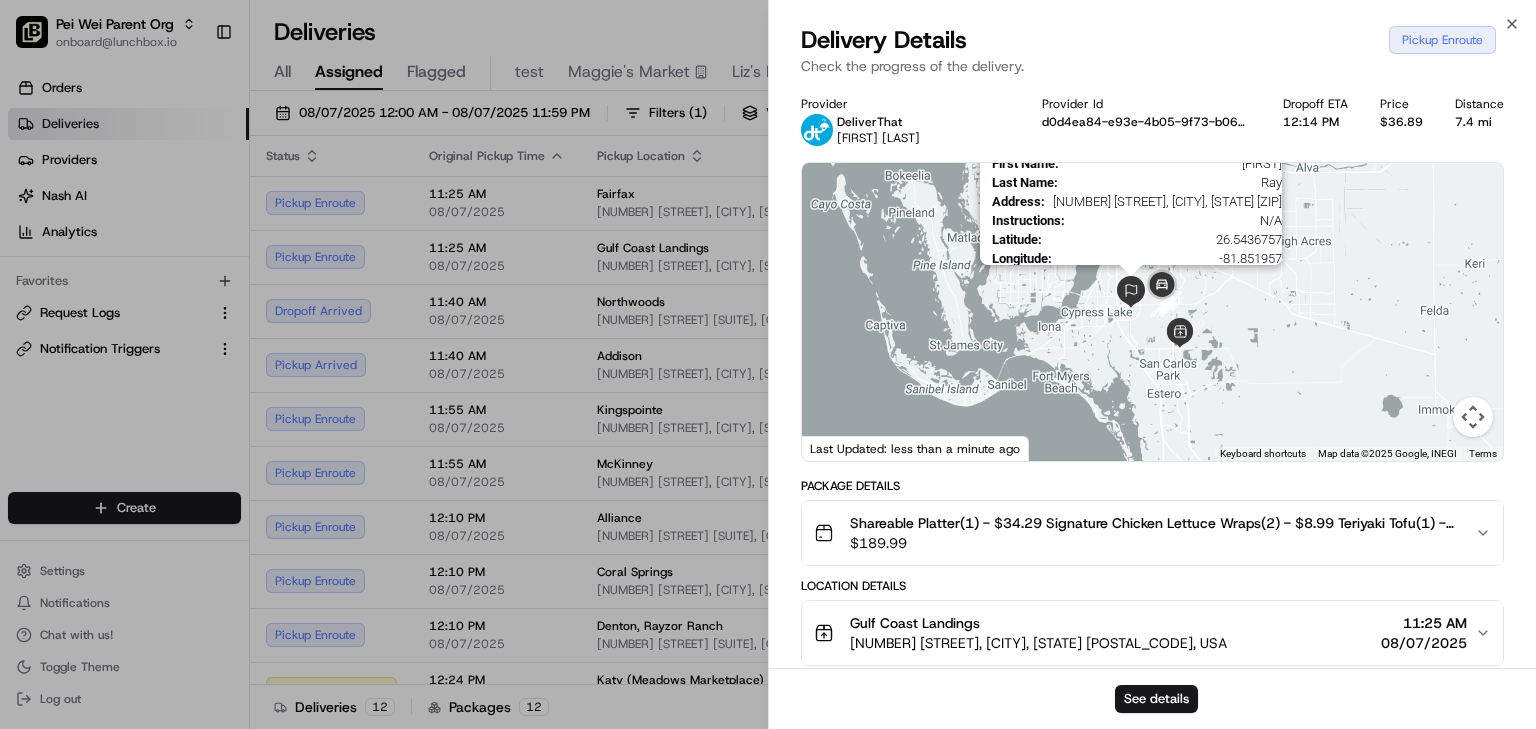 click at bounding box center (1131, 292) 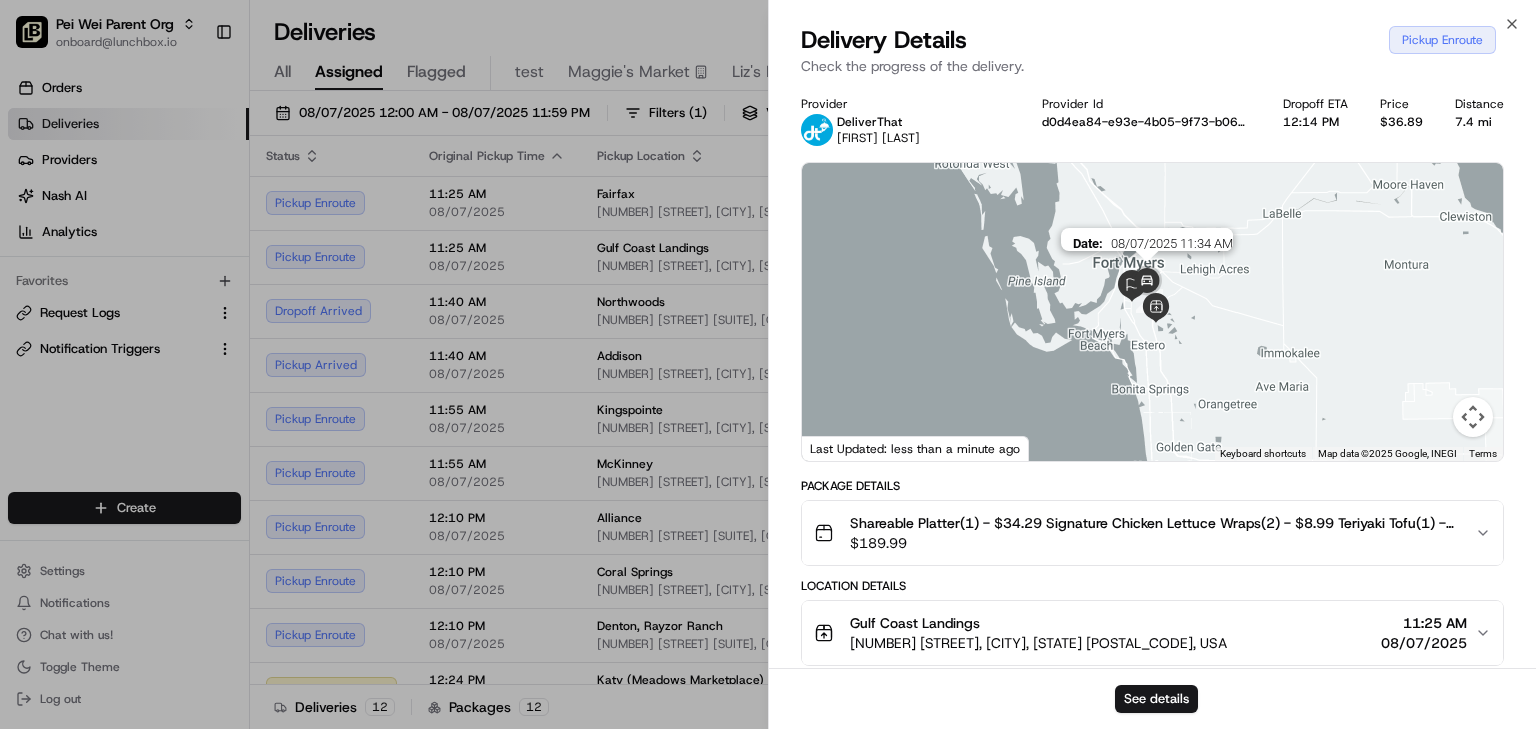click at bounding box center [1147, 282] 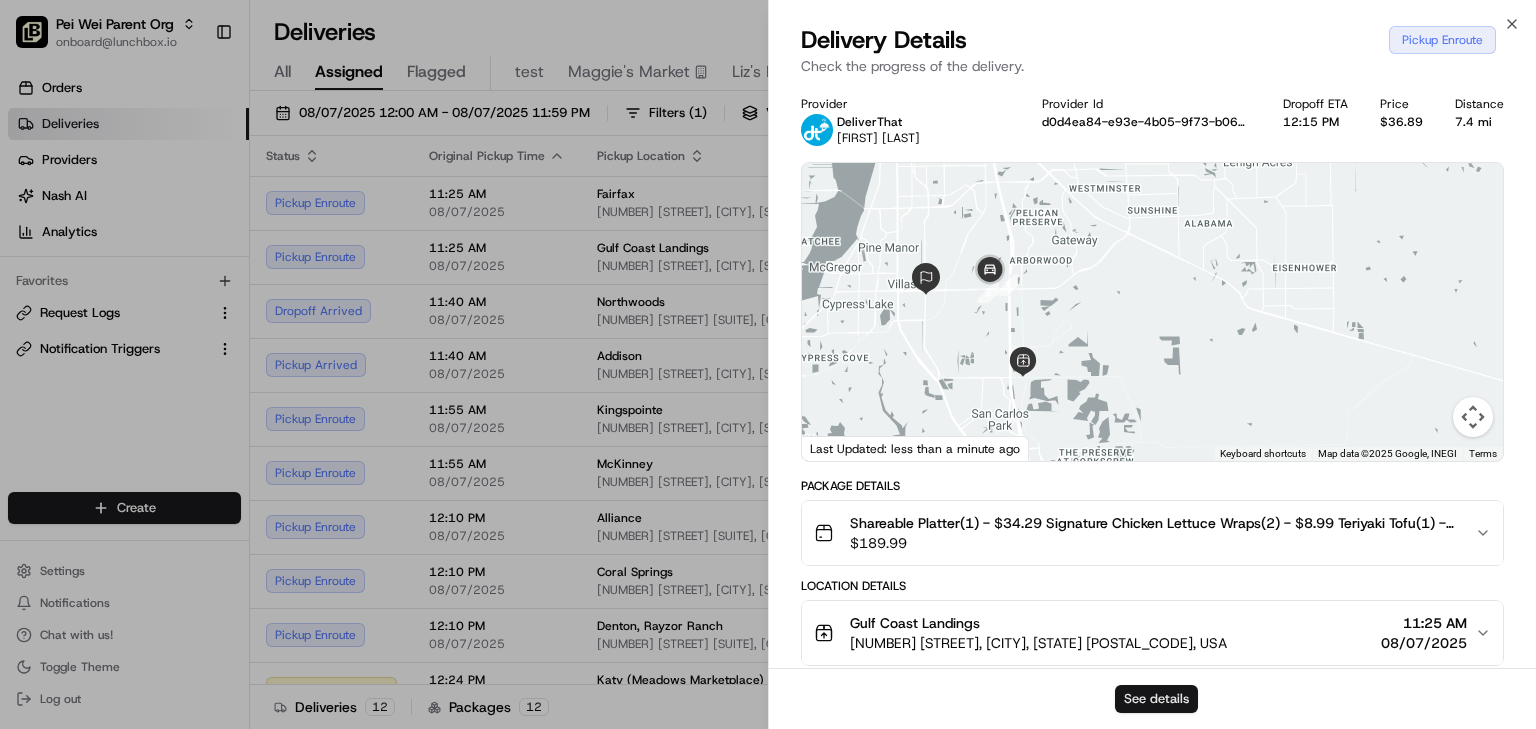 click on "See details" at bounding box center (1156, 699) 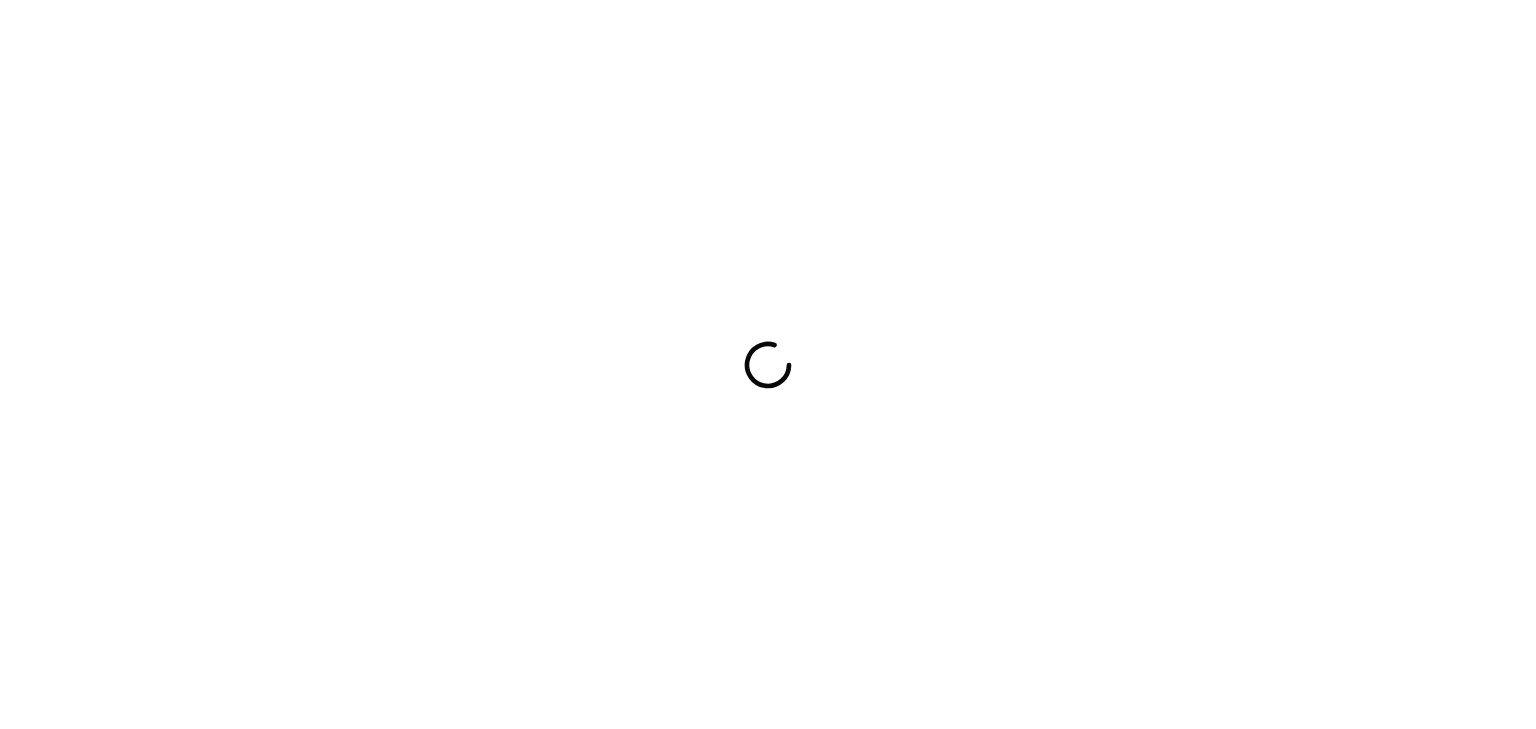 scroll, scrollTop: 0, scrollLeft: 0, axis: both 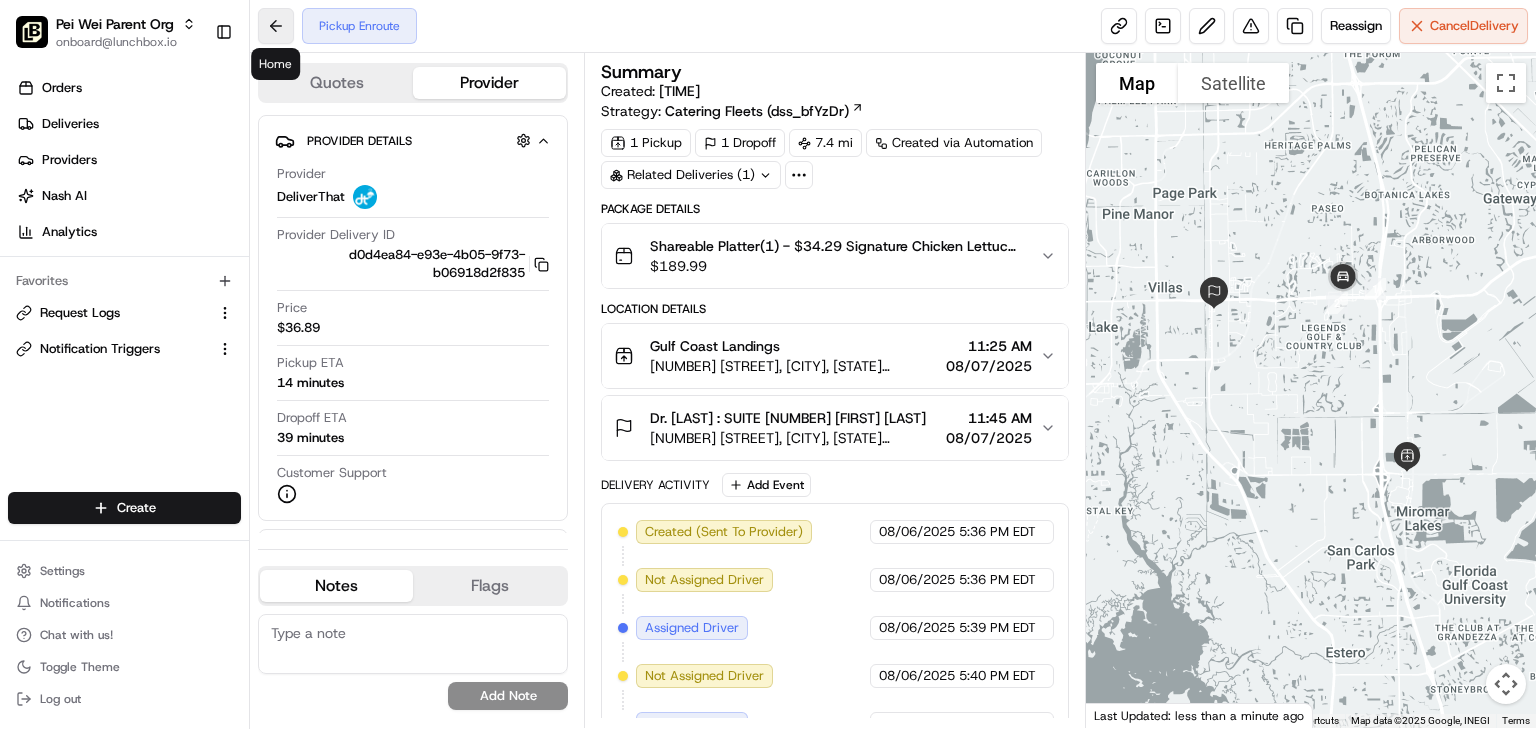 click at bounding box center (276, 26) 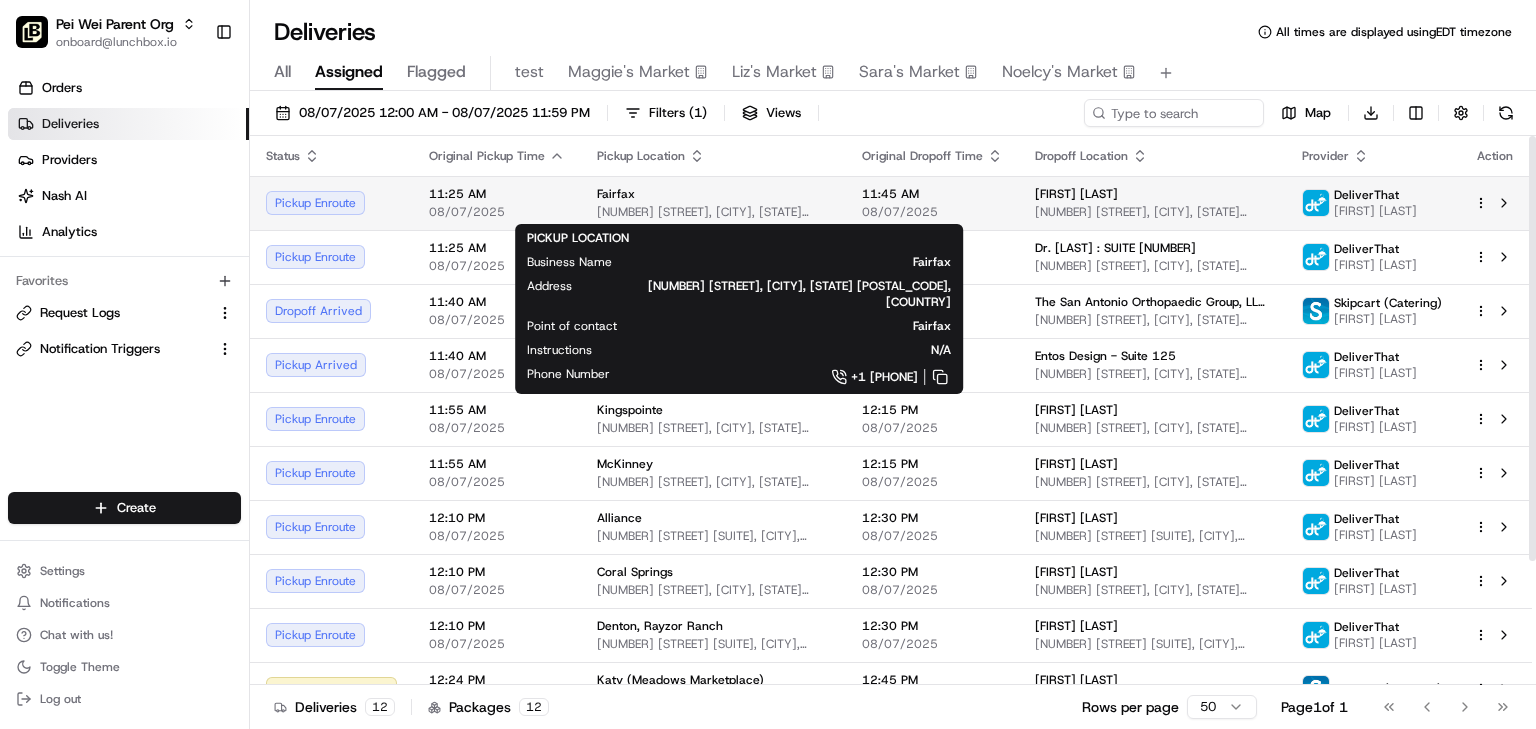 click on "Fairfax" at bounding box center [713, 194] 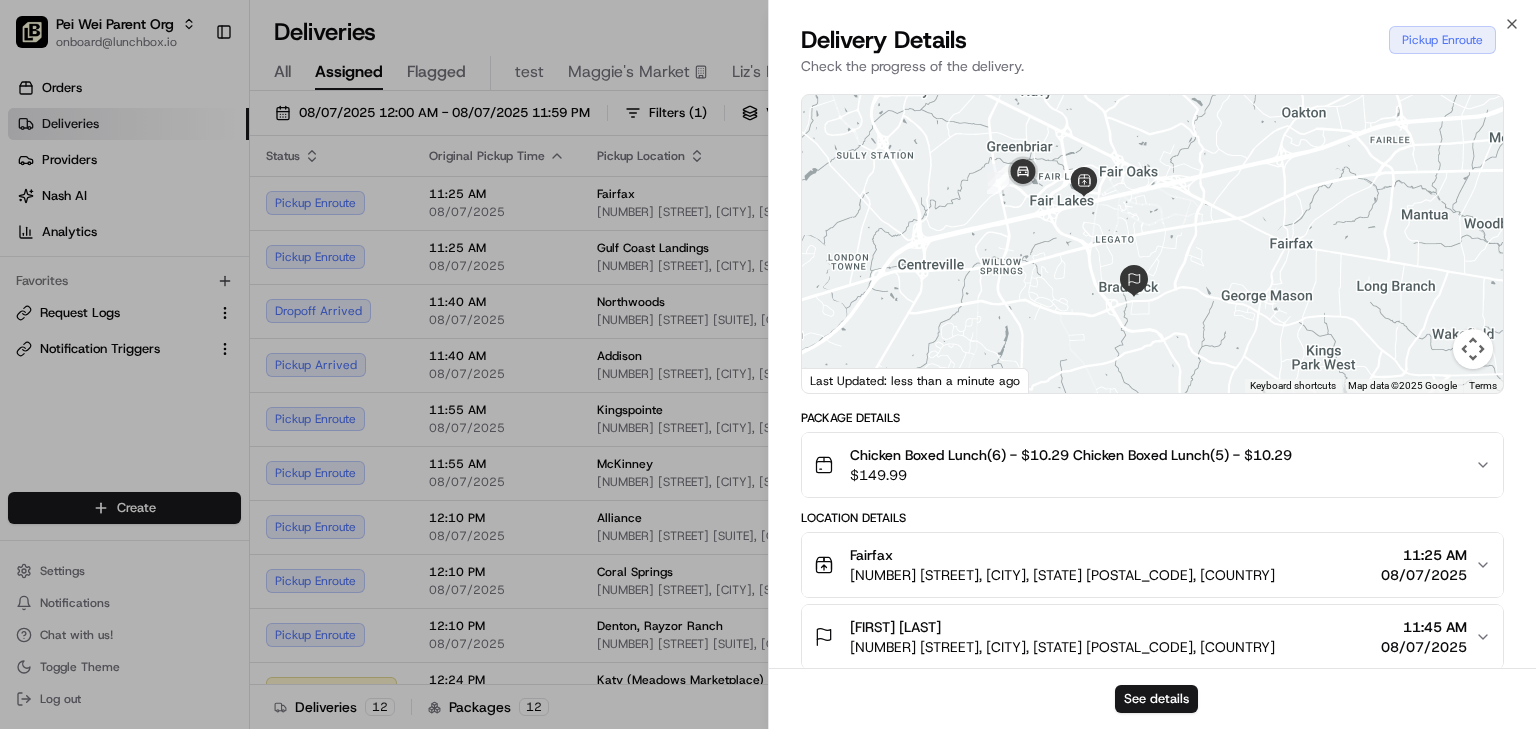 scroll, scrollTop: 0, scrollLeft: 0, axis: both 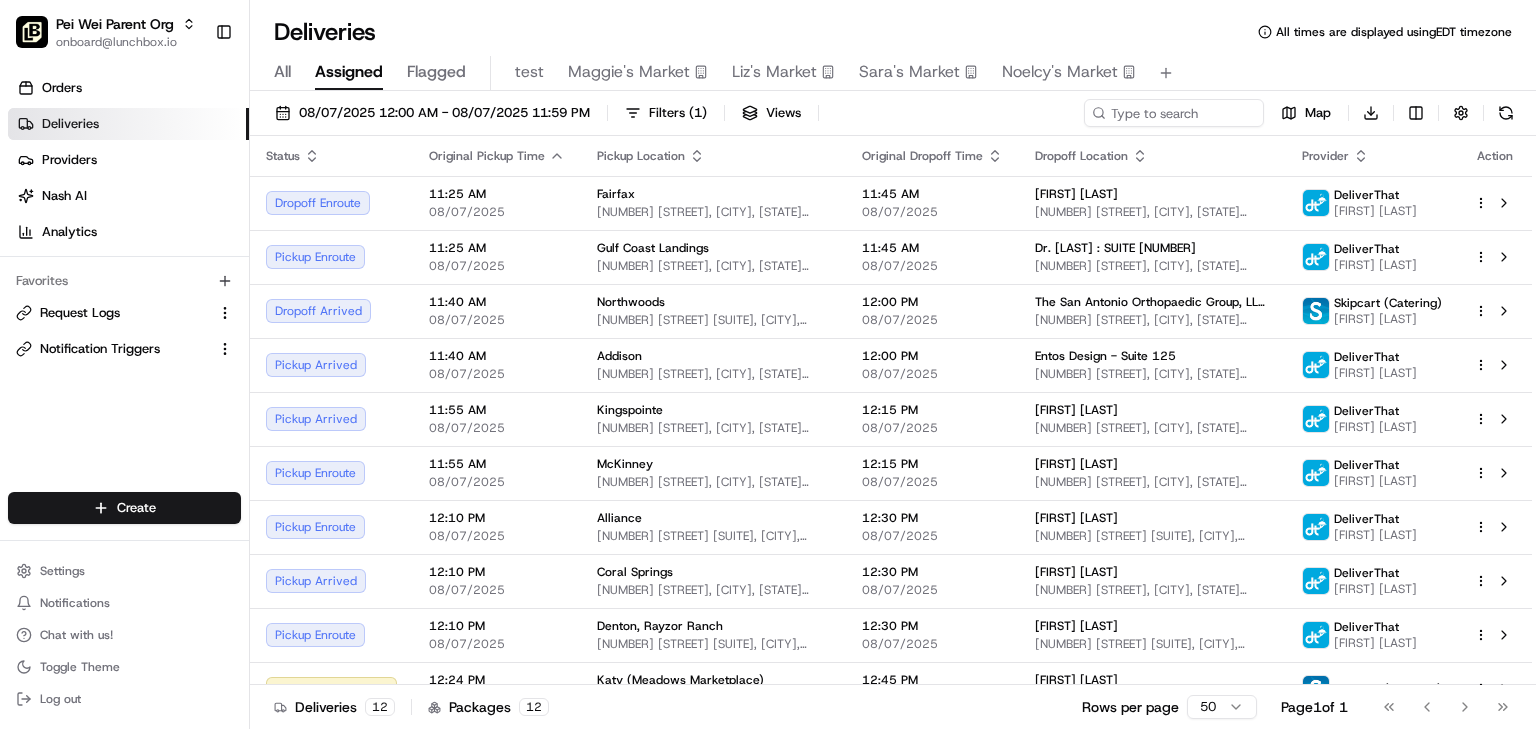 drag, startPoint x: 1088, startPoint y: 18, endPoint x: 1068, endPoint y: 24, distance: 20.880613 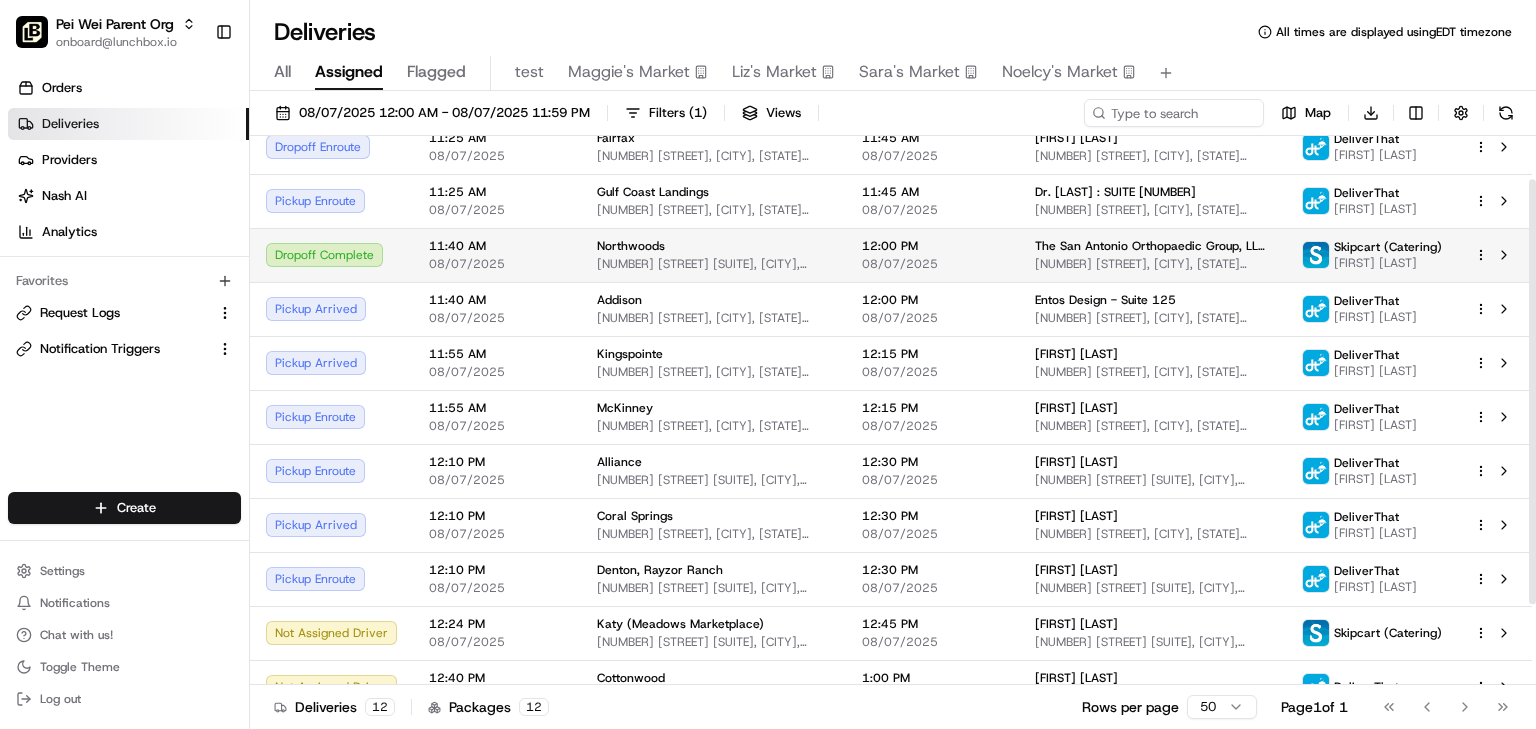scroll, scrollTop: 0, scrollLeft: 0, axis: both 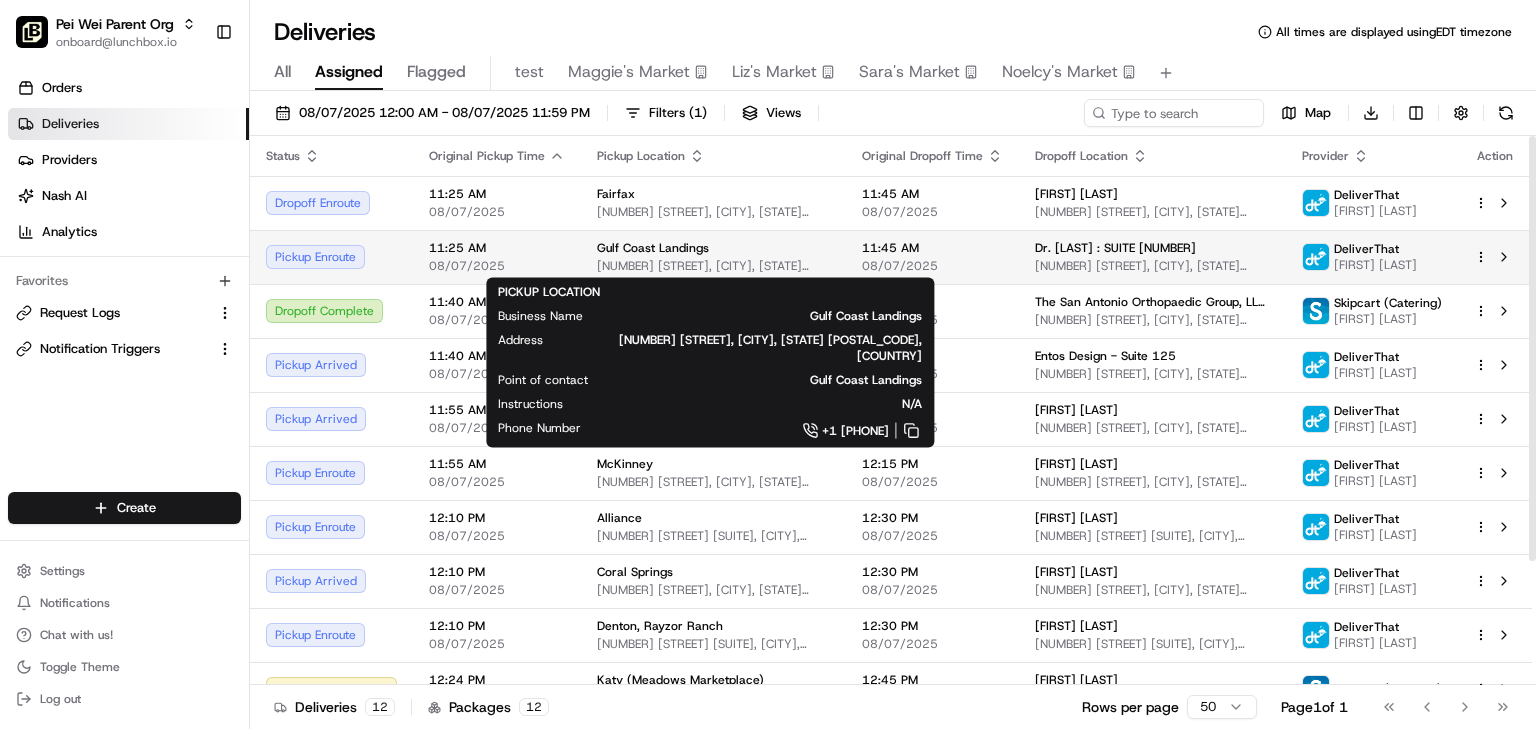 click on "Gulf Coast Landings" at bounding box center (713, 248) 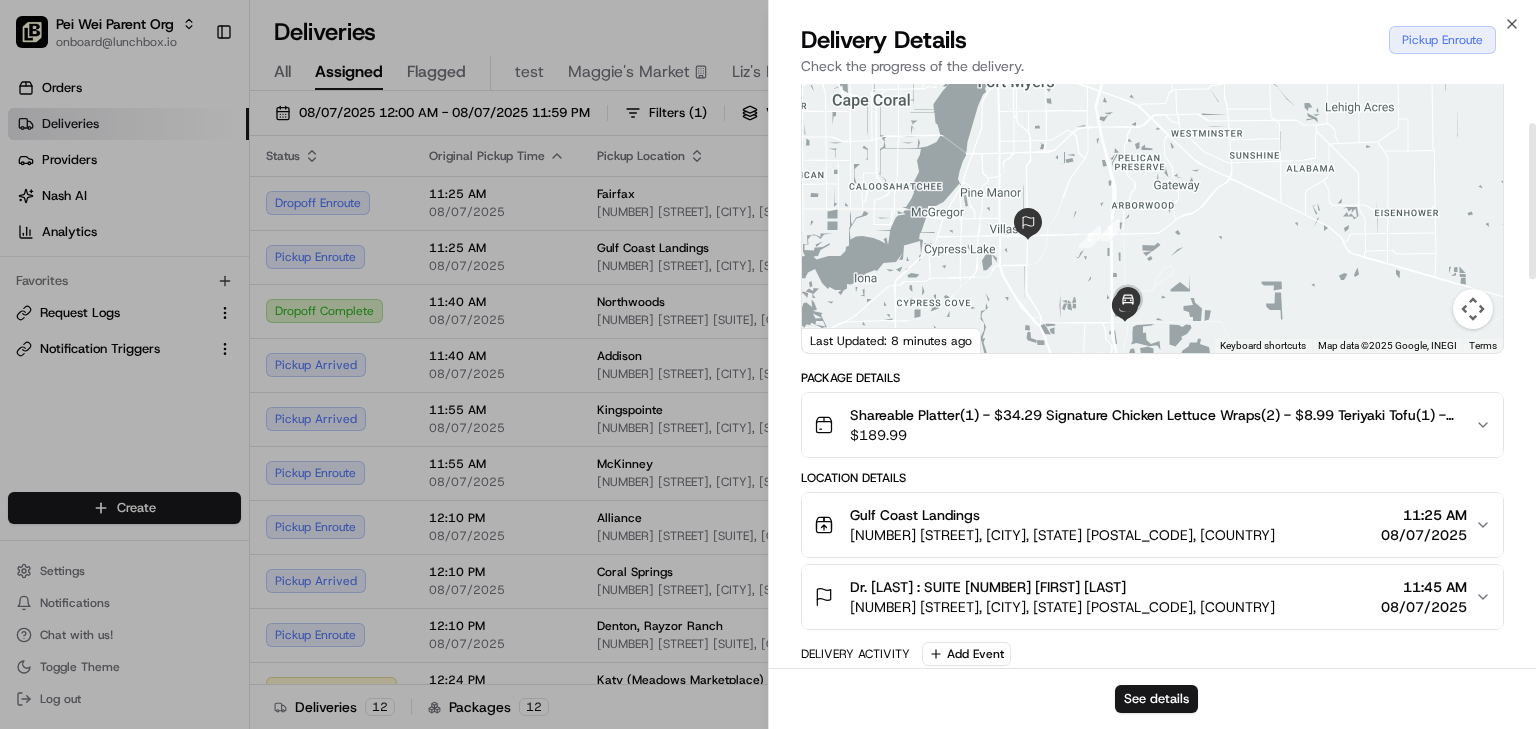 scroll, scrollTop: 0, scrollLeft: 0, axis: both 